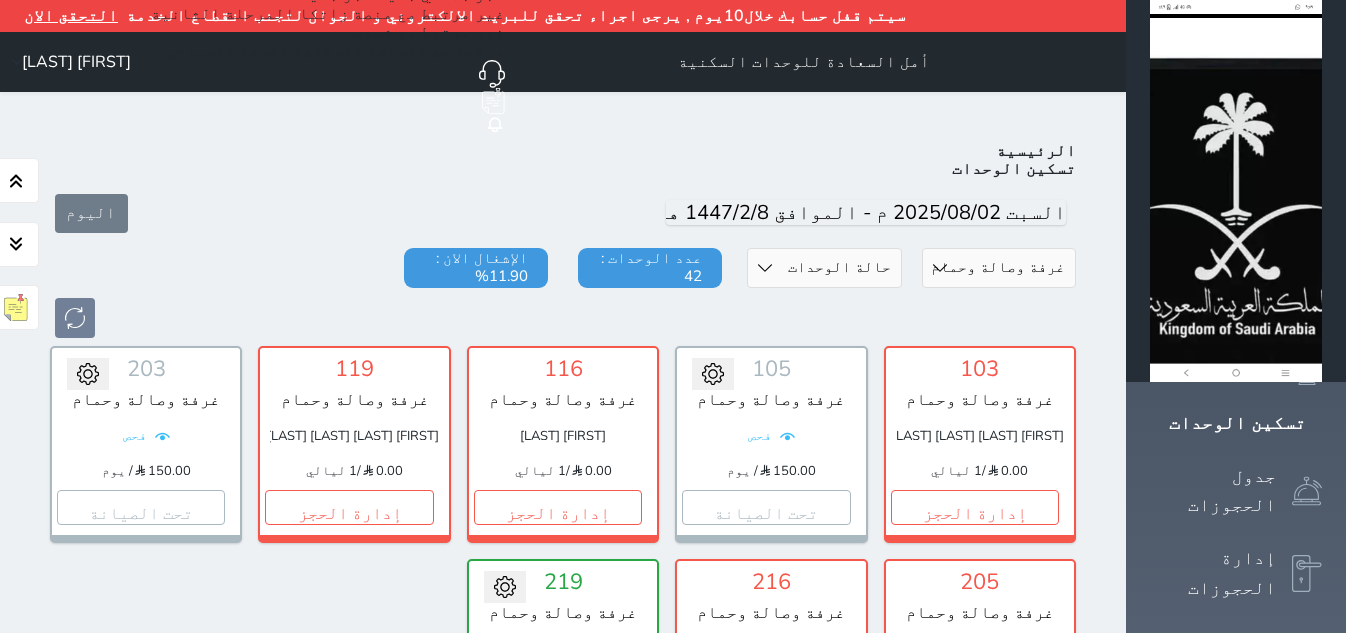 select on "2717" 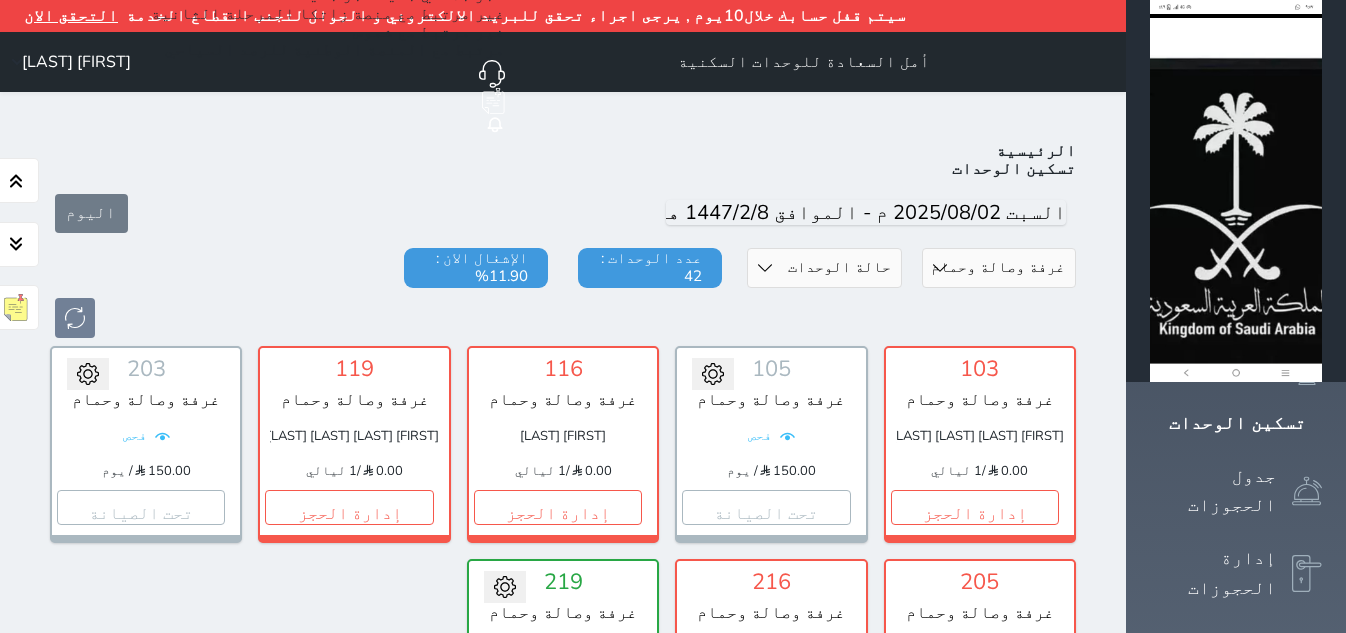scroll, scrollTop: 0, scrollLeft: 0, axis: both 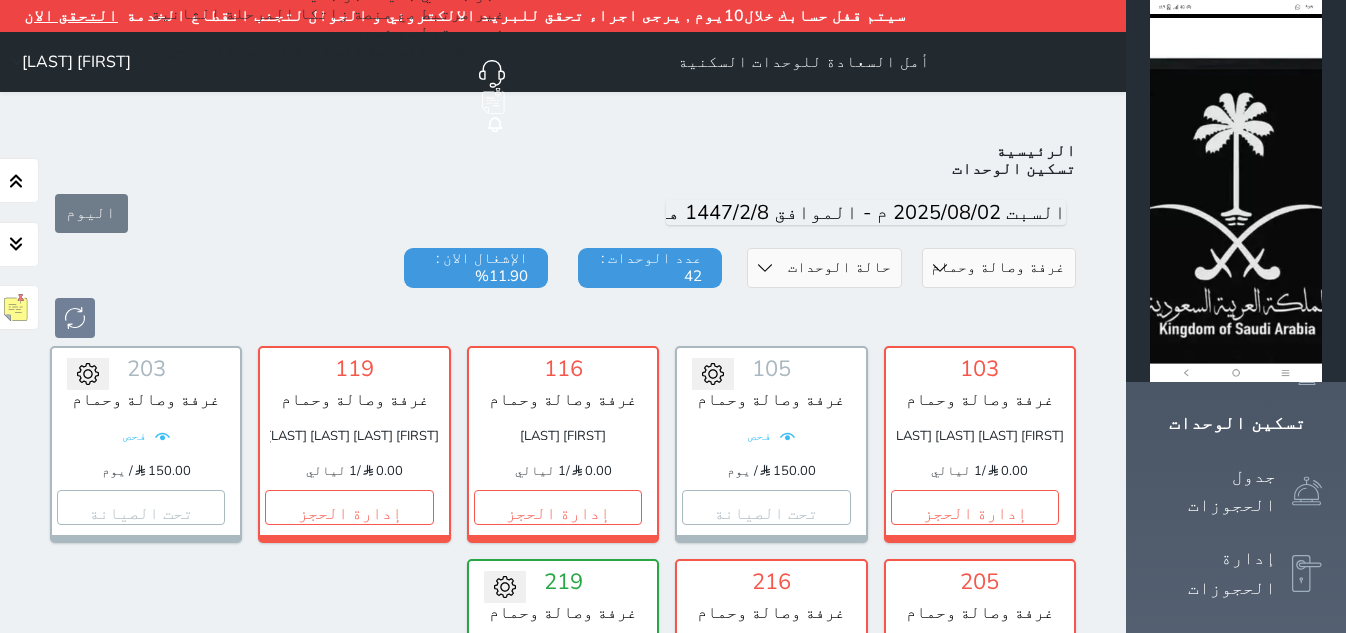 click on "حالة الوحدات متاح تحت التنظيف تحت الصيانة سجل دخول  لم يتم تسجيل الدخول" at bounding box center (824, 268) 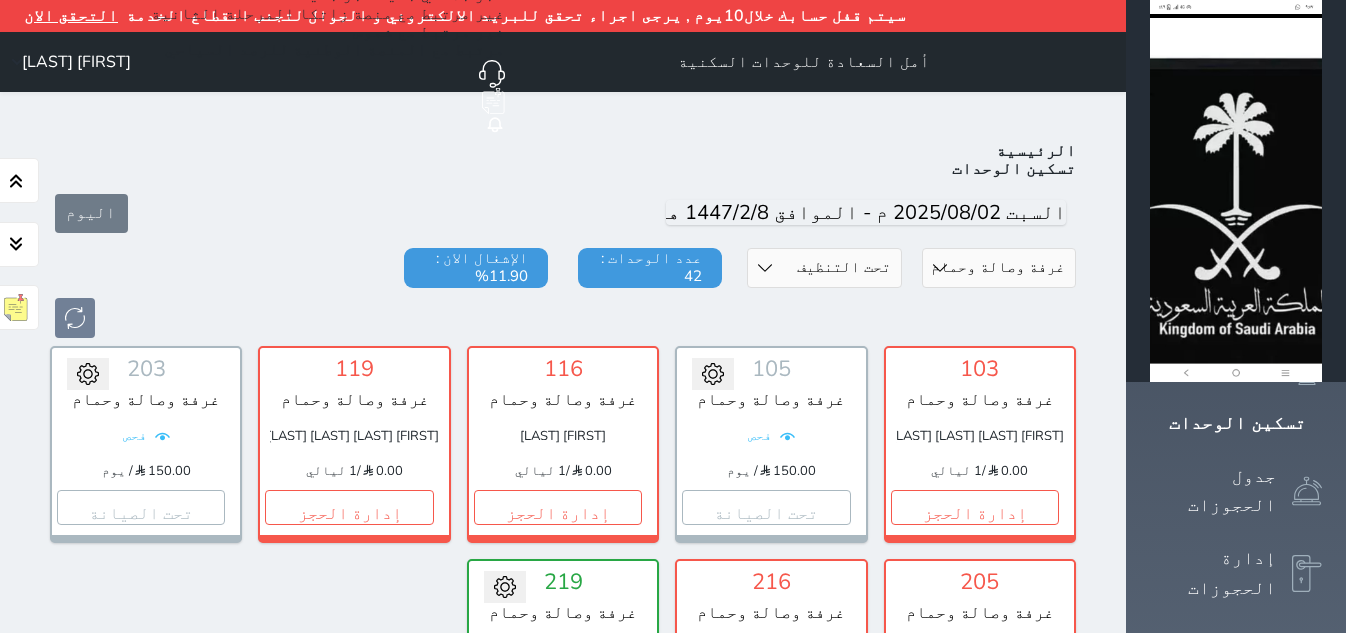 click on "حالة الوحدات متاح تحت التنظيف تحت الصيانة سجل دخول  لم يتم تسجيل الدخول" at bounding box center [824, 268] 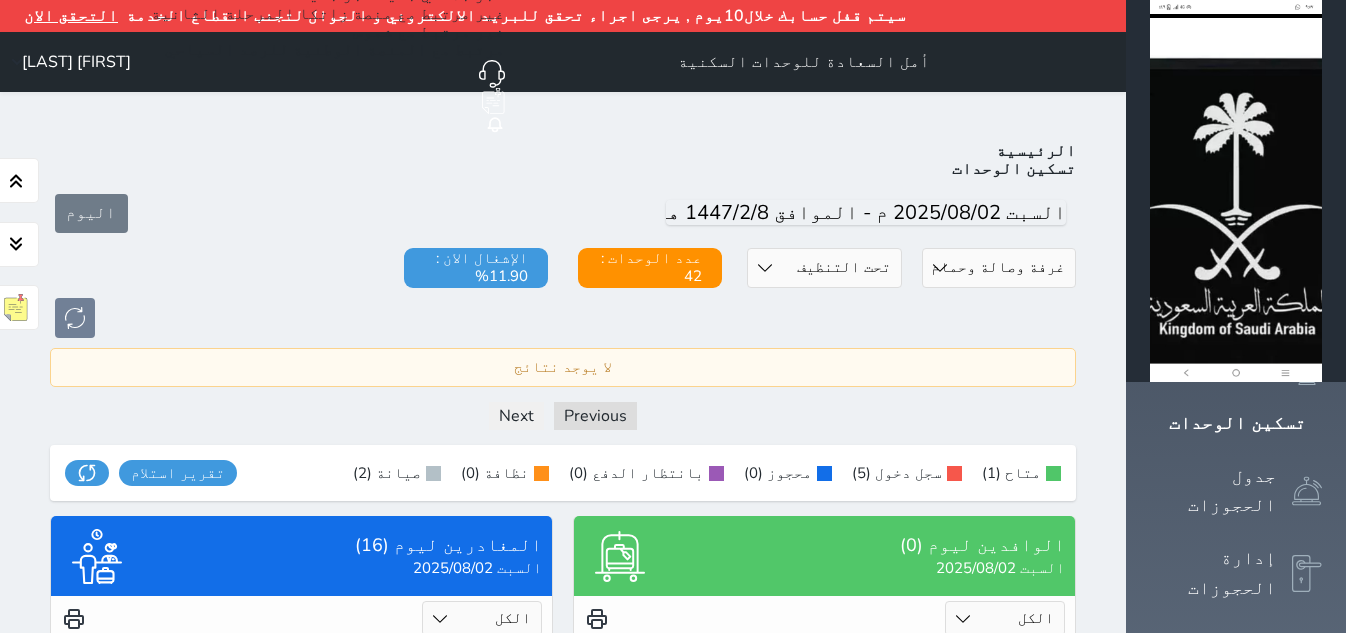 click on "قسم الوحدة   غرفتين وصالة وحمامين ومطبخ غرفتين وصالة وحمام ومطبخ غرفة وصالة وحمام غرفة مفردة" at bounding box center (999, 268) 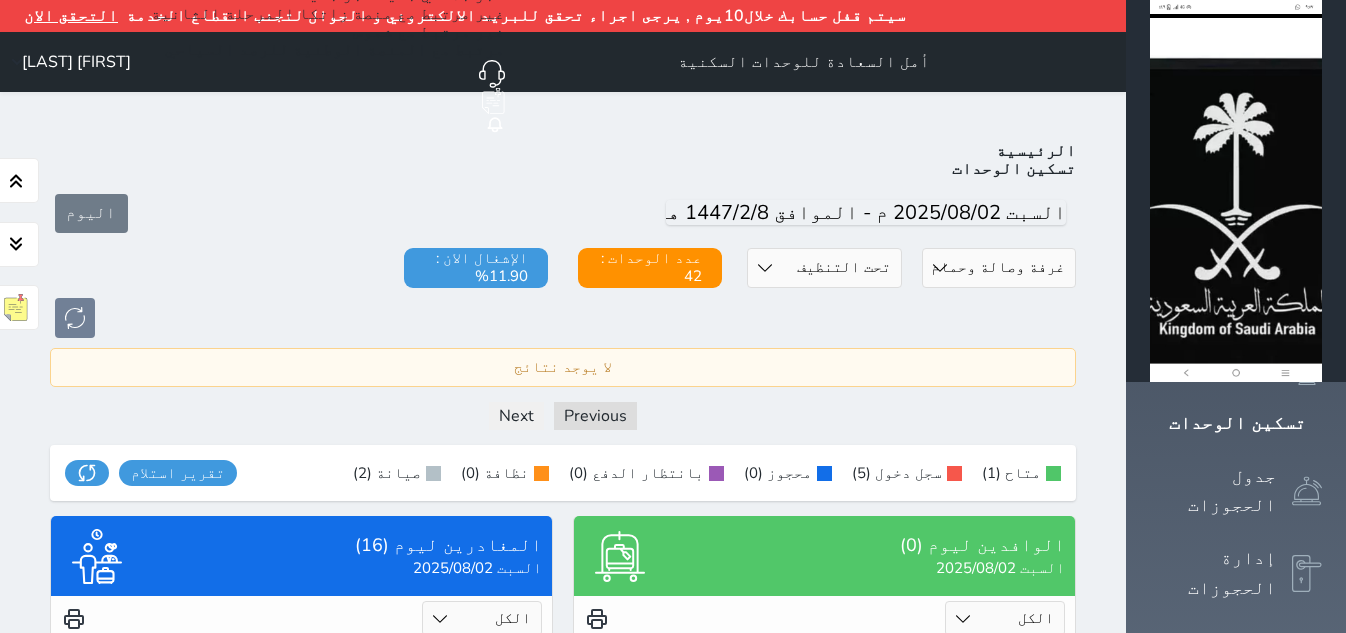 select 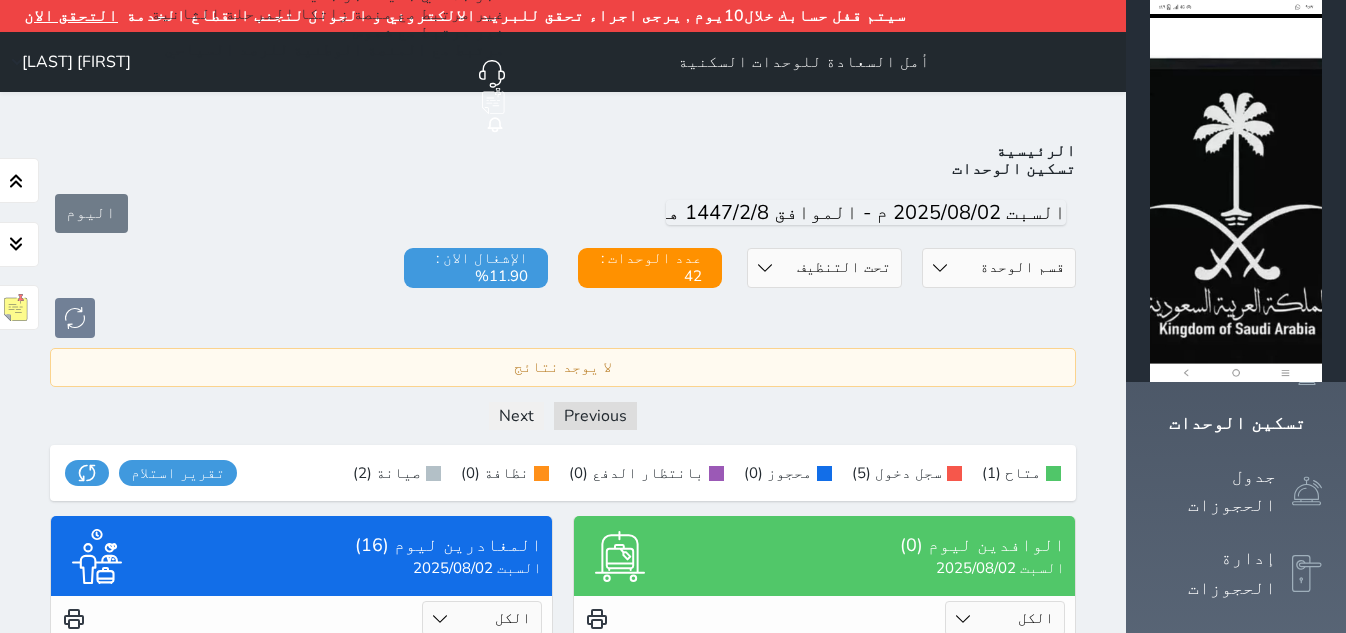 click on "قسم الوحدة   غرفتين وصالة وحمامين ومطبخ غرفتين وصالة وحمام ومطبخ غرفة وصالة وحمام غرفة مفردة" at bounding box center [999, 268] 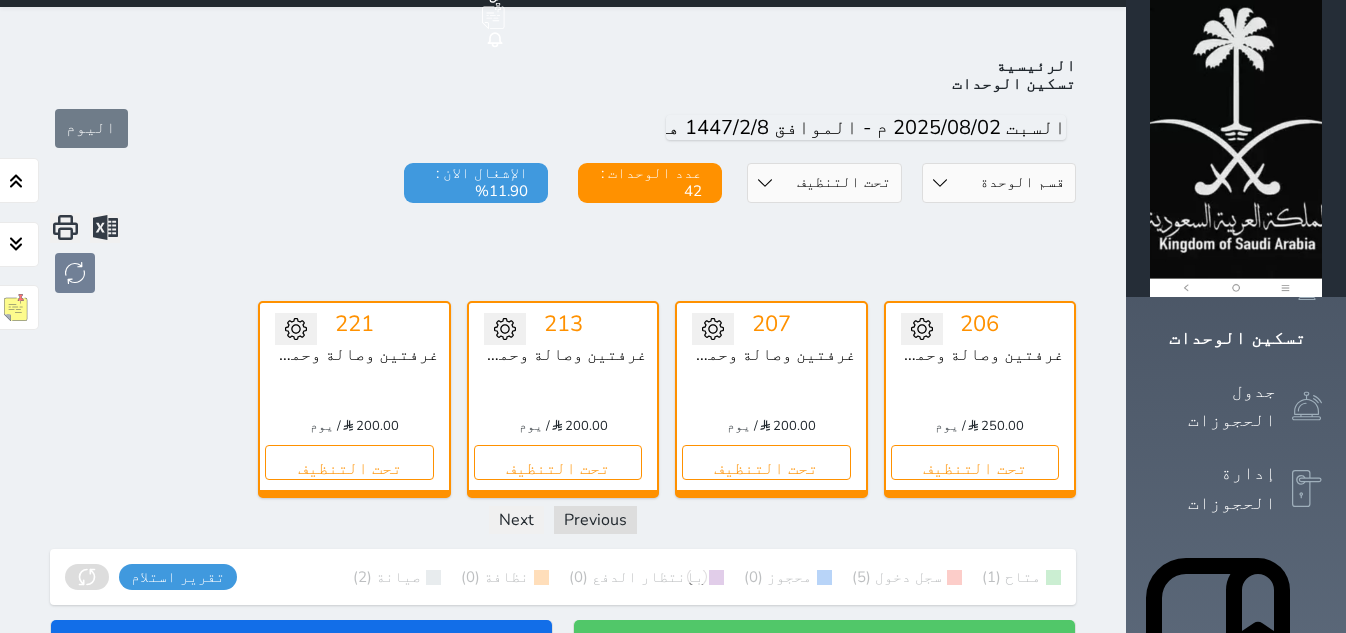 scroll, scrollTop: 110, scrollLeft: 0, axis: vertical 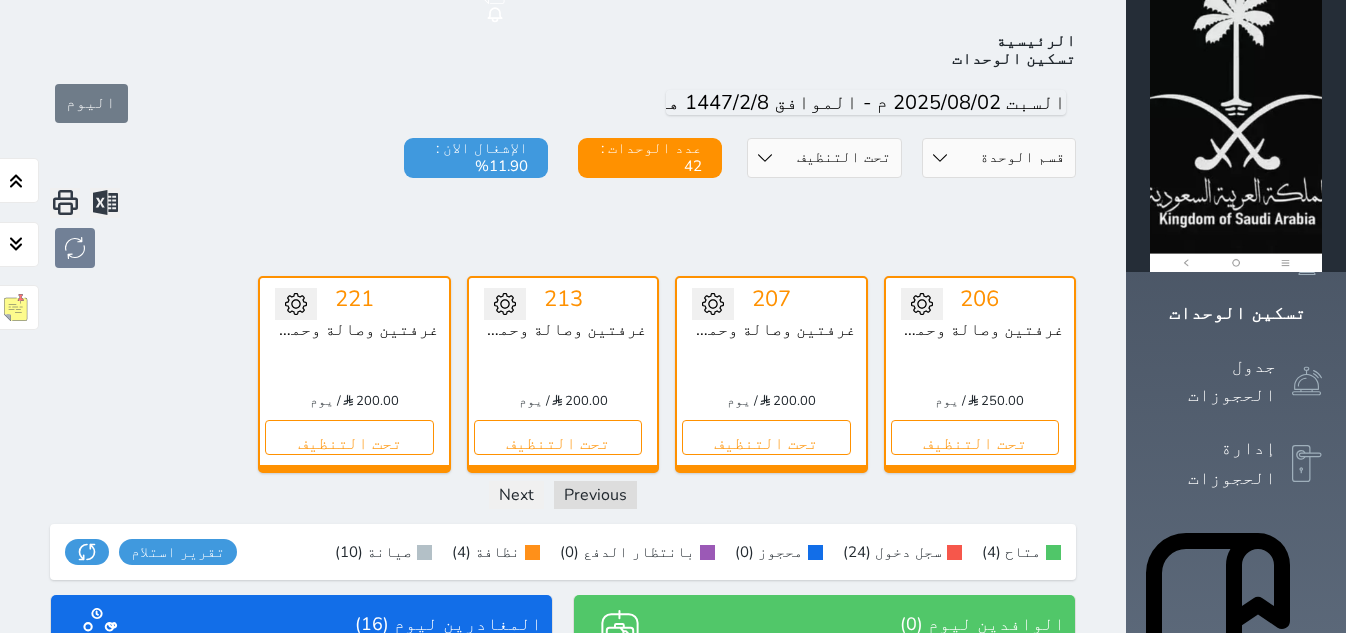 click on "تحويل لمتاح
206   غرفتين وصالة وحمامين ومطبخ
250.00
/ يوم             تحت التنظيف         تغيير الحالة الى صيانة                   التاريخ المتوقع للانتهاء       حفظ
تحويل لمتاح
207   غرفتين وصالة وحمام ومطبخ
200.00
/ يوم             تحت التنظيف         تغيير الحالة الى صيانة                   التاريخ المتوقع للانتهاء       حفظ
تحويل لمتاح
213   غرفتين وصالة وحمام ومطبخ
200.00
/ يوم             تحت التنظيف         تغيير الحالة الى صيانة                   التاريخ المتوقع للانتهاء       حفظ" at bounding box center [563, 374] 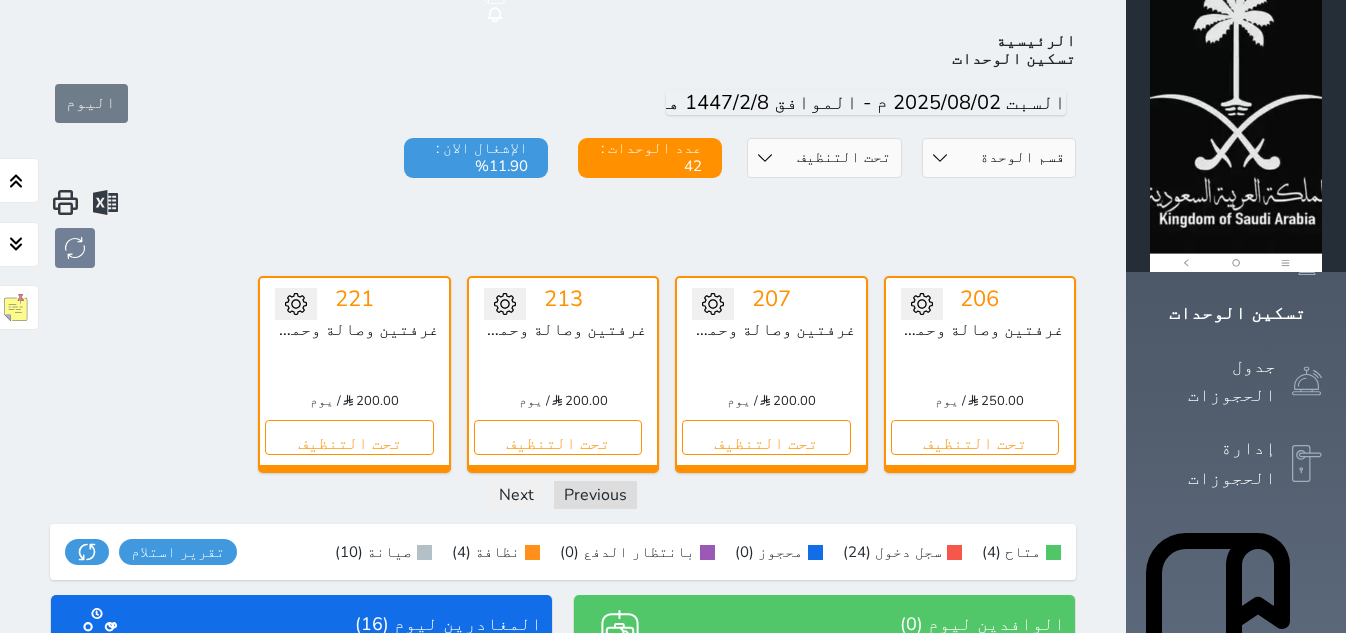 click on "تحويل لمتاح
206   غرفتين وصالة وحمامين ومطبخ
250.00
/ يوم             تحت التنظيف         تغيير الحالة الى صيانة                   التاريخ المتوقع للانتهاء       حفظ
تحويل لمتاح
207   غرفتين وصالة وحمام ومطبخ
200.00
/ يوم             تحت التنظيف         تغيير الحالة الى صيانة                   التاريخ المتوقع للانتهاء       حفظ
تحويل لمتاح
213   غرفتين وصالة وحمام ومطبخ
200.00
/ يوم             تحت التنظيف         تغيير الحالة الى صيانة                   التاريخ المتوقع للانتهاء       حفظ" at bounding box center (563, 374) 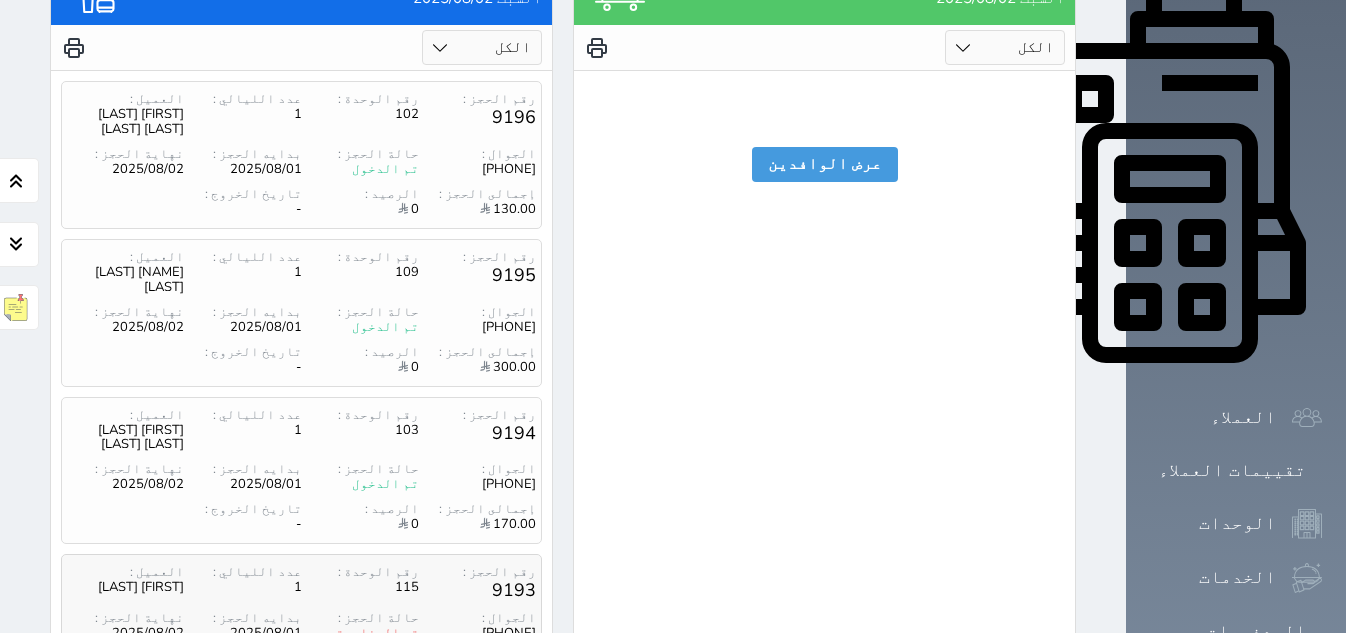 scroll, scrollTop: 885, scrollLeft: 0, axis: vertical 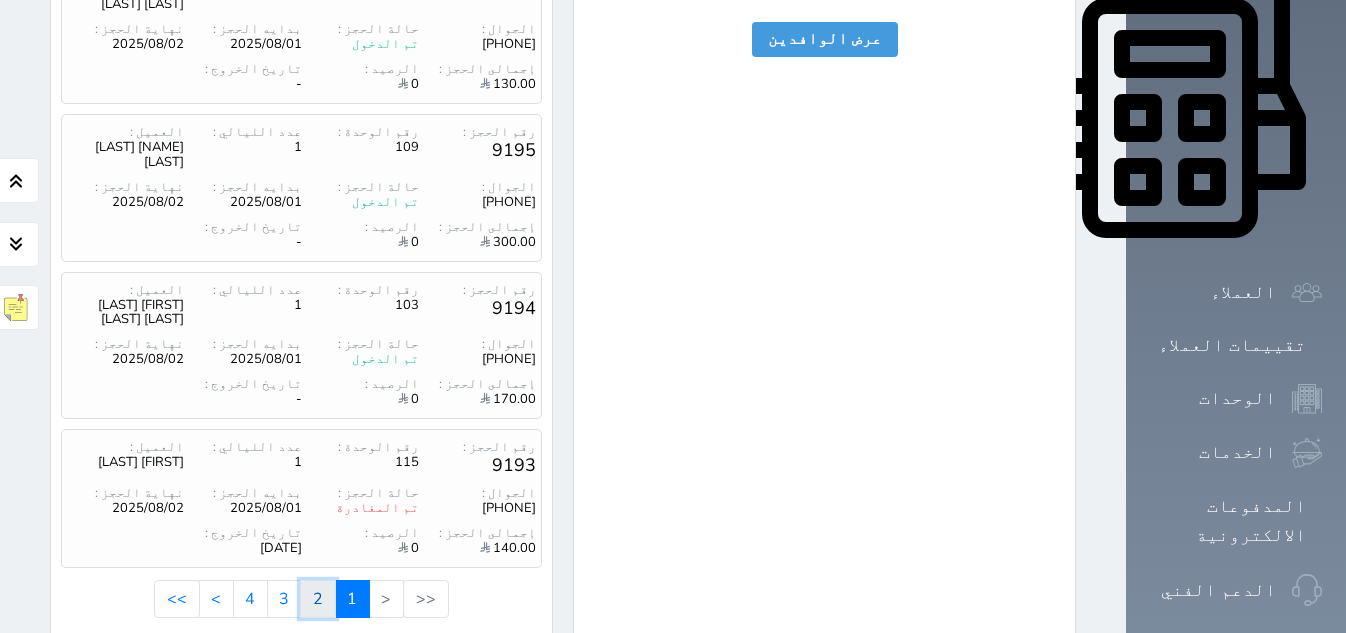 click on "2" at bounding box center [318, 599] 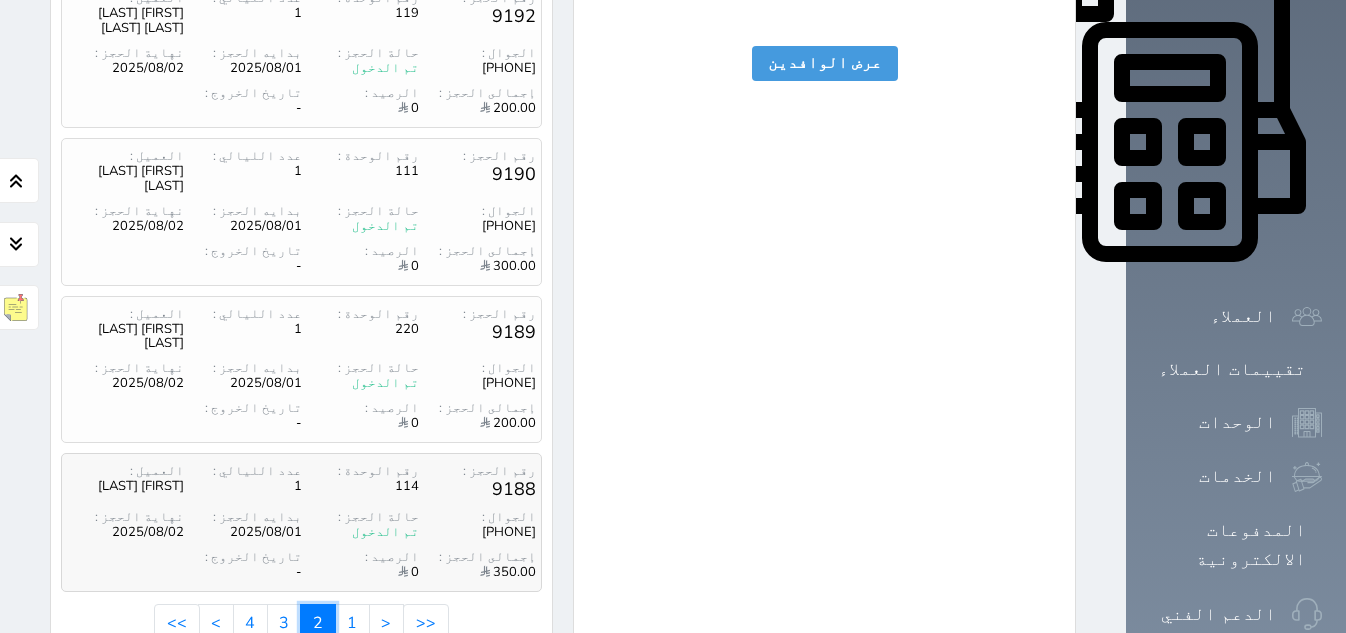 scroll, scrollTop: 867, scrollLeft: 0, axis: vertical 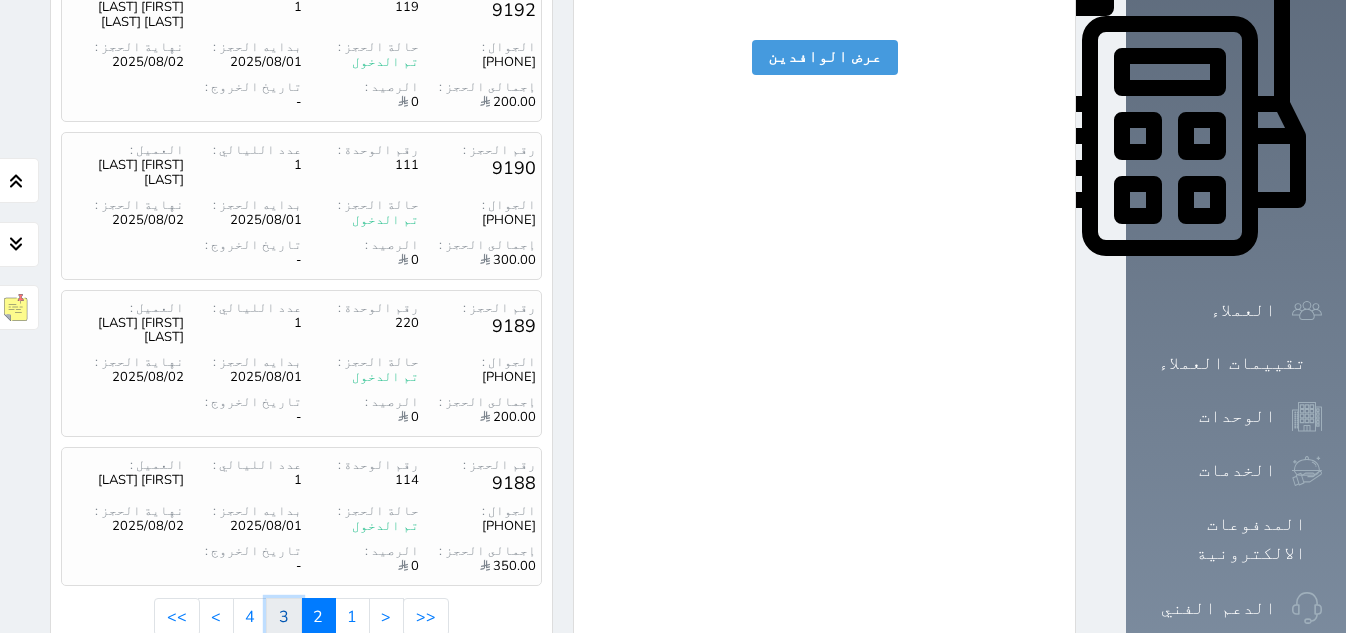 click on "3" at bounding box center [284, 617] 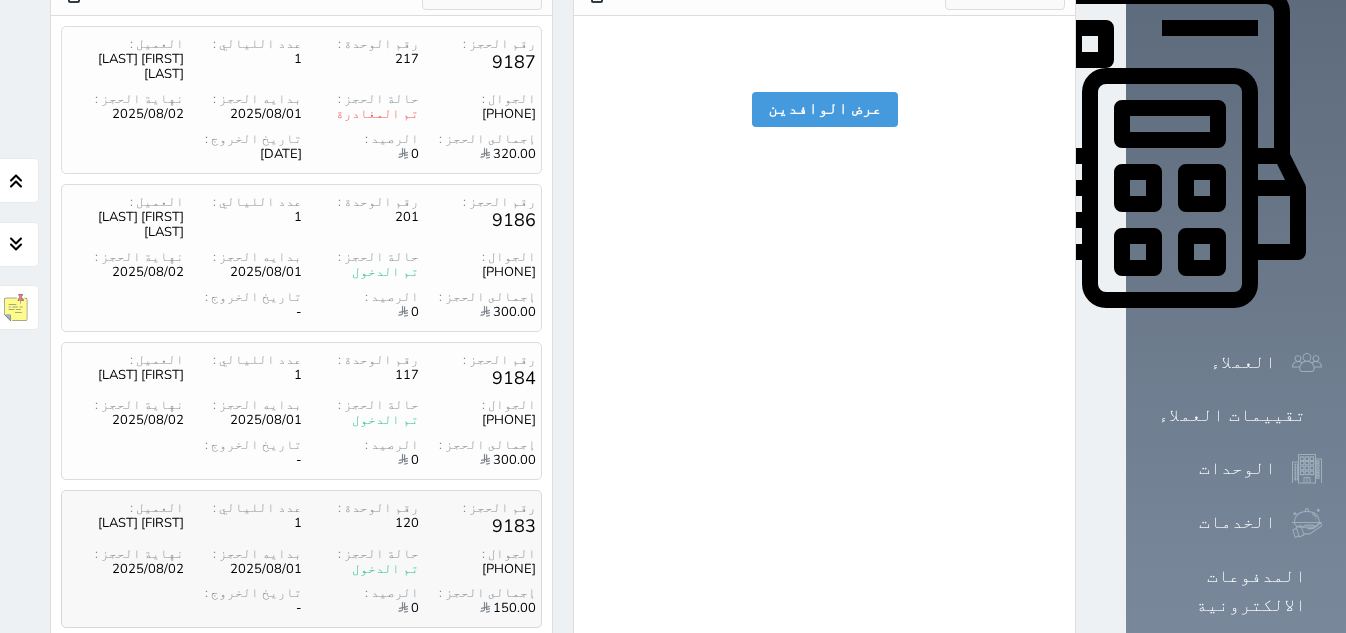 scroll, scrollTop: 858, scrollLeft: 0, axis: vertical 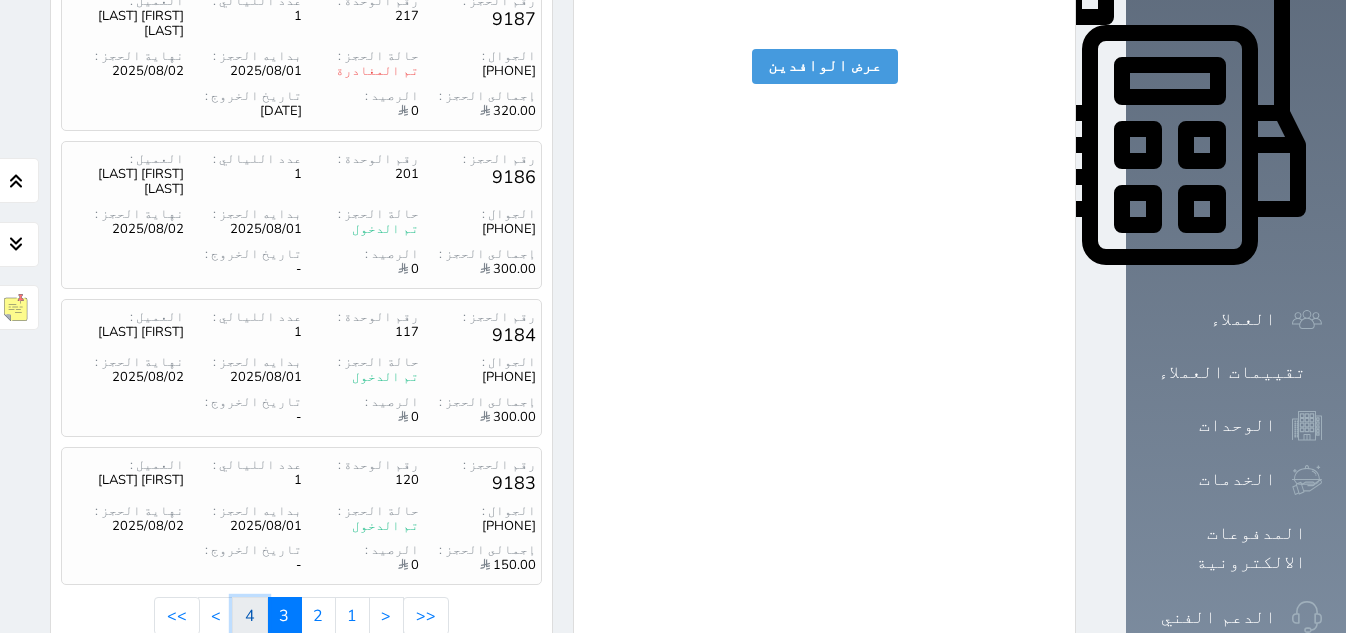 click on "4" at bounding box center (250, 616) 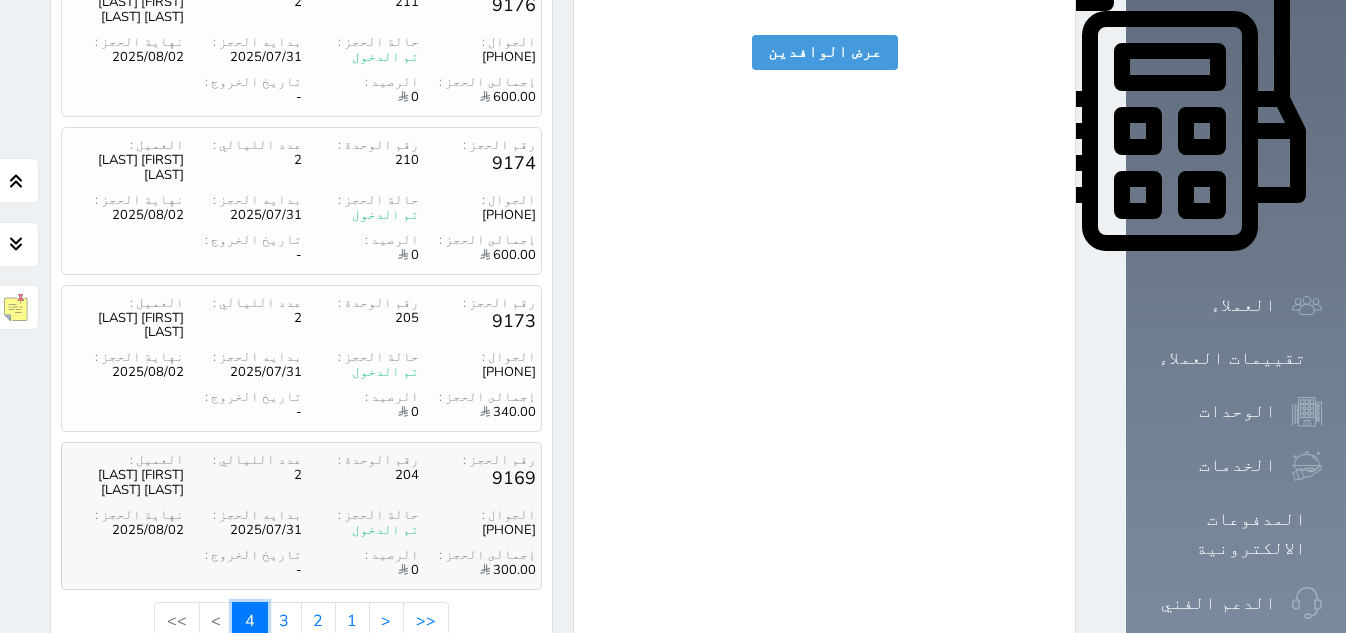 scroll, scrollTop: 876, scrollLeft: 0, axis: vertical 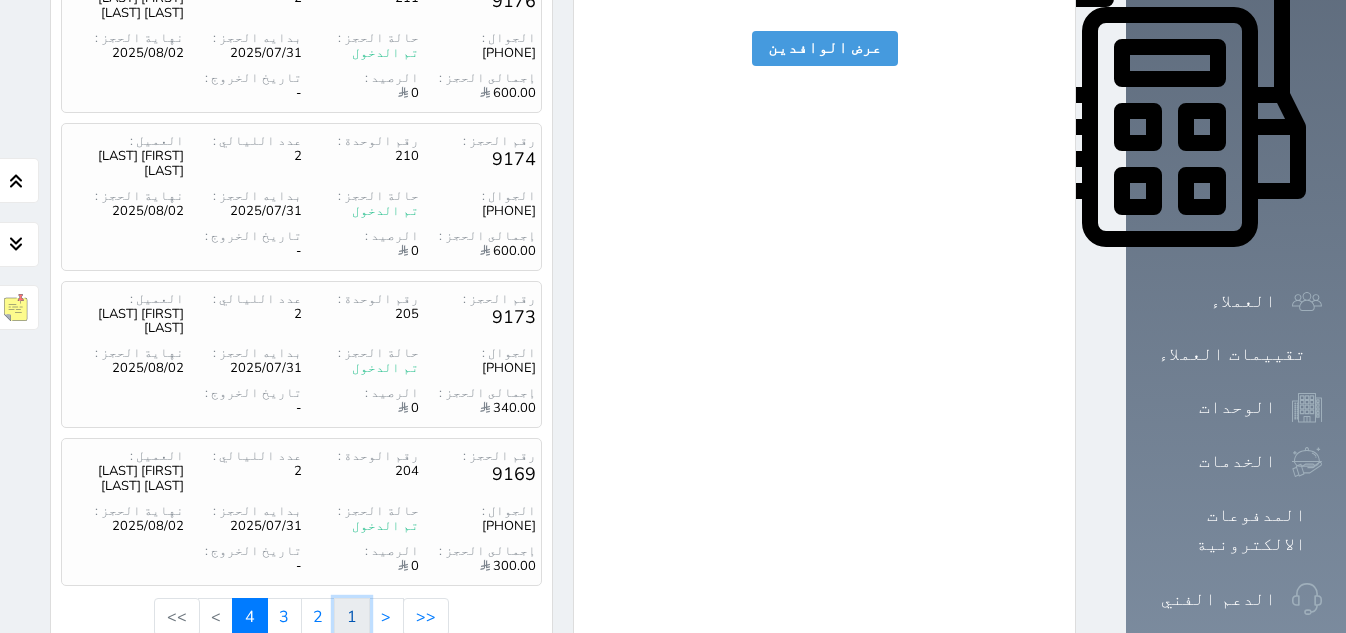 click on "1" at bounding box center (352, 617) 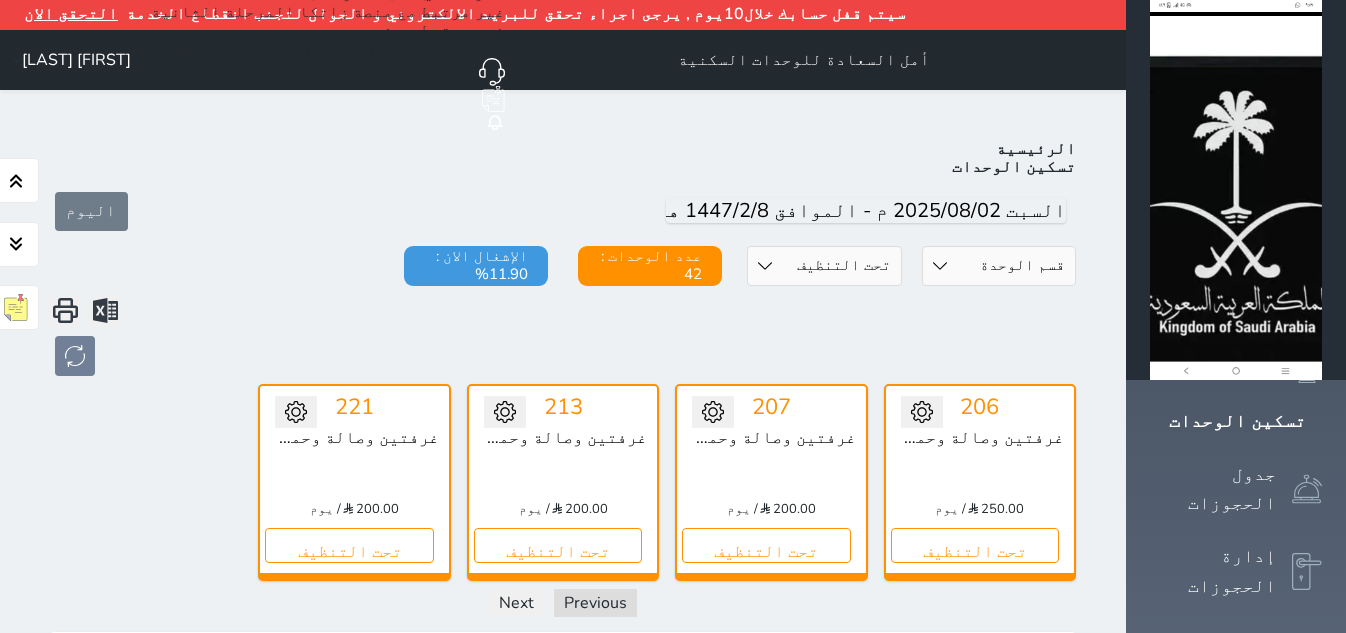scroll, scrollTop: 0, scrollLeft: 0, axis: both 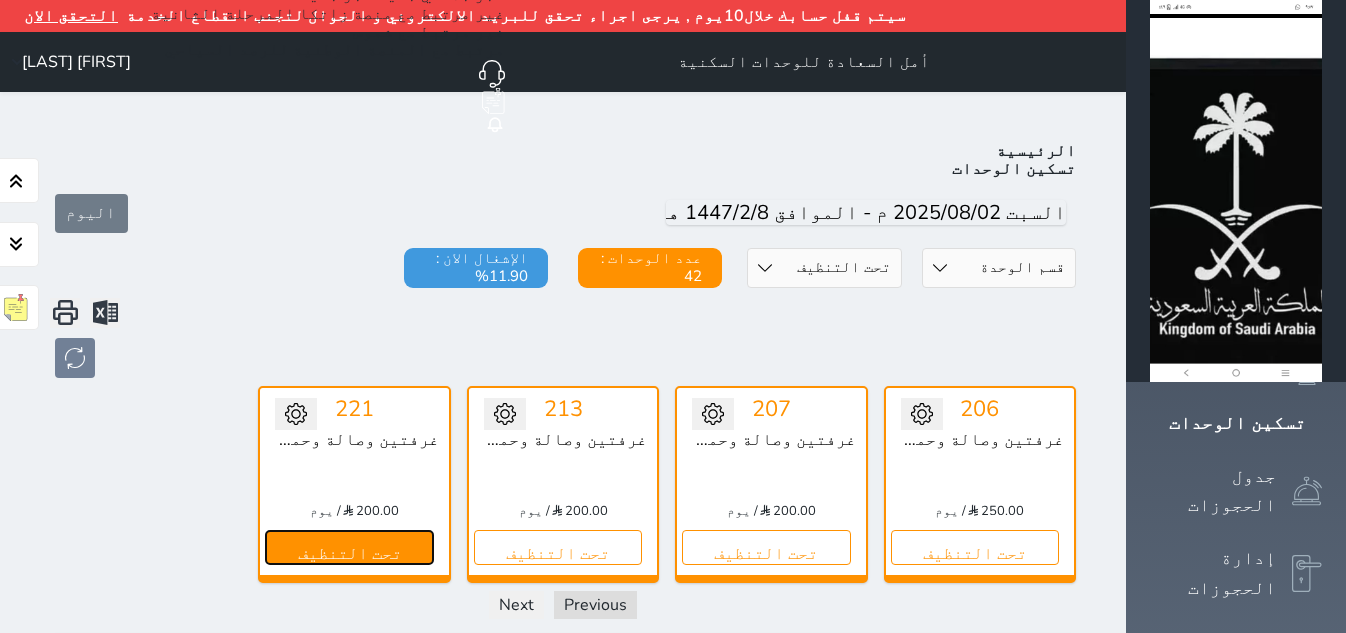 click on "تحت التنظيف" at bounding box center [349, 547] 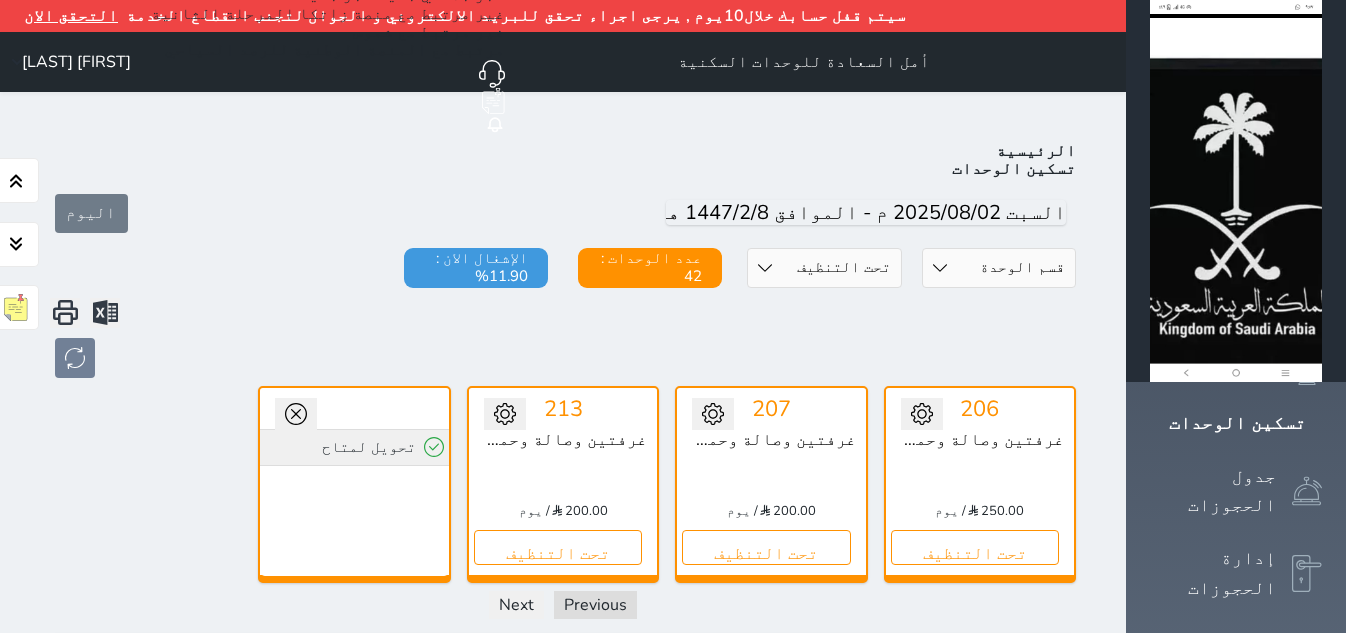 click on "تحويل لمتاح" at bounding box center [354, 447] 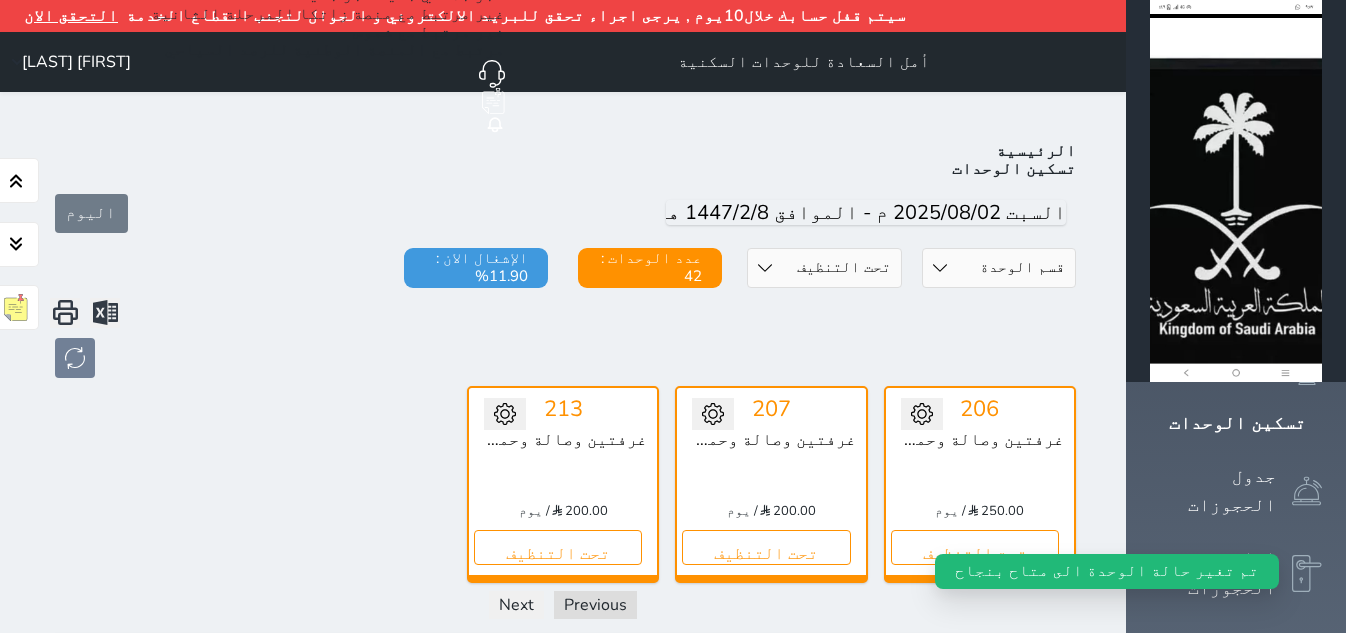 click at bounding box center [563, 358] 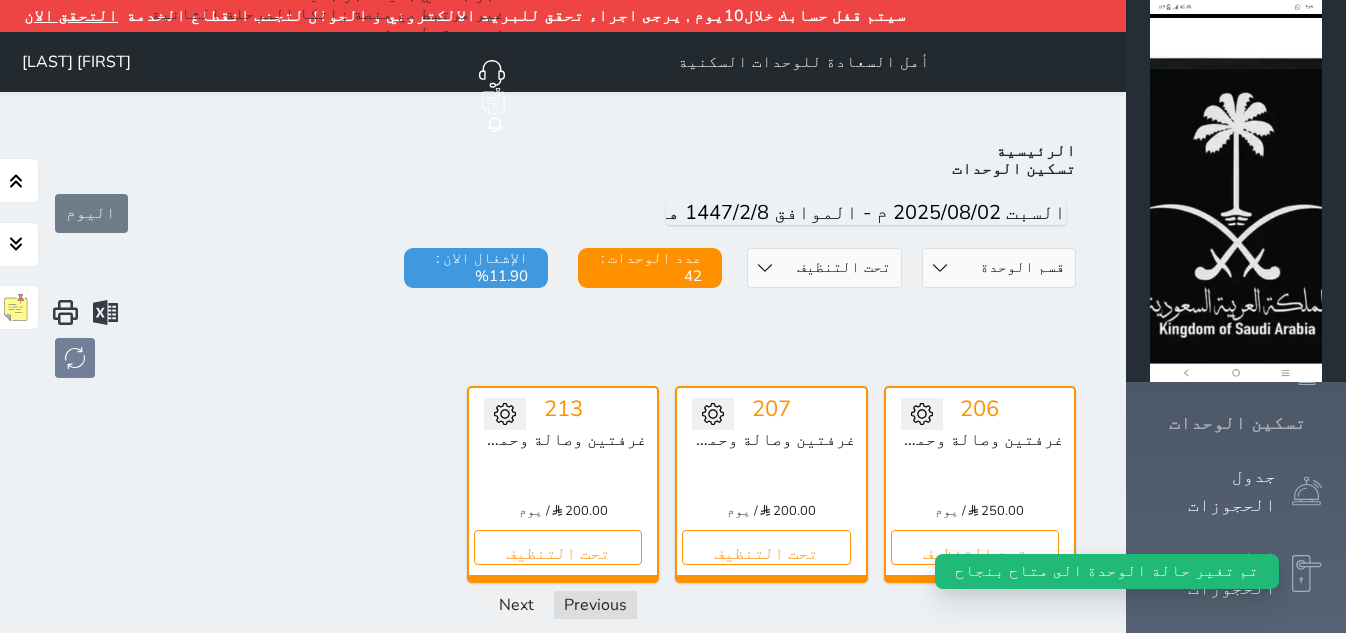 click on "تسكين الوحدات" at bounding box center [1237, 423] 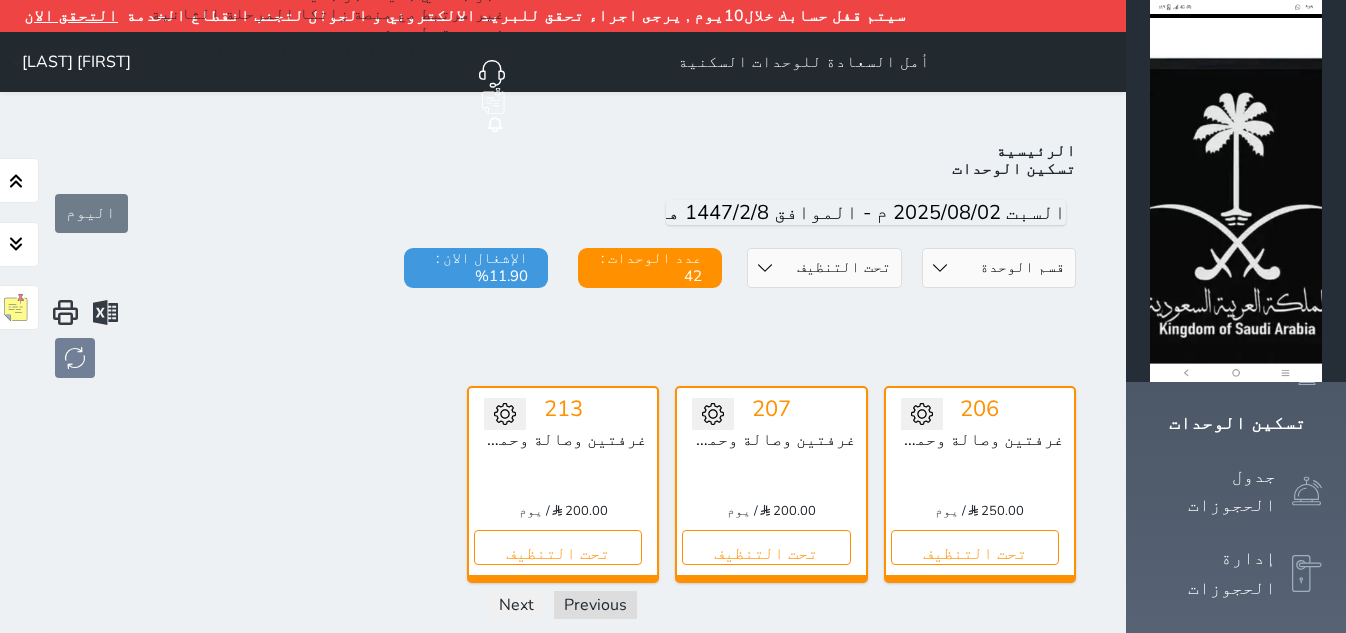 click on "حالة الوحدات متاح تحت التنظيف تحت الصيانة سجل دخول  لم يتم تسجيل الدخول" at bounding box center (824, 268) 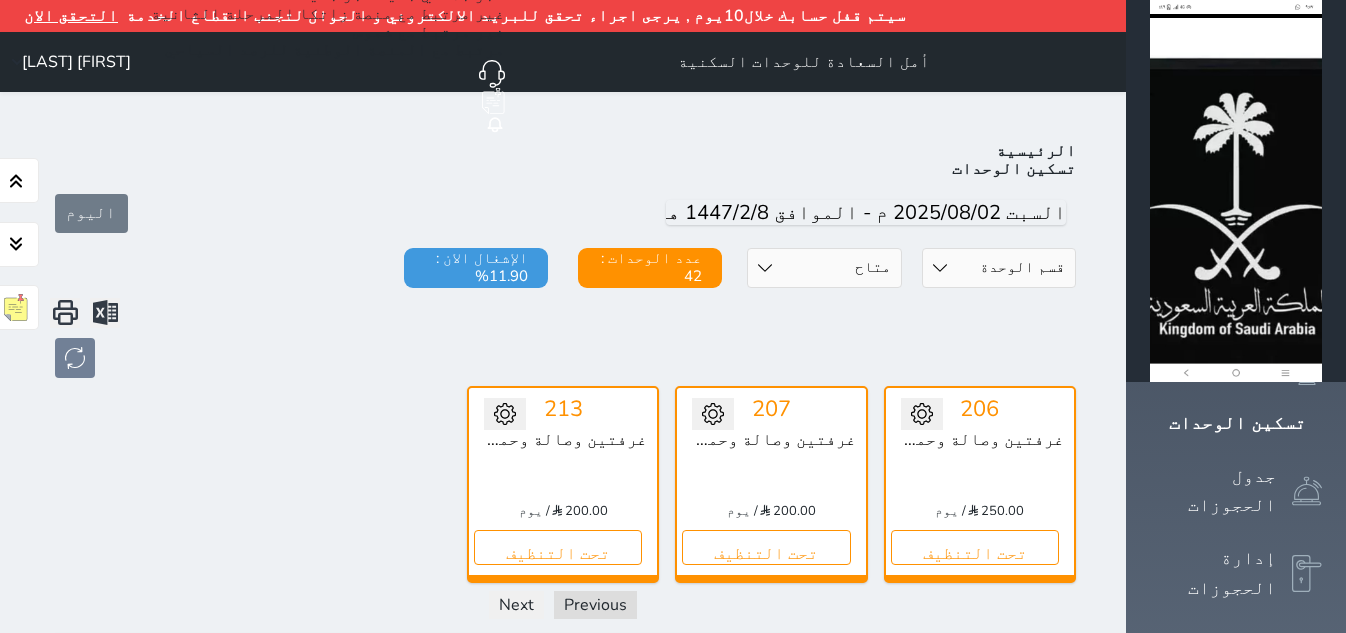 click on "حالة الوحدات متاح تحت التنظيف تحت الصيانة سجل دخول  لم يتم تسجيل الدخول" at bounding box center [824, 268] 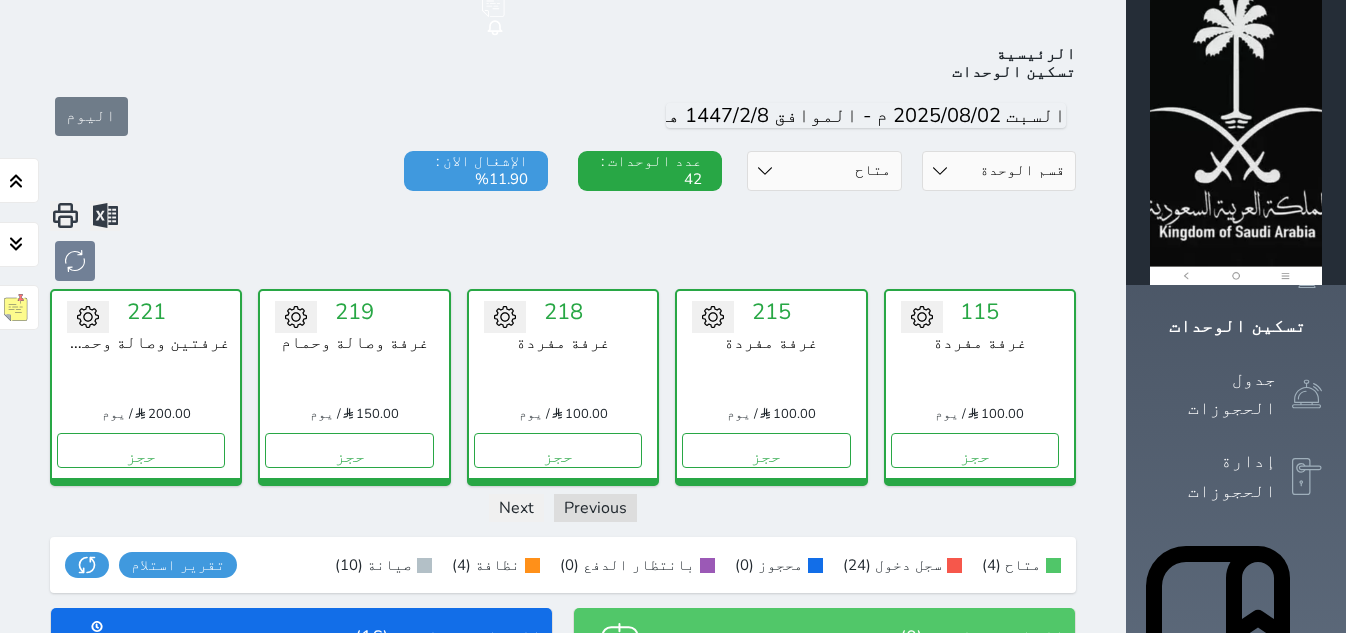 scroll, scrollTop: 110, scrollLeft: 0, axis: vertical 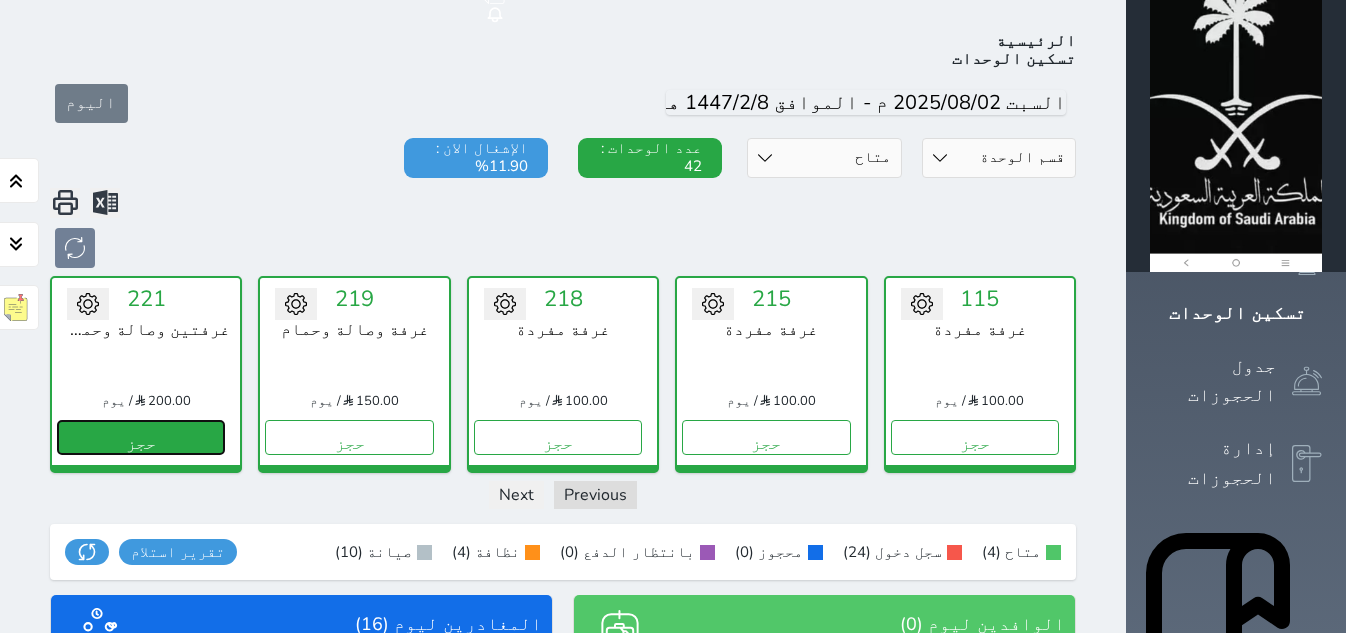 click on "حجز" at bounding box center (141, 437) 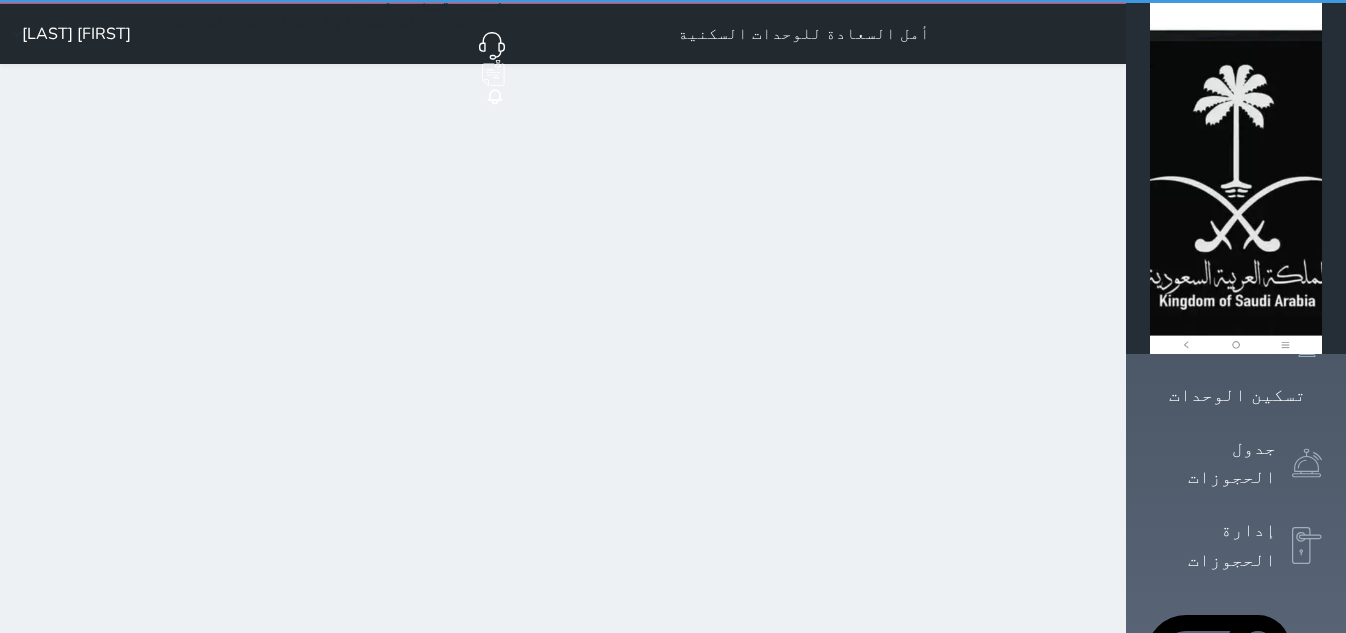 scroll, scrollTop: 0, scrollLeft: 0, axis: both 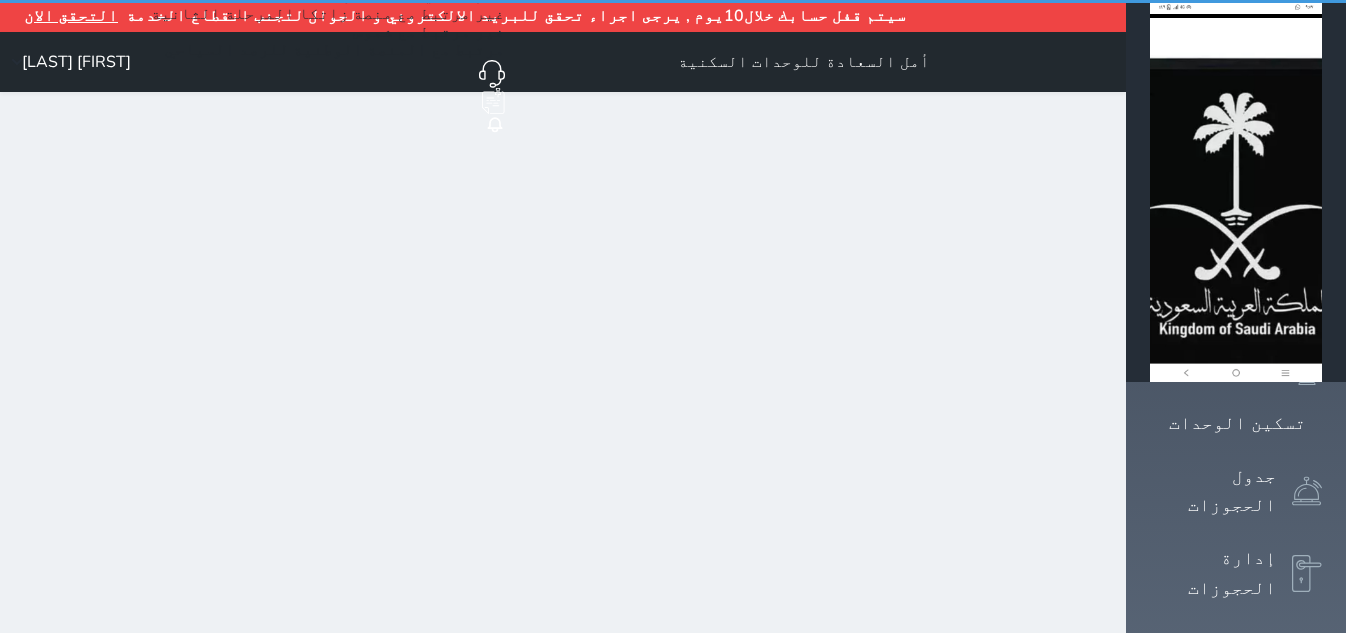 select on "1" 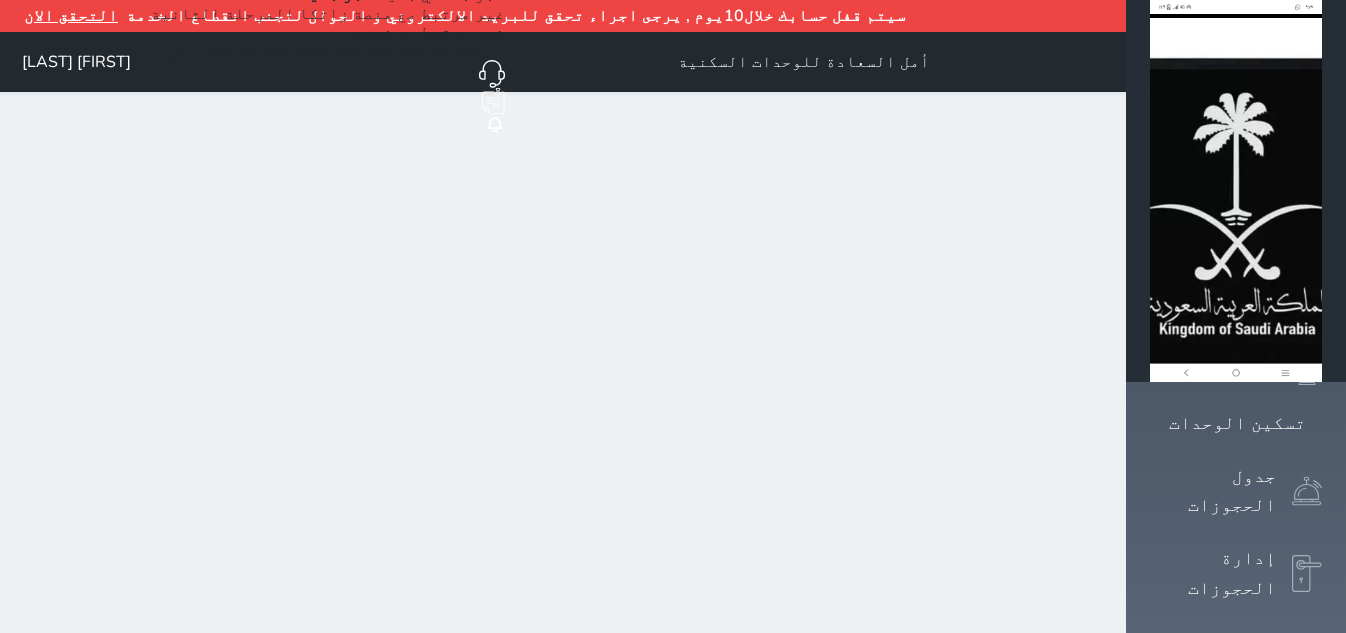 select 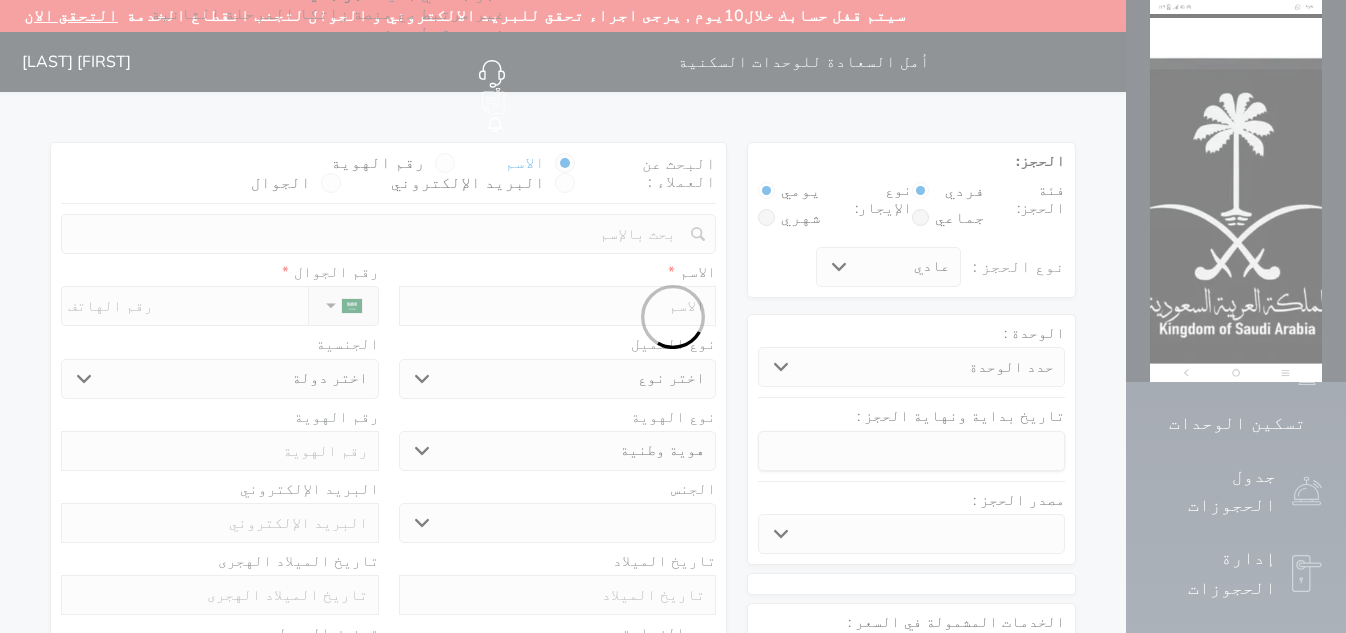 select 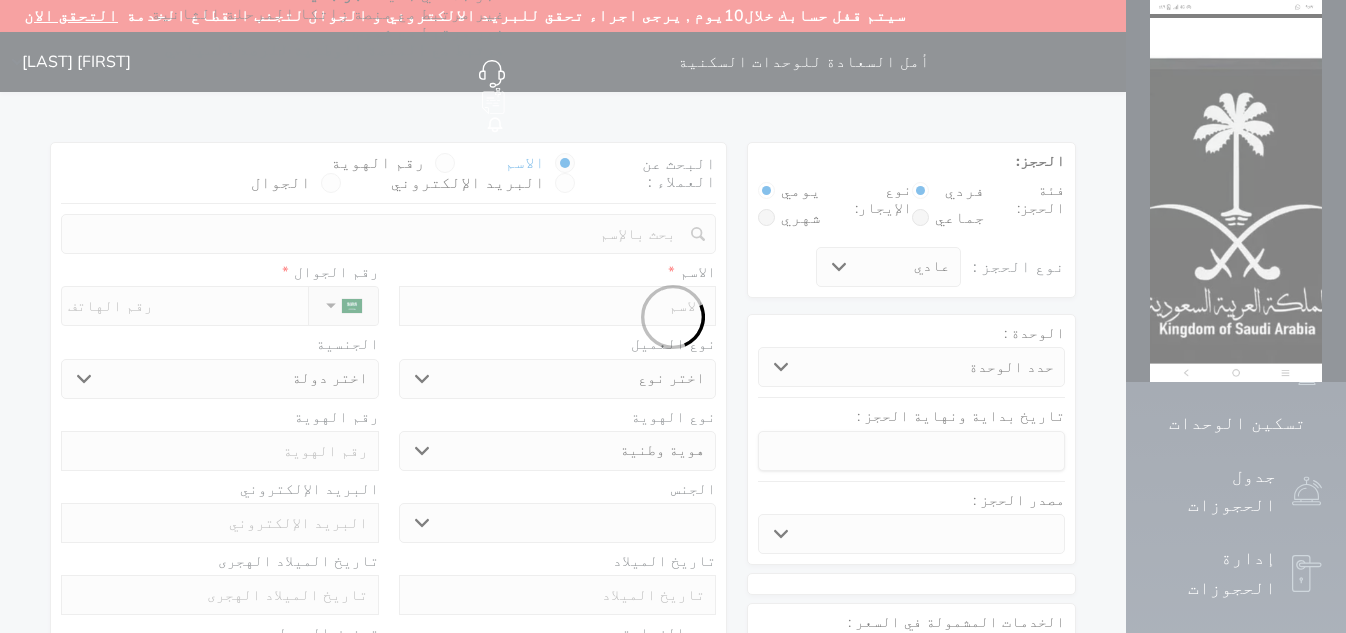 select 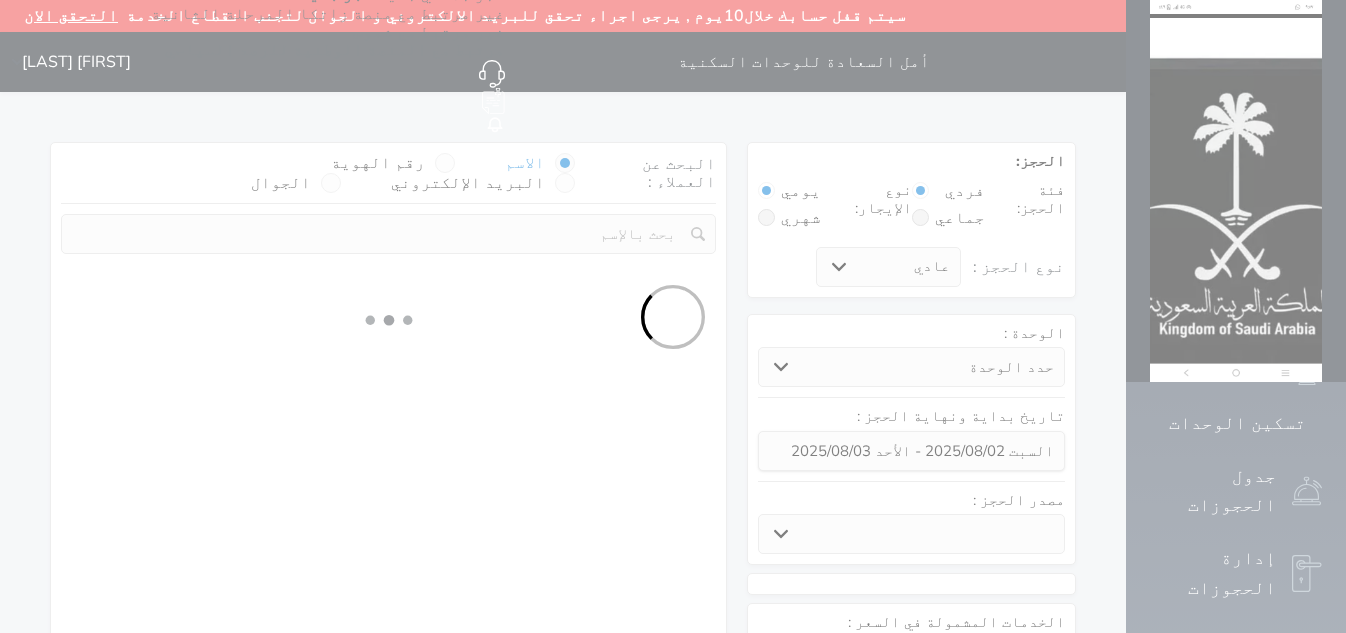 select 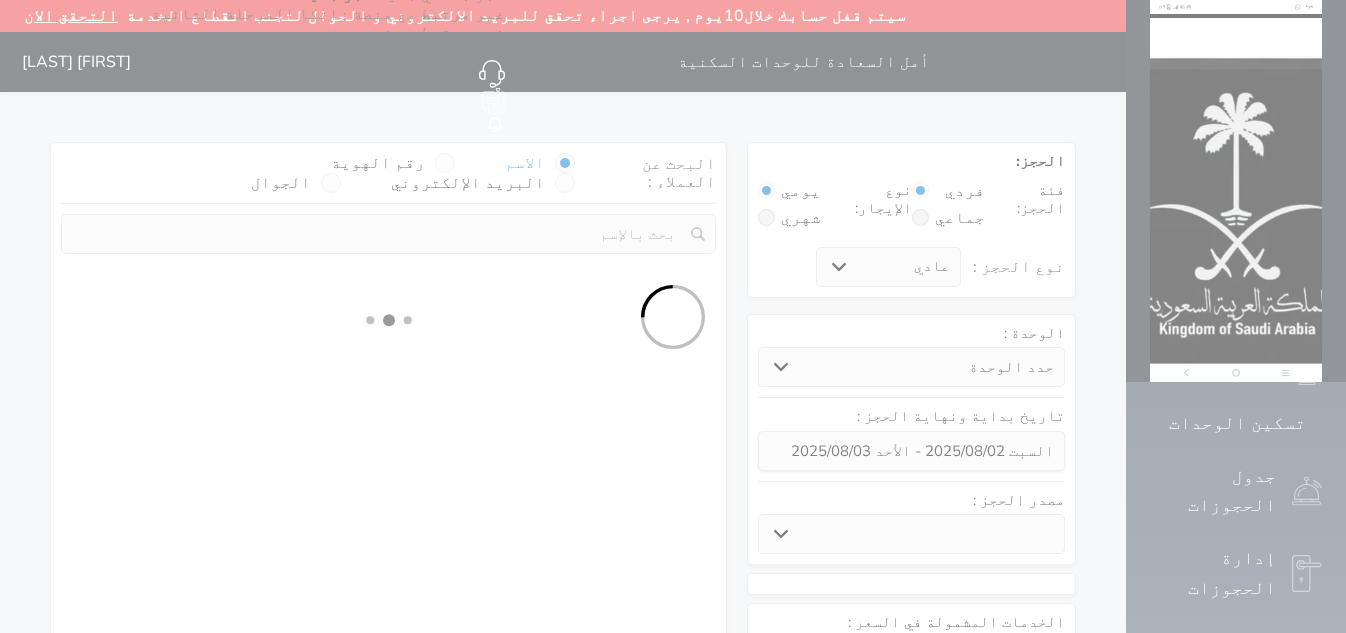 select 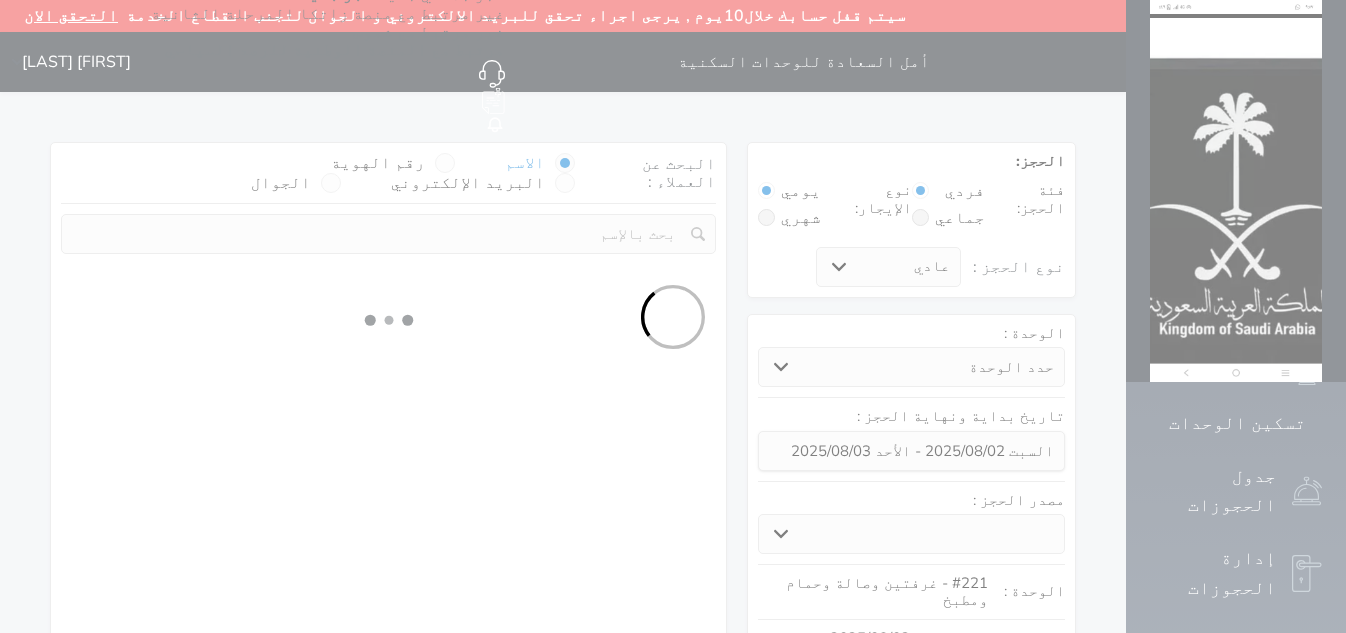 select 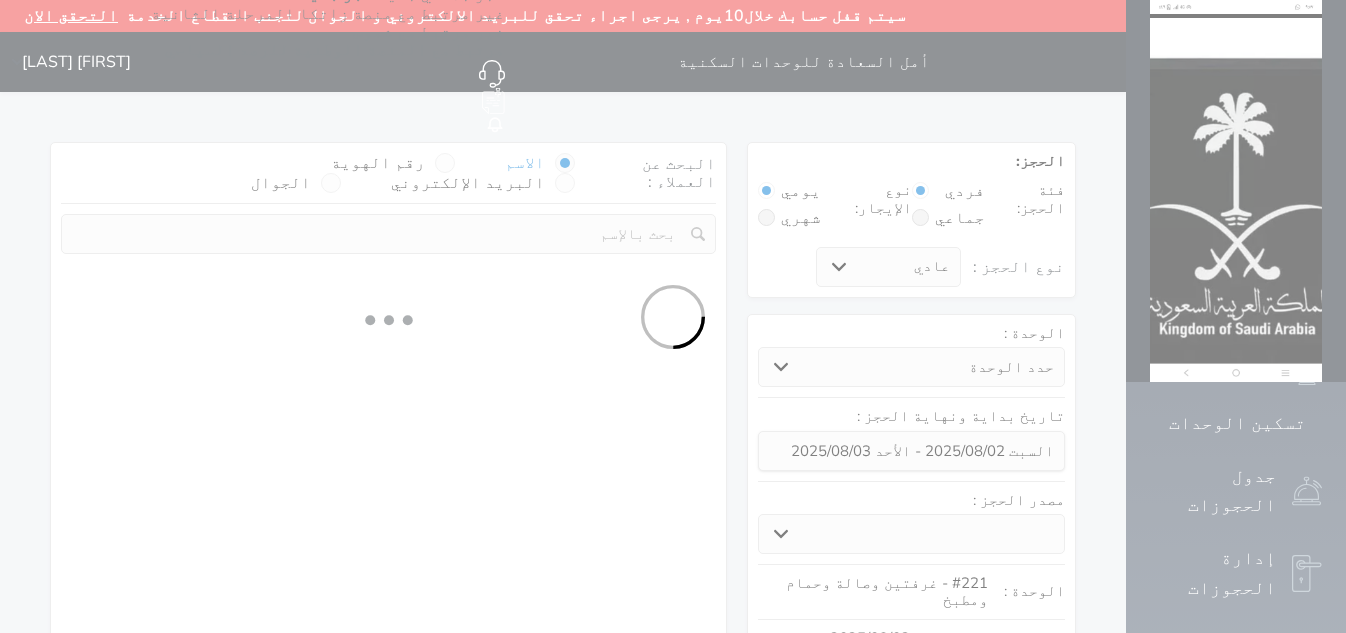 select 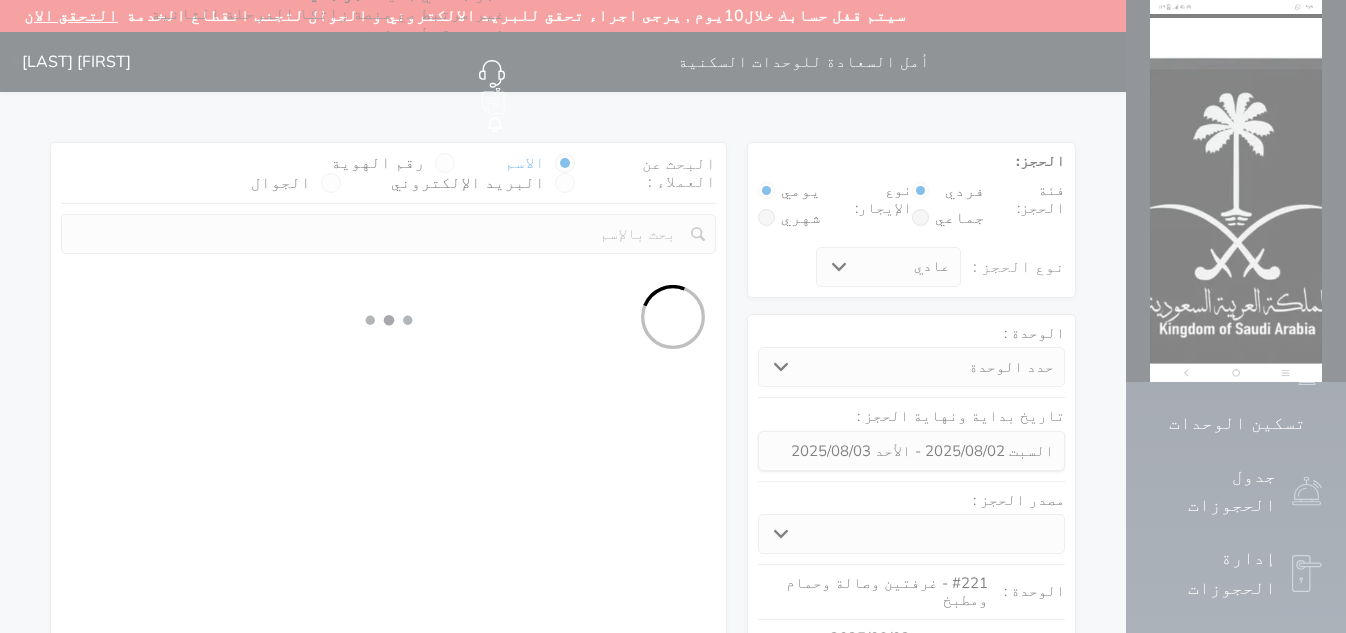 select on "113" 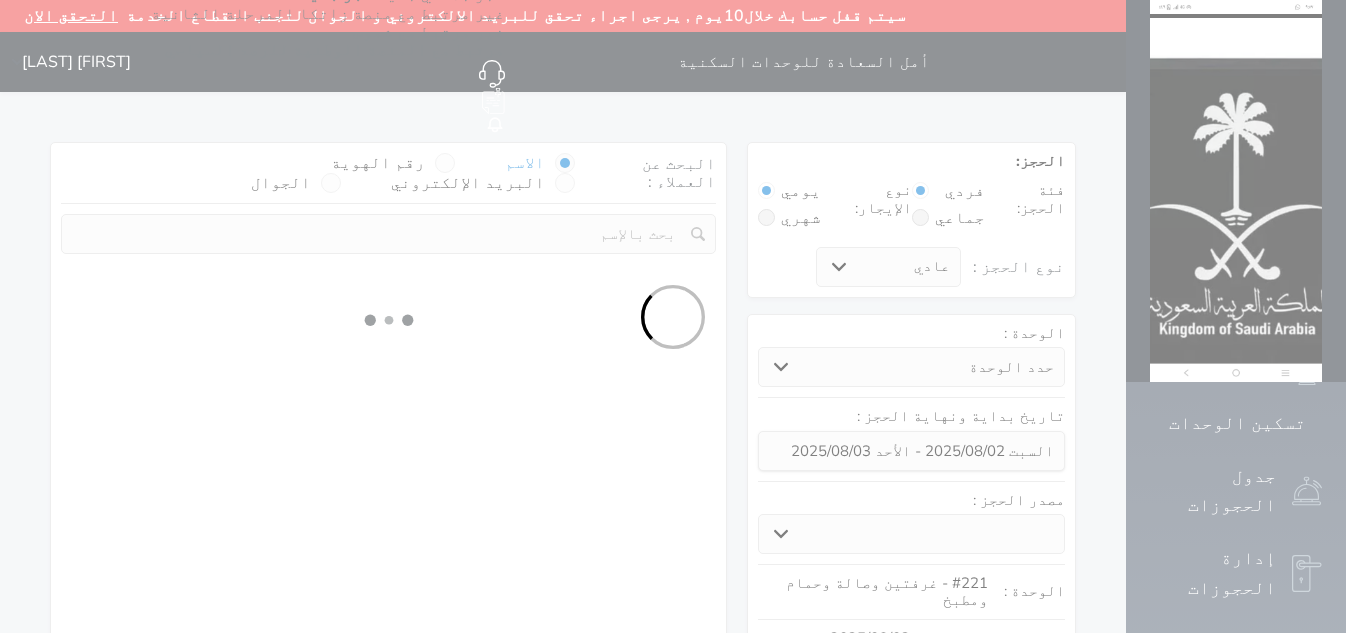select on "1" 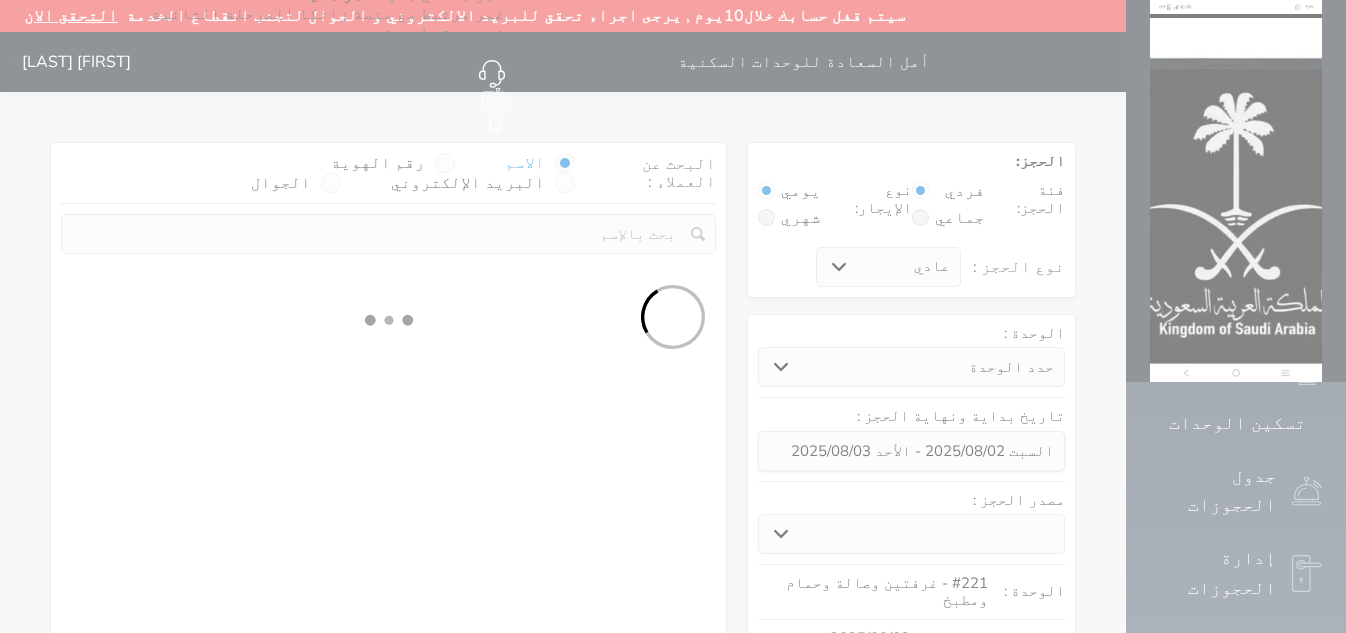 select 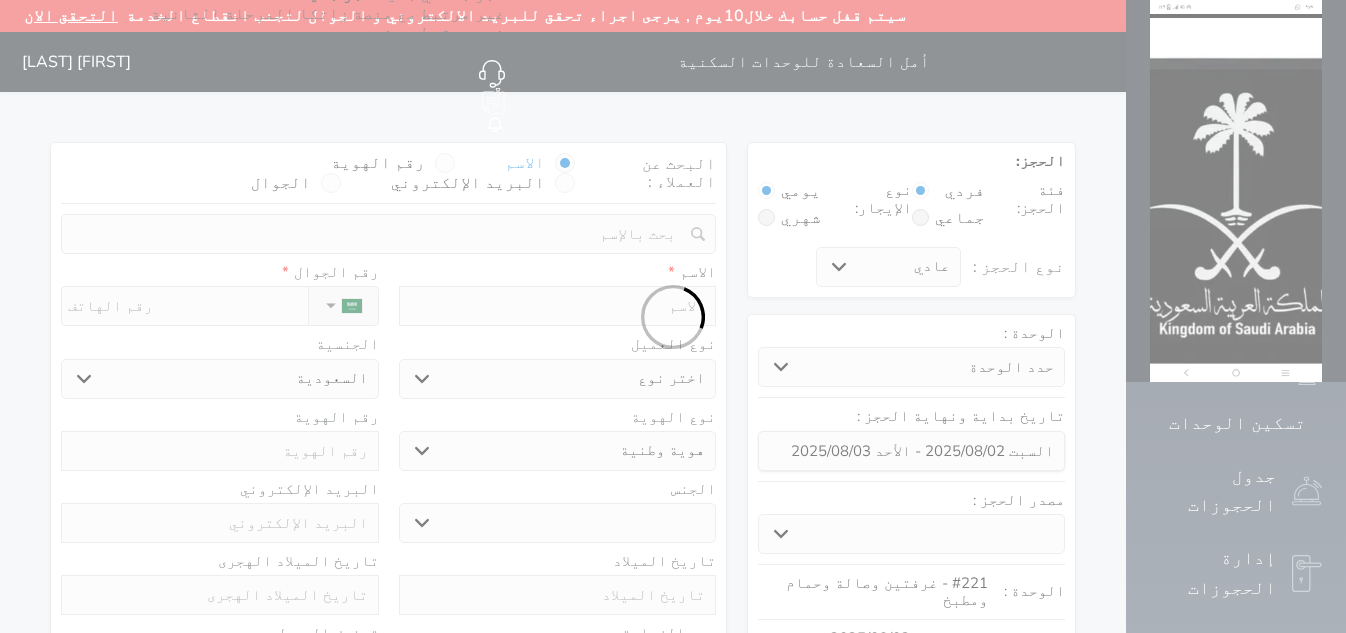 select 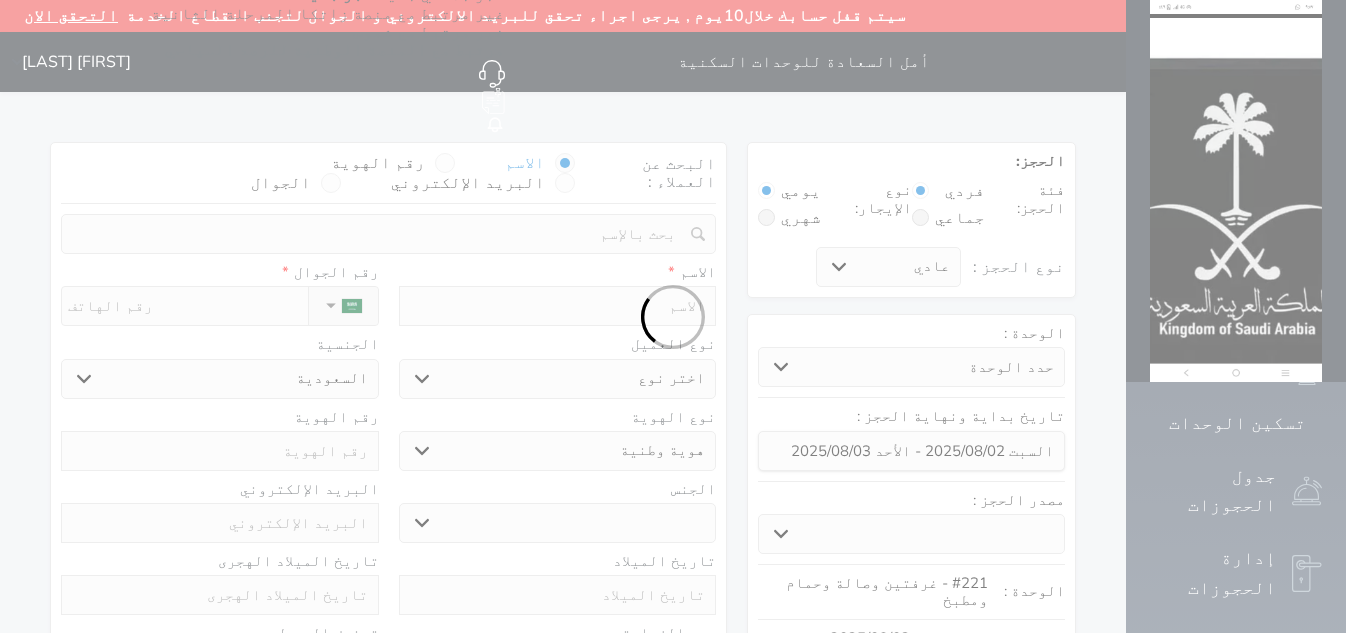 select 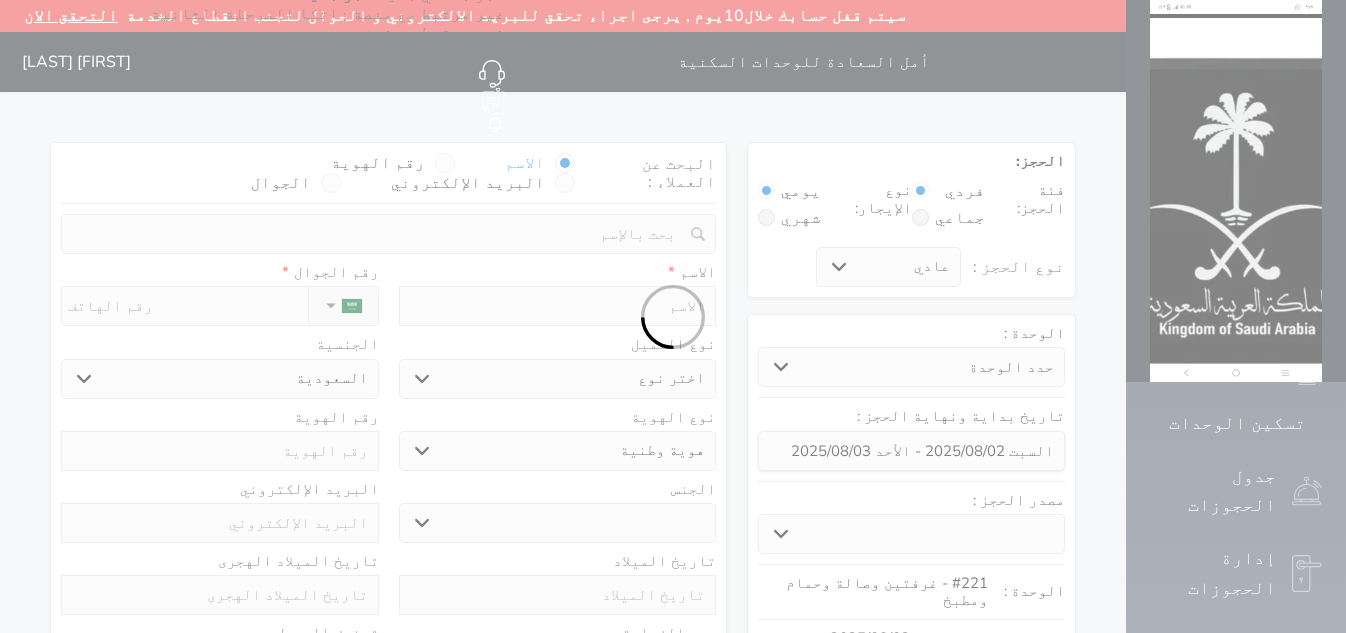 select on "1" 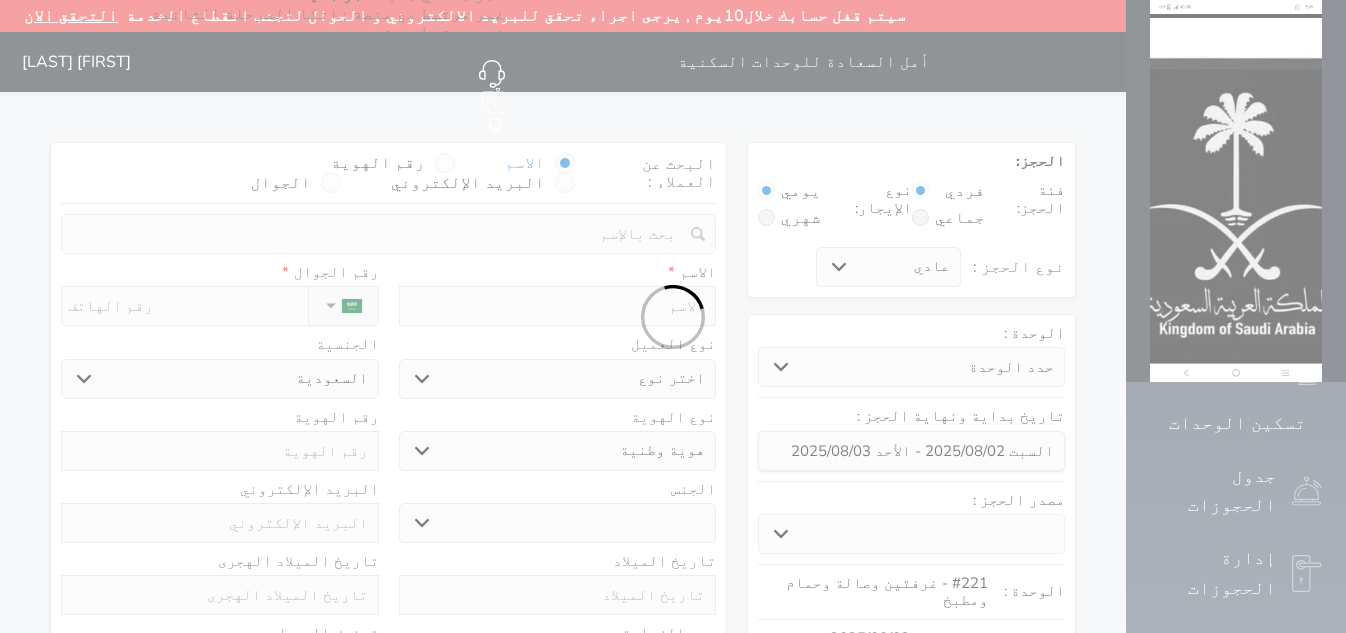select on "7" 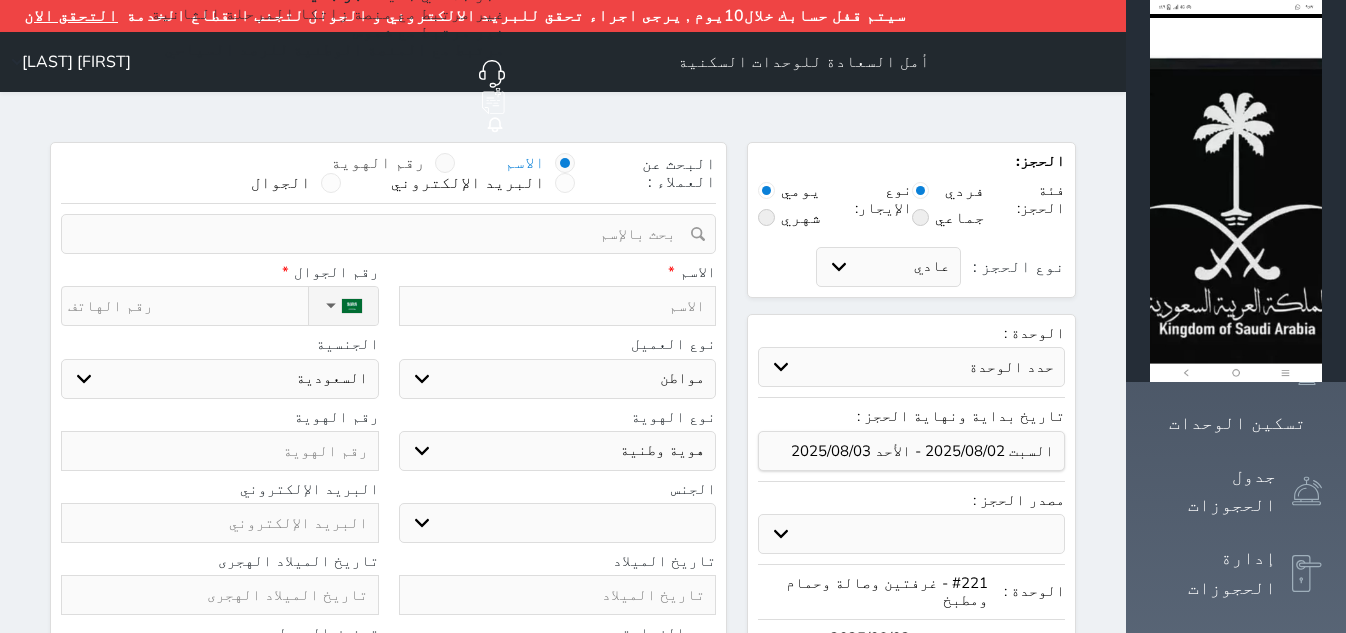 click at bounding box center [445, 163] 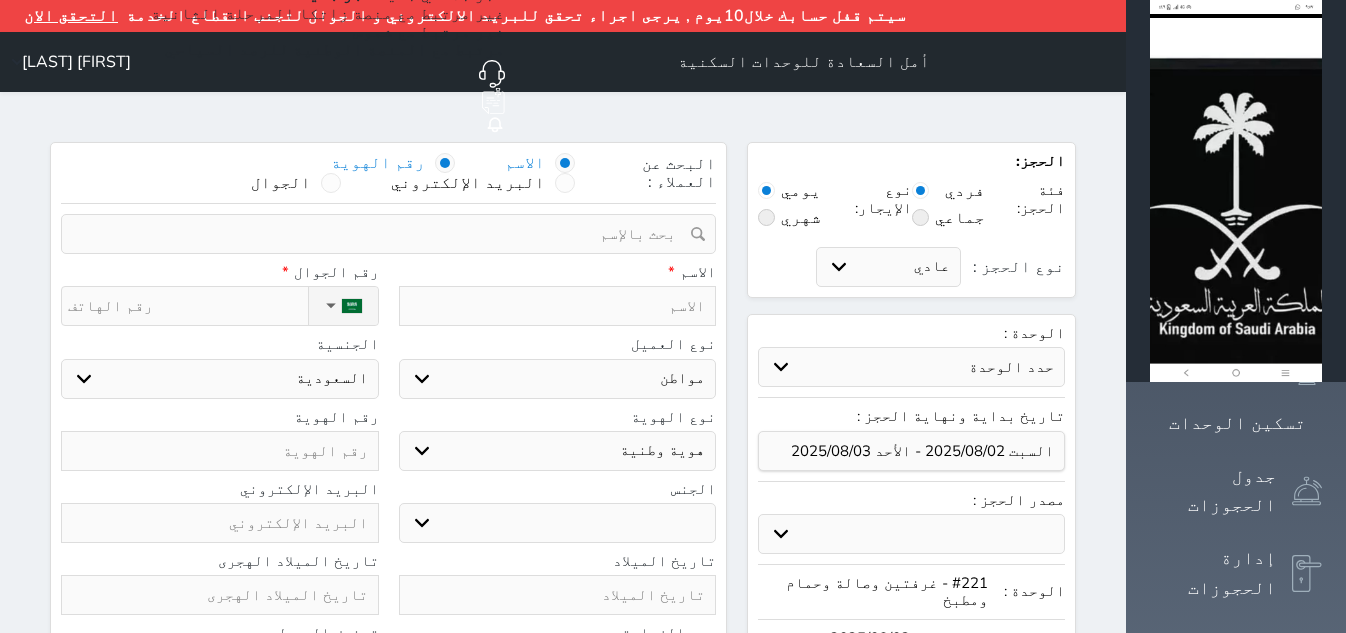 select 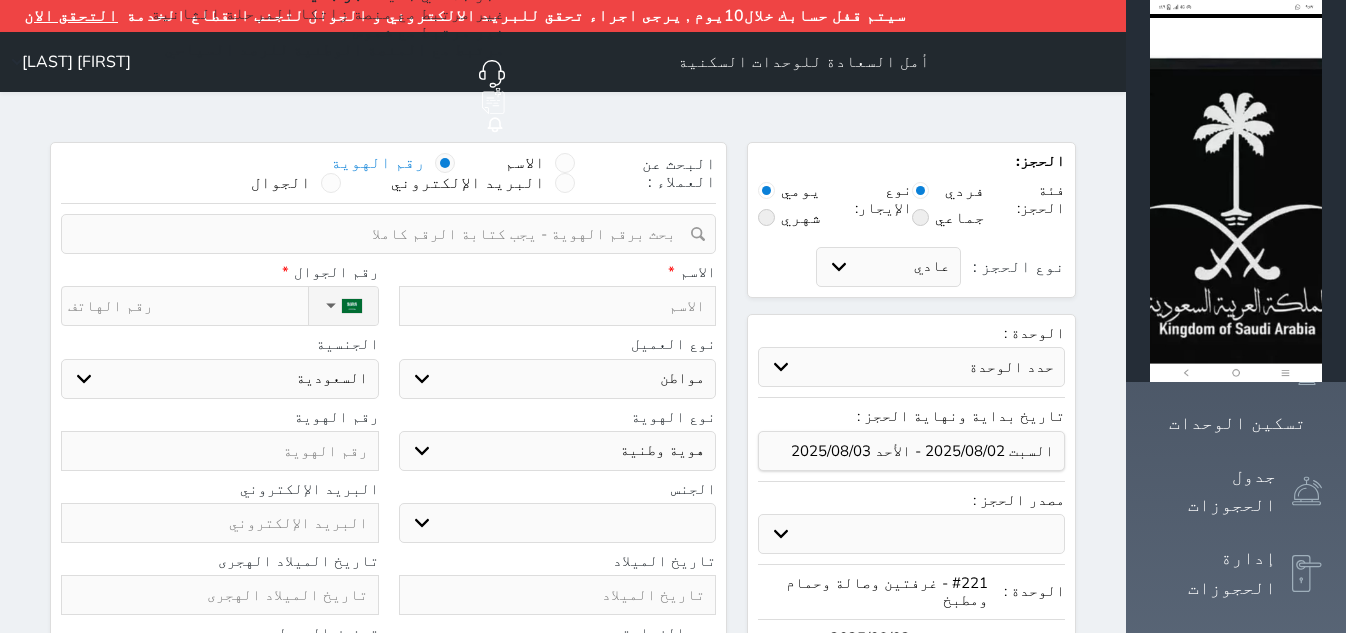 click at bounding box center (381, 234) 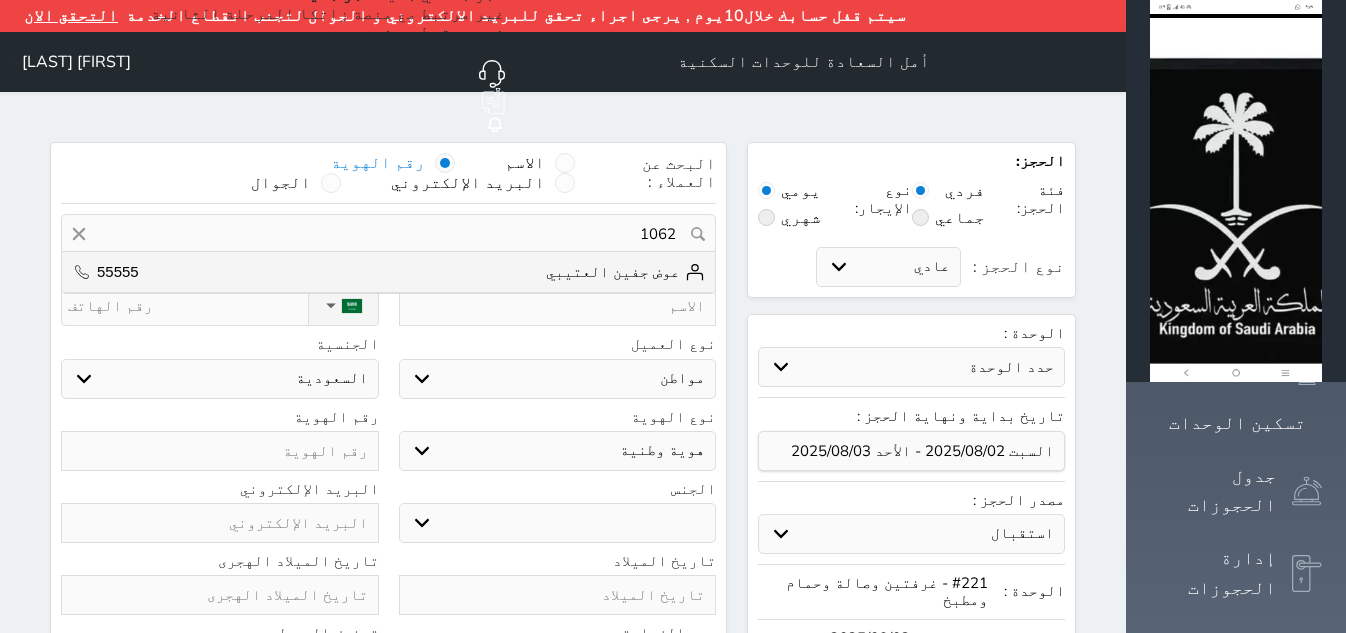 type on "10626" 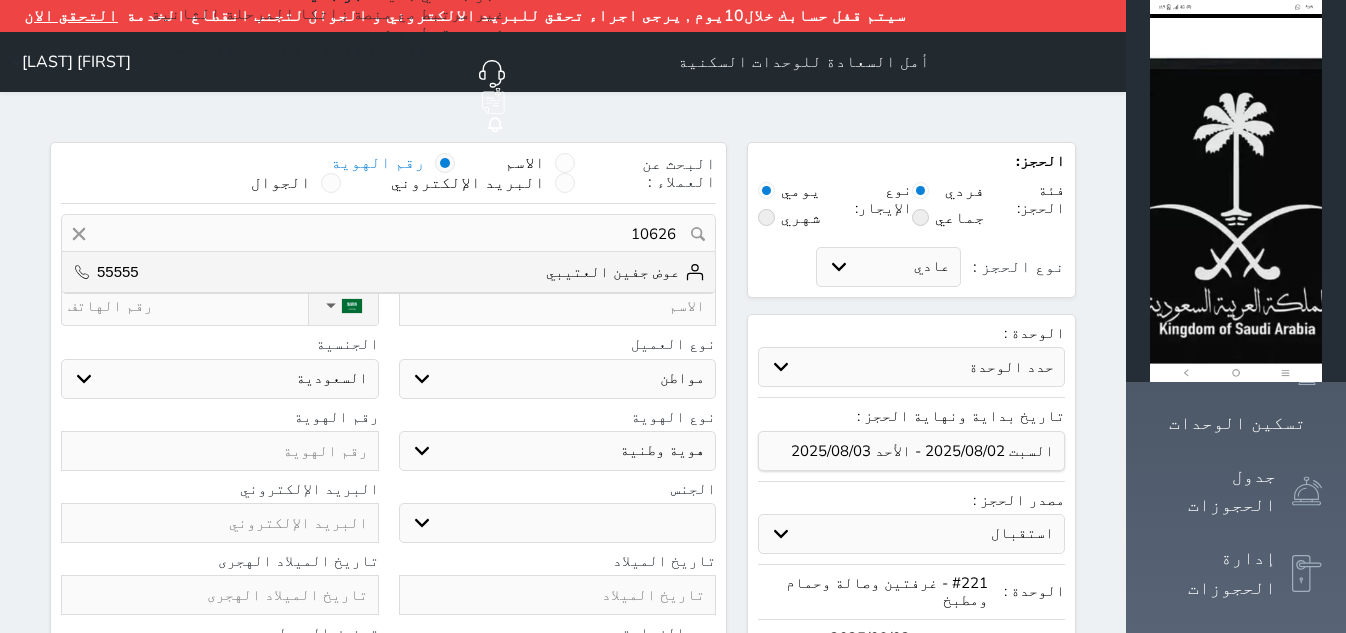 select 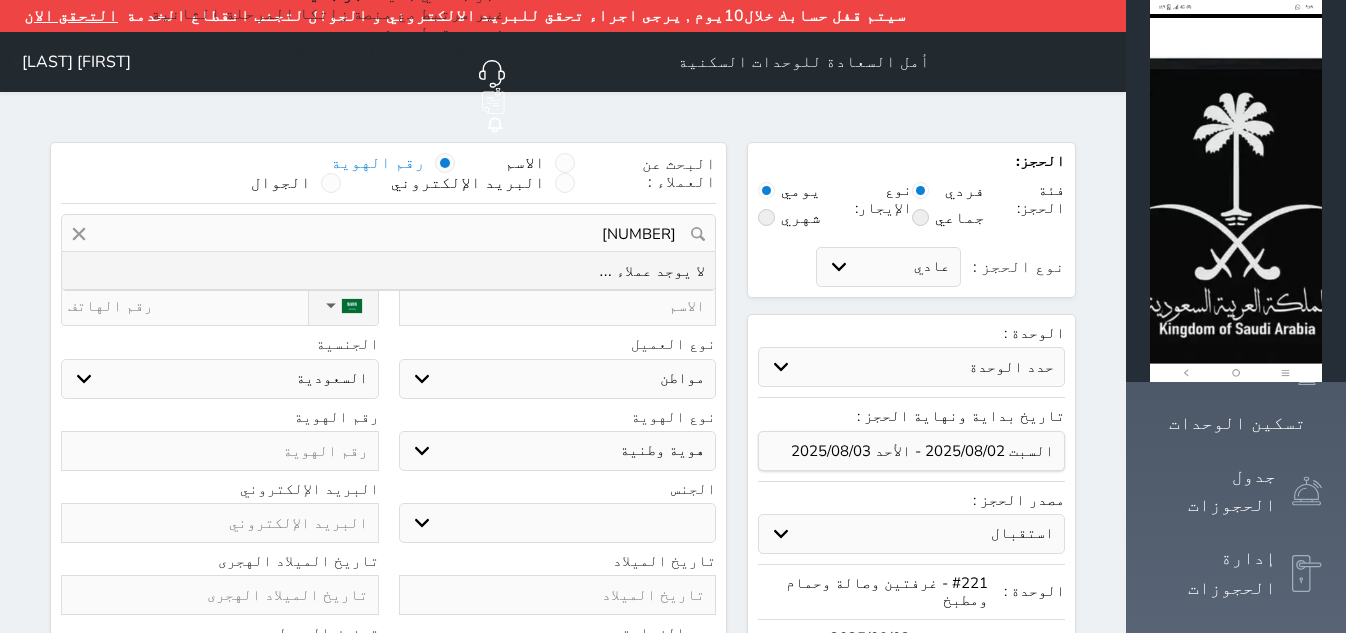 drag, startPoint x: 656, startPoint y: 174, endPoint x: 743, endPoint y: 181, distance: 87.28116 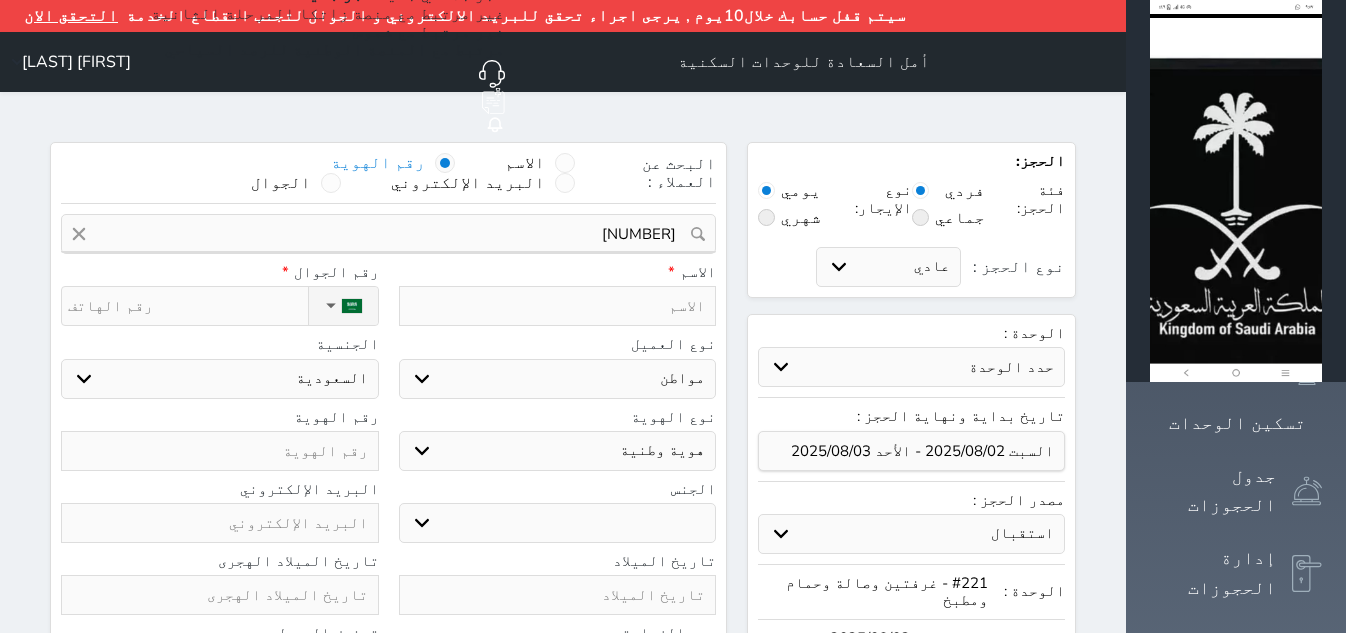 click at bounding box center [220, 451] 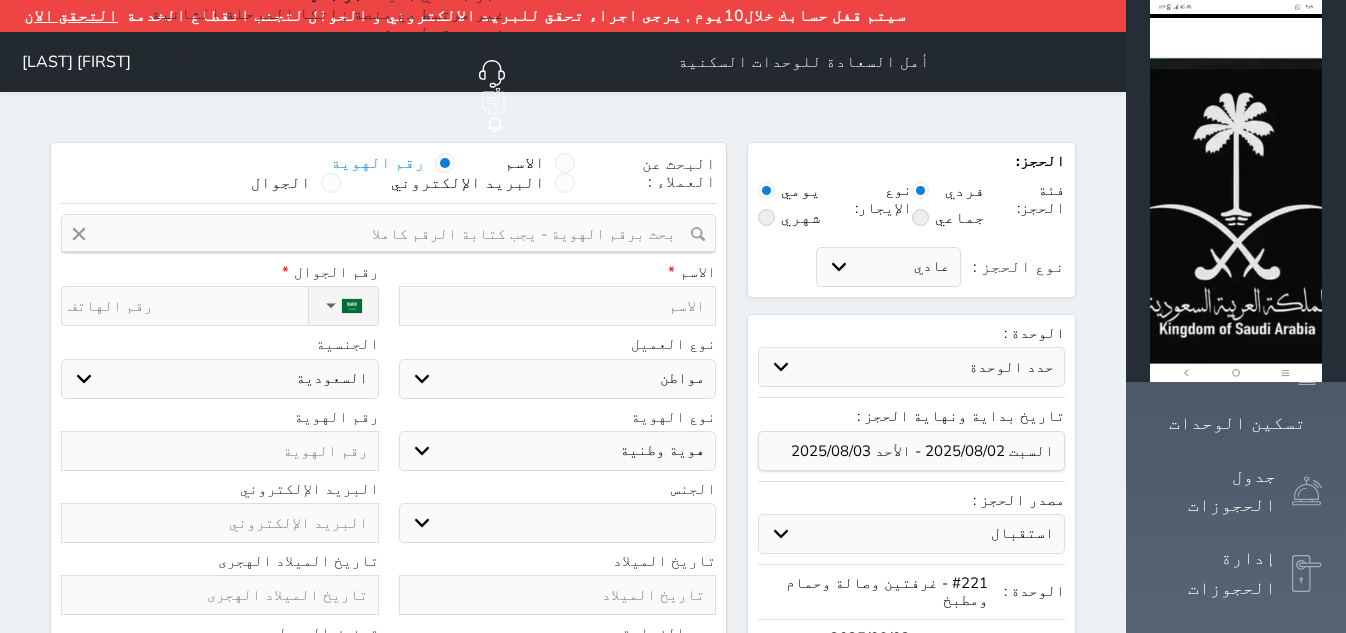 select 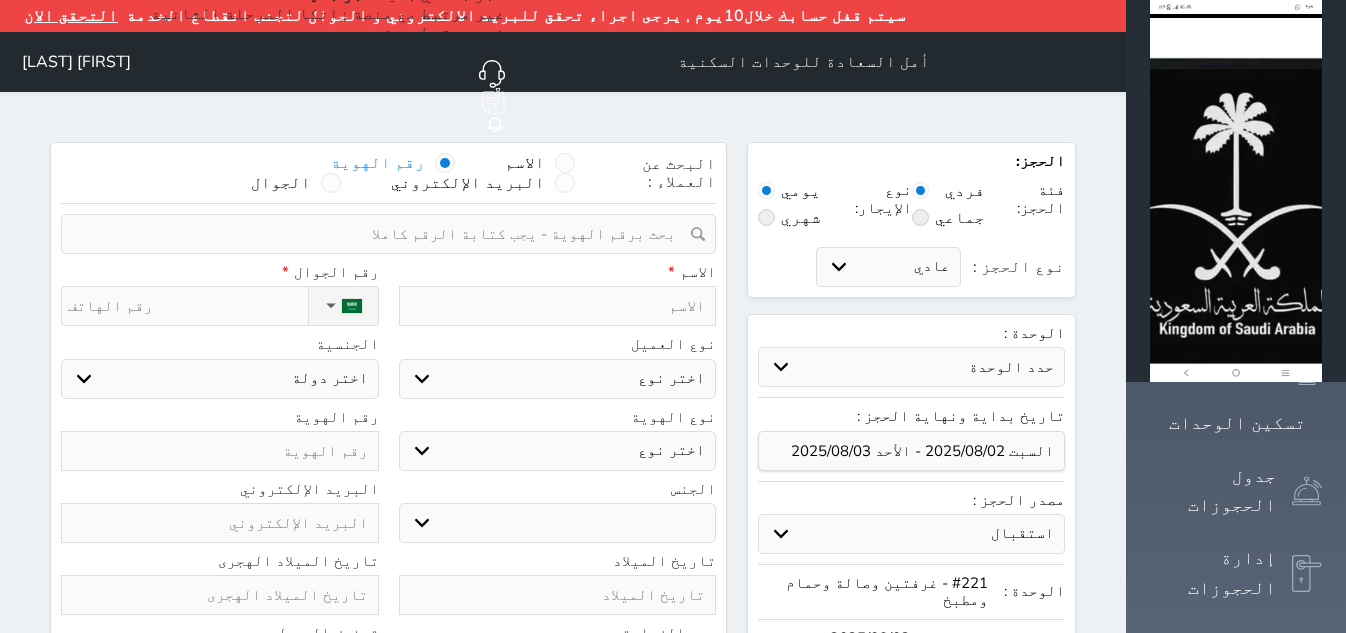 click on "البحث عن العملاء :        الاسم       رقم الهوية       البريد الإلكتروني       الجوال           تغيير العميل                      ملاحظات                           سجل حجوزات العميل undefined                   إجمالى رصيد العميل : 0 ريال     رقم الحجز   الوحدة   من   إلى   نوع الحجز   الرصيد   الاجرائات         النتائج  : من (  ) - إلى  (  )   العدد  :              سجل الكمبيالات الغير محصلة على العميل undefined                 رقم الحجز   المبلغ الكلى    المبلغ المحصل    المبلغ المتبقى    تاريخ الإستحقاق         النتائج  : من (  ) - إلى  (  )   العدد  :      الاسم *     رقم الجوال *       ▼     Afghanistan (‫افغانستان‬‎)   +93   Albania (Shqipëri)   +355   Algeria (‫الجزائر‬‎)   +213   American Samoa" at bounding box center [388, 556] 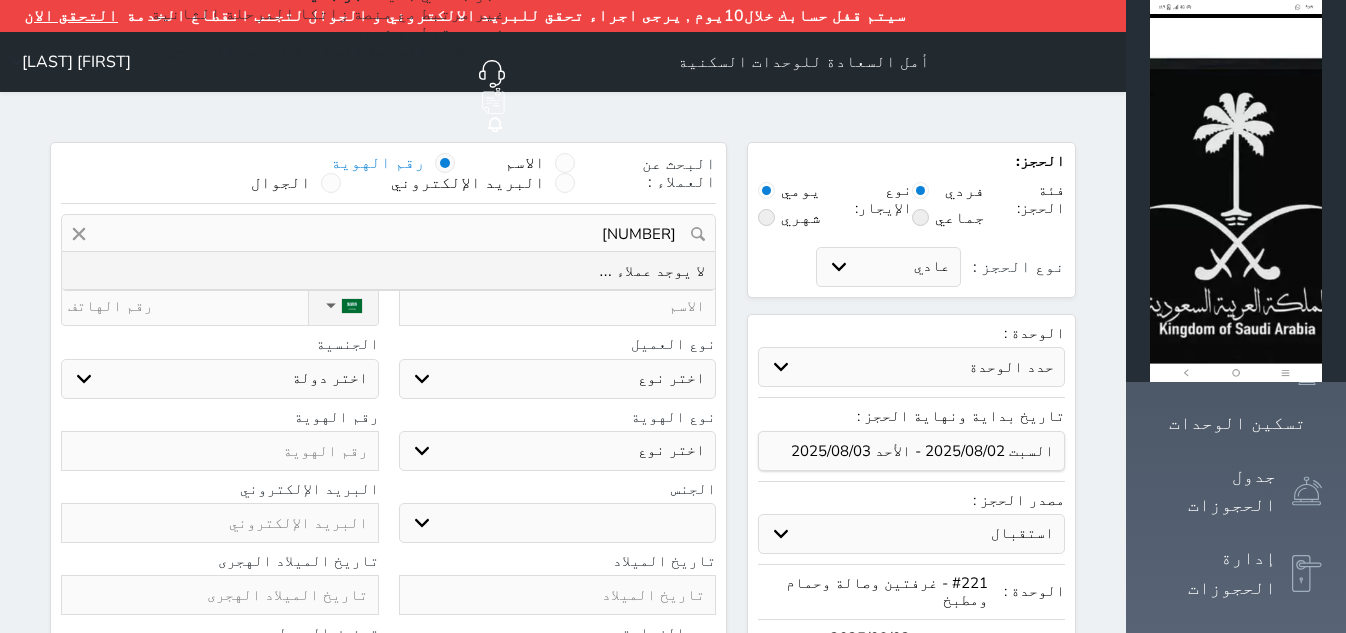 drag, startPoint x: 653, startPoint y: 177, endPoint x: 746, endPoint y: 177, distance: 93 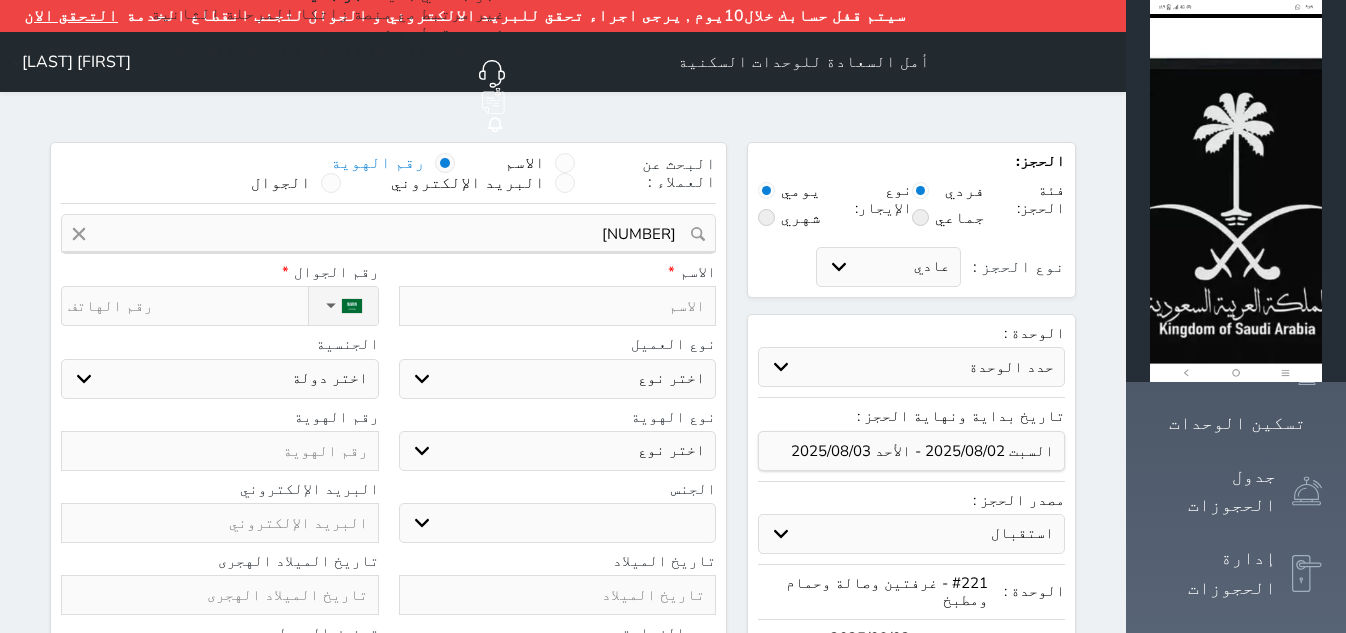 click at bounding box center [220, 451] 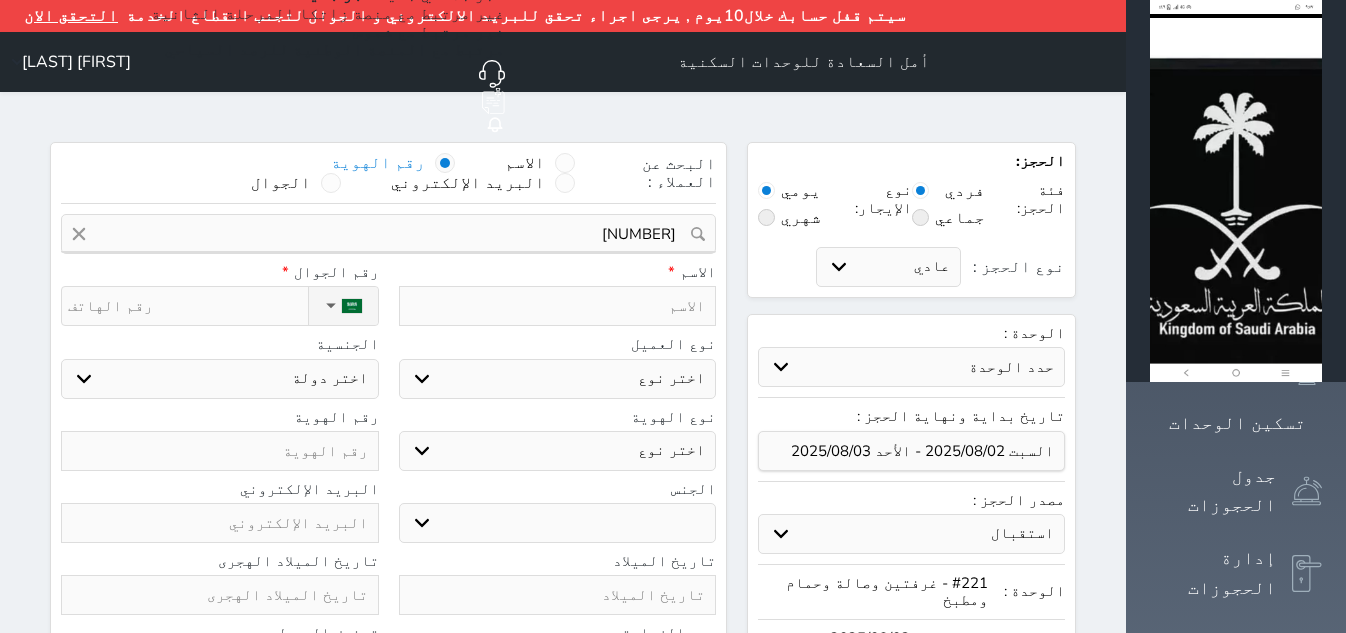 select 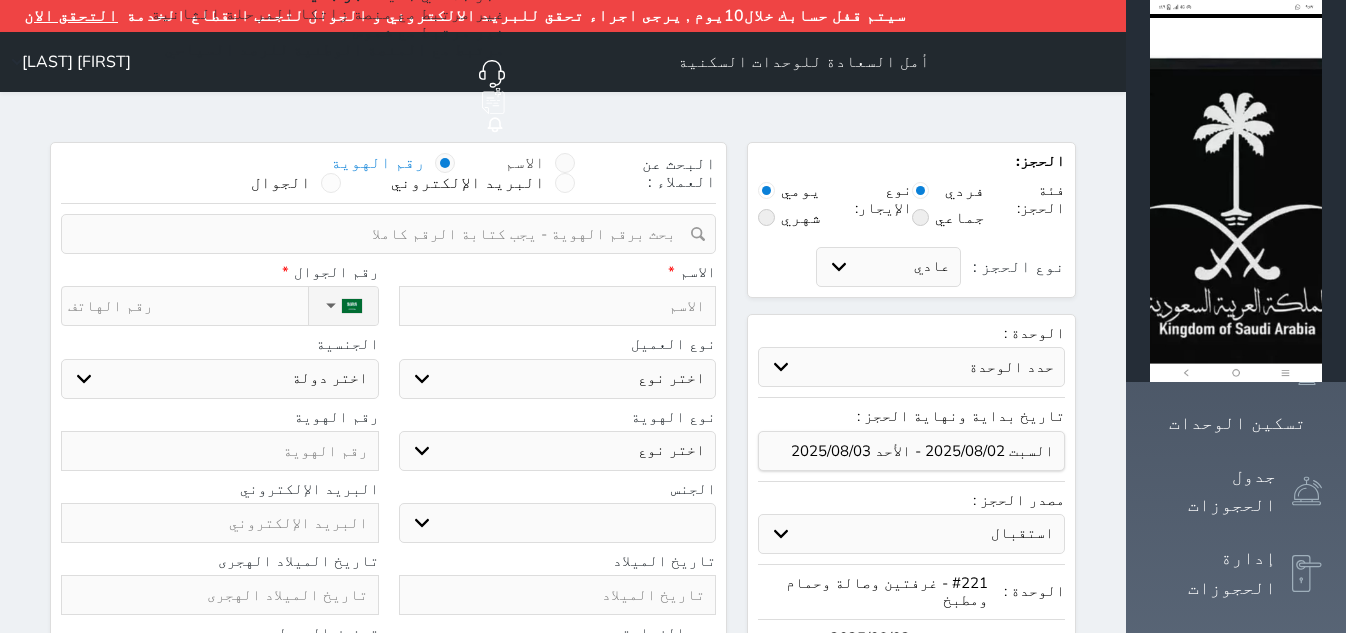 click at bounding box center [565, 163] 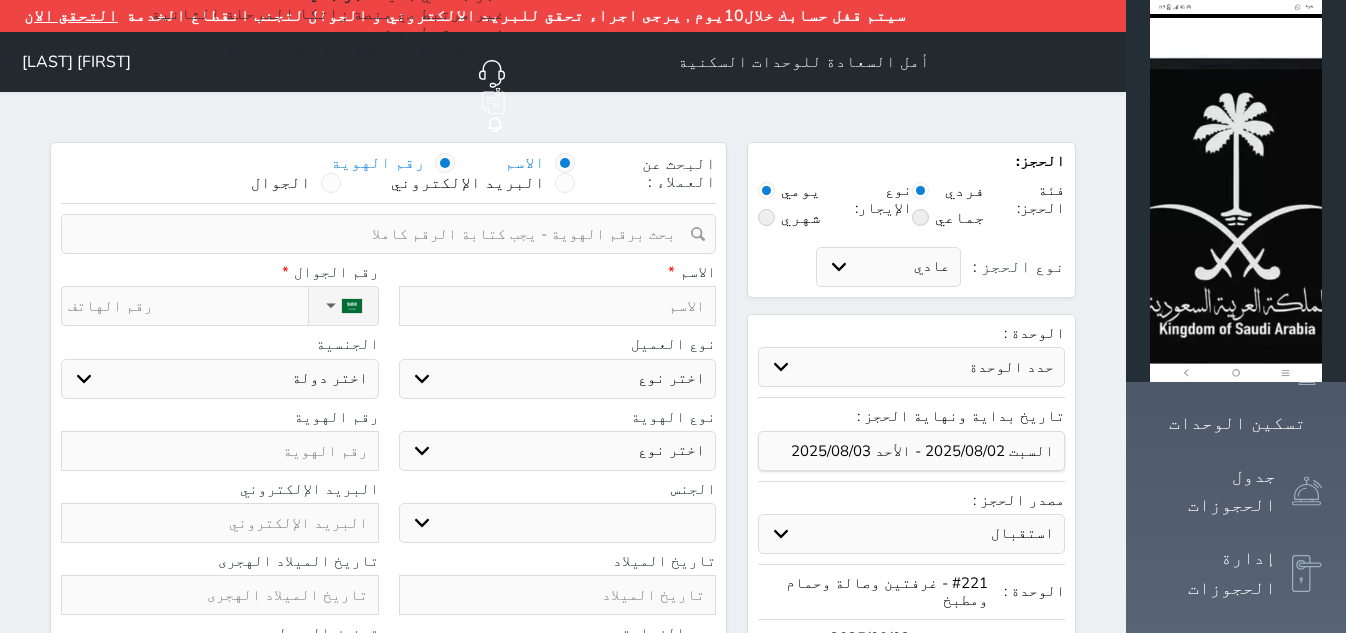 select 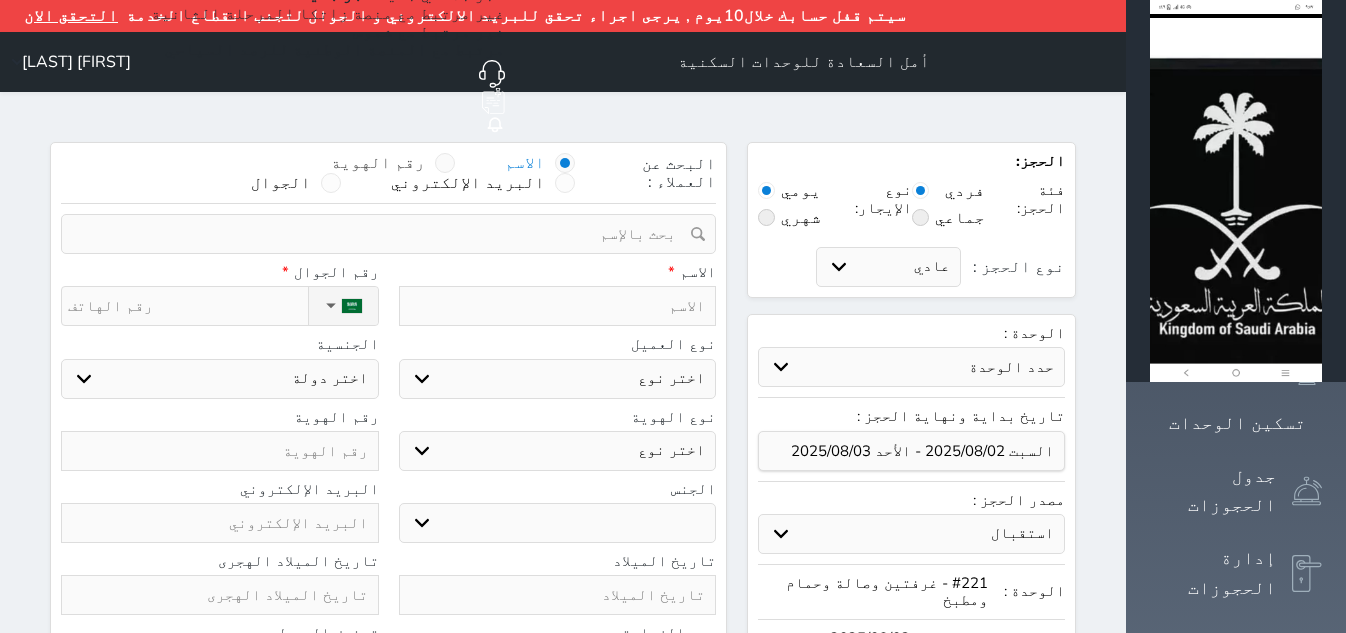 click at bounding box center [445, 163] 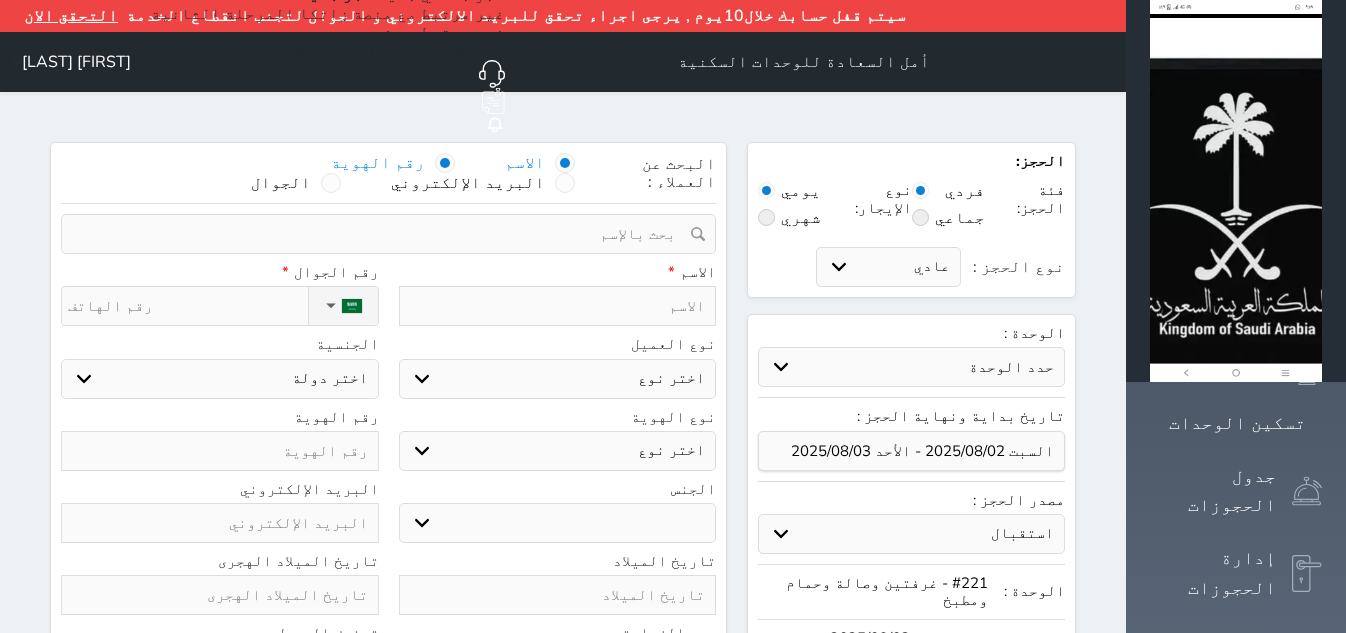 select 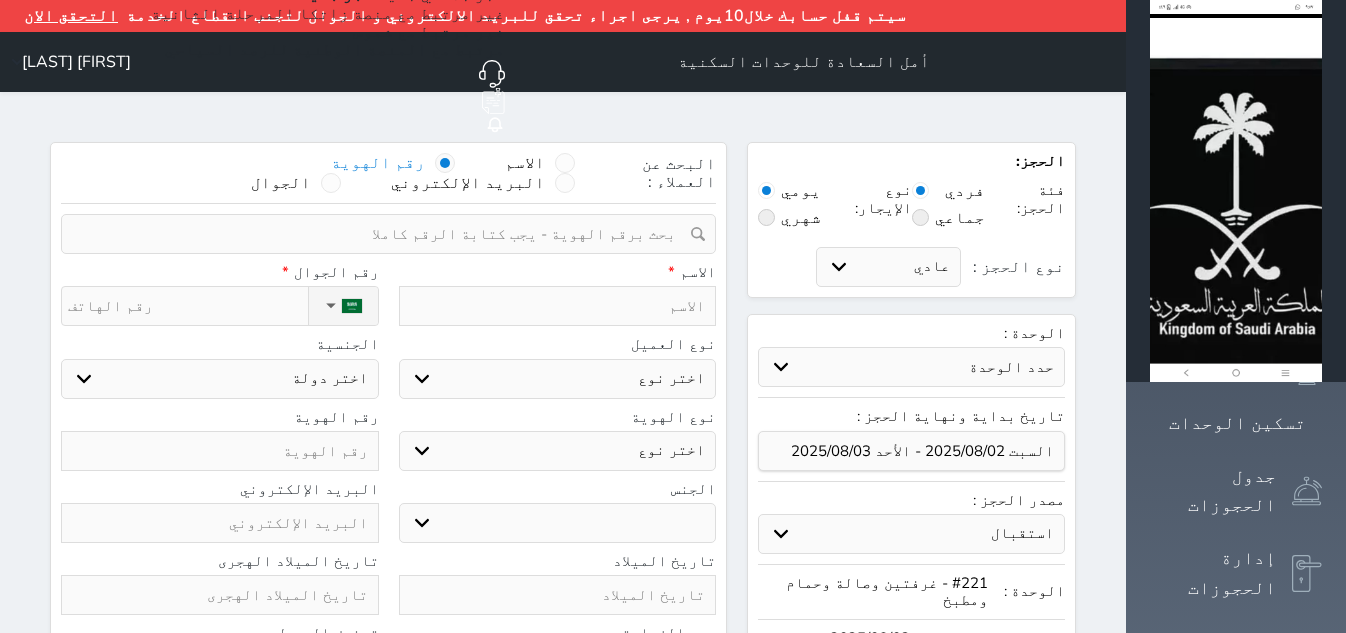 paste on "[NUMBER]" 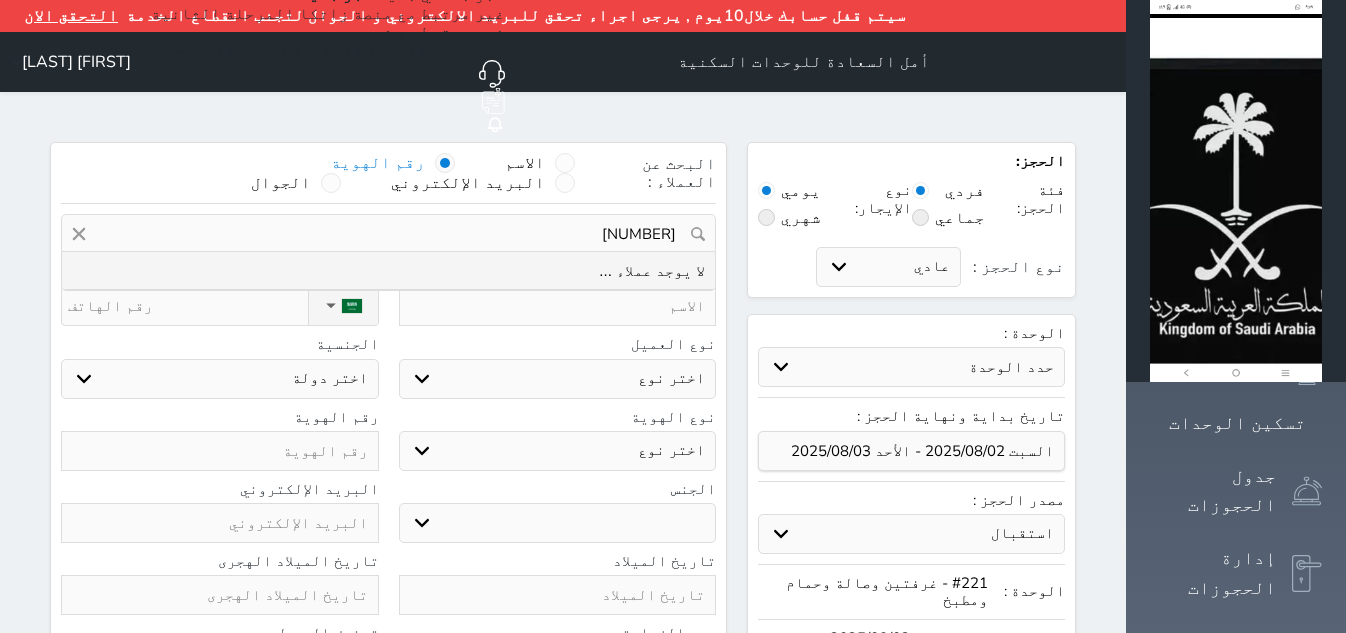 type on "[NUMBER]" 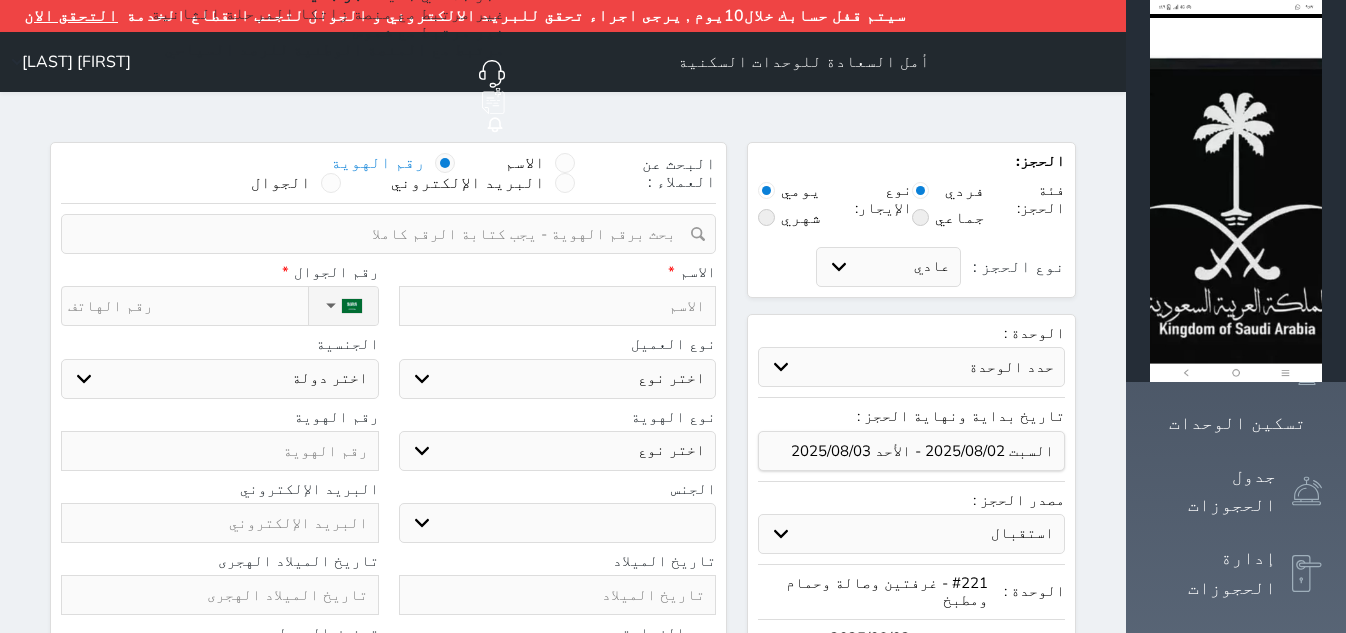 paste on "[NUMBER]" 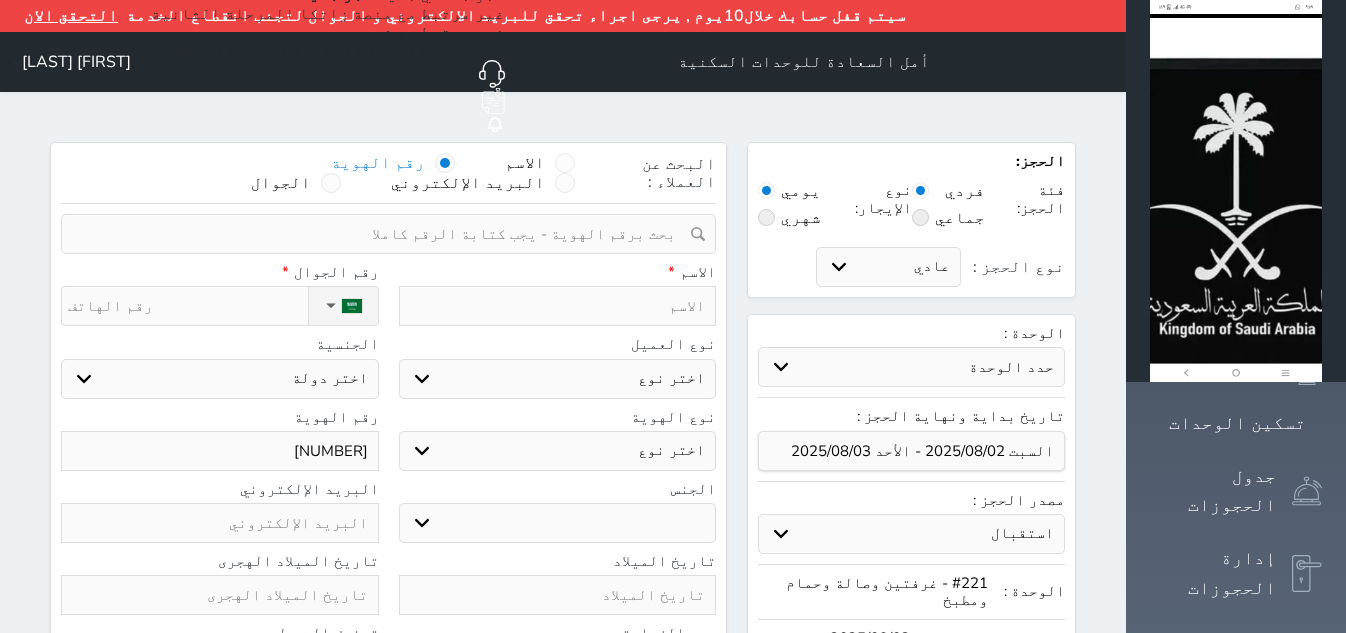 type on "[NUMBER]" 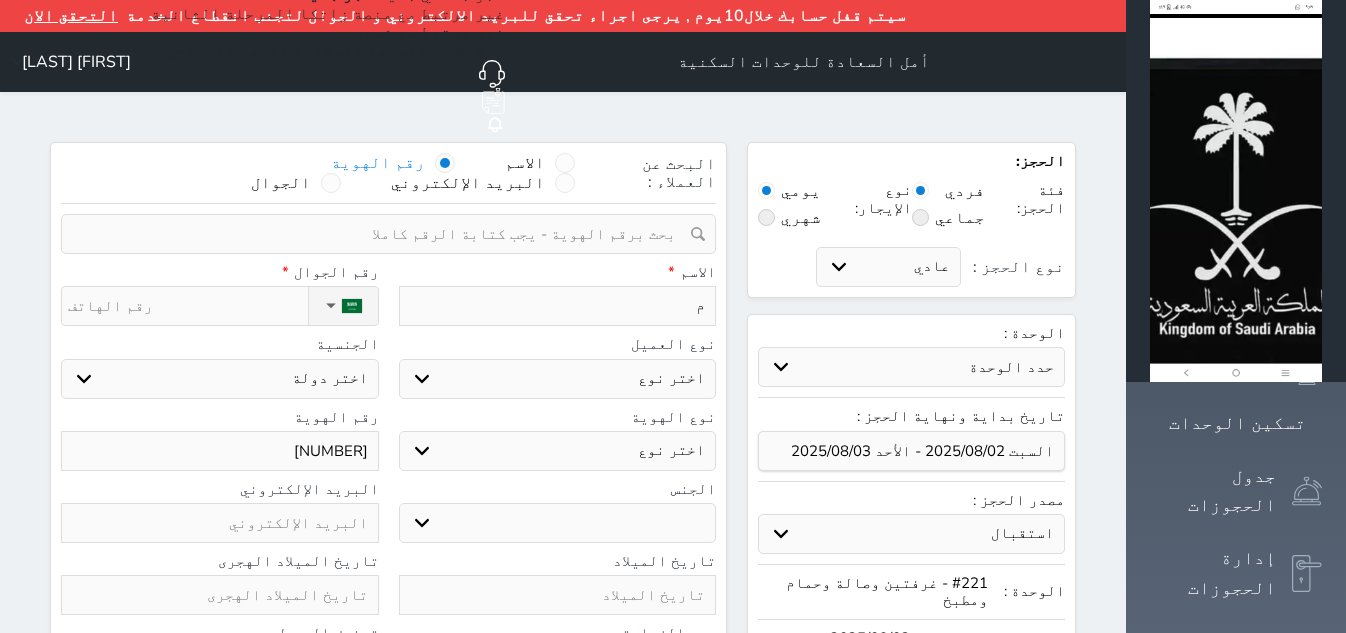 type on "مس" 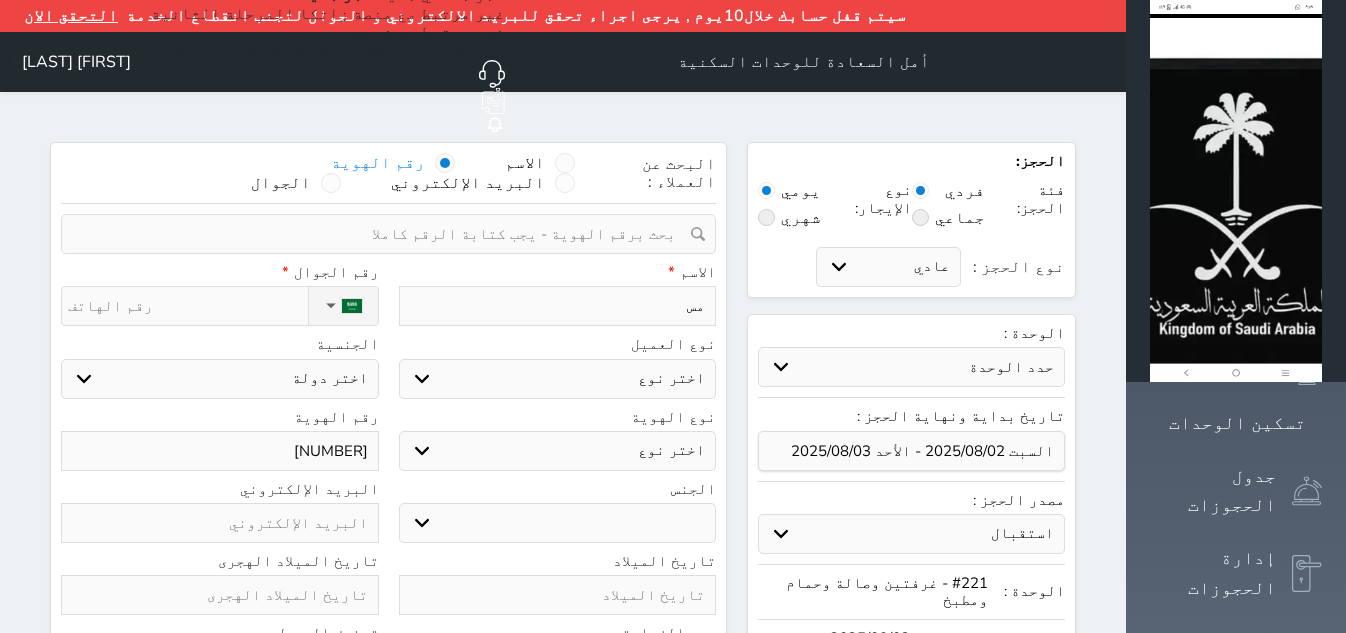 type on "[FIRST]" 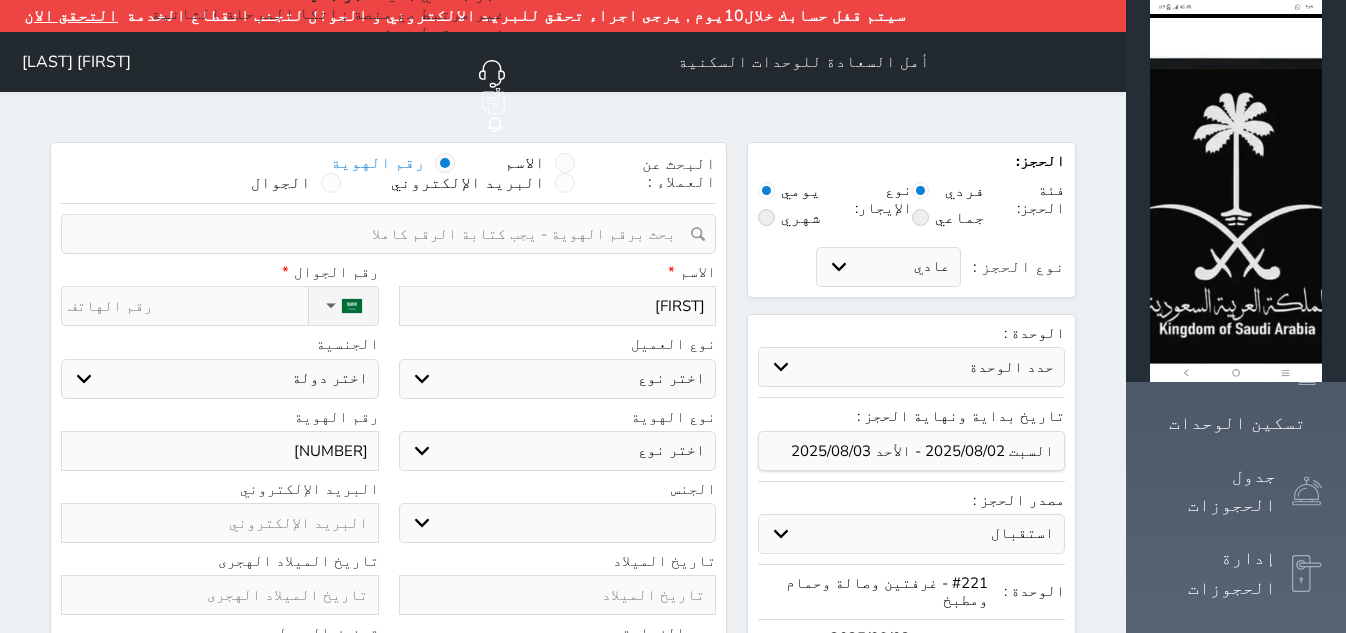 type on "[FIRST]" 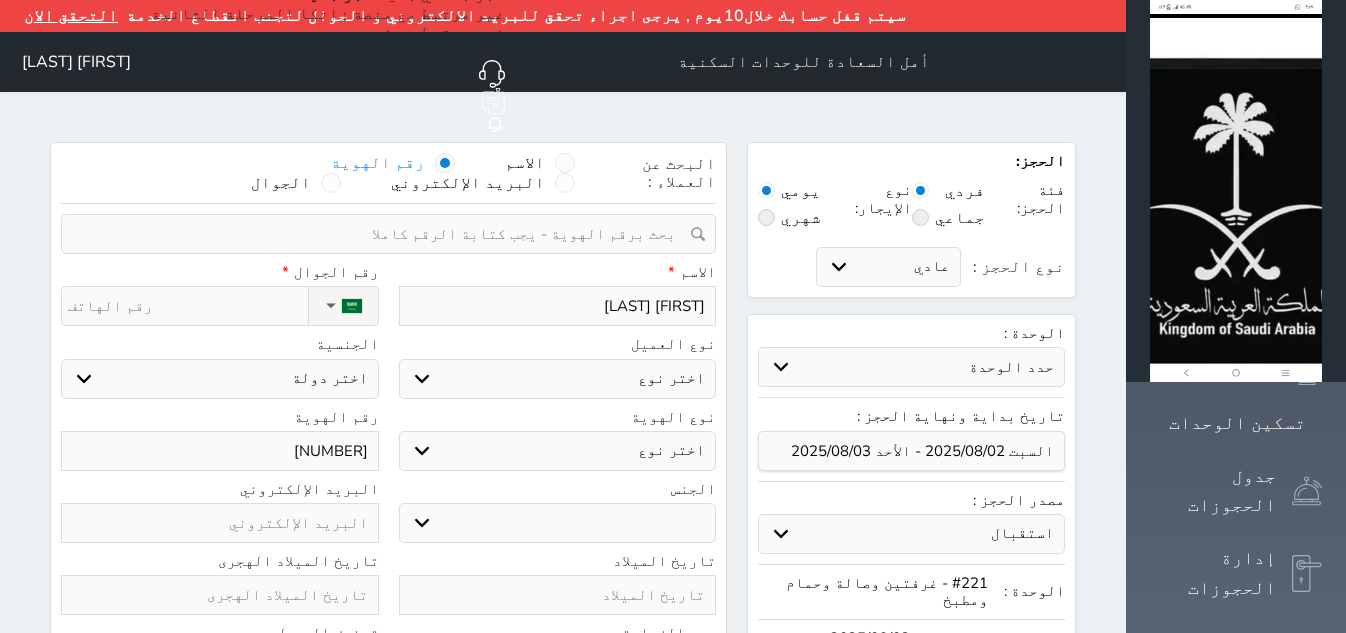 type on "[FIRST] [LAST]" 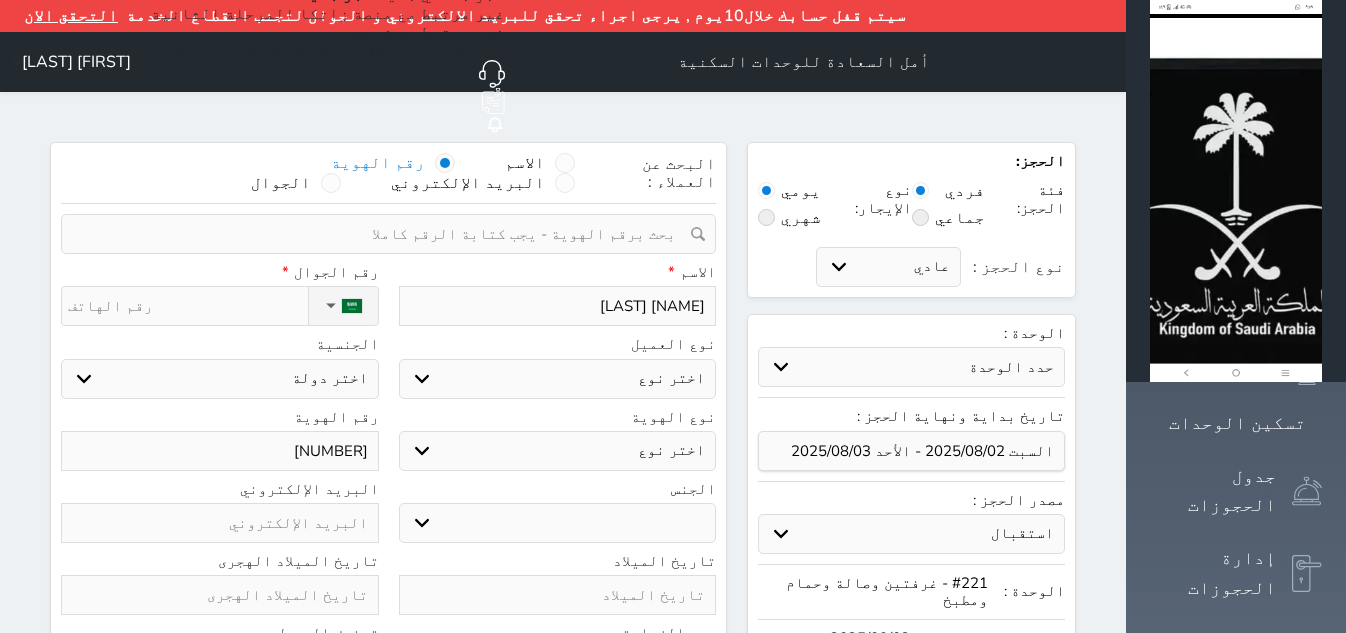 select 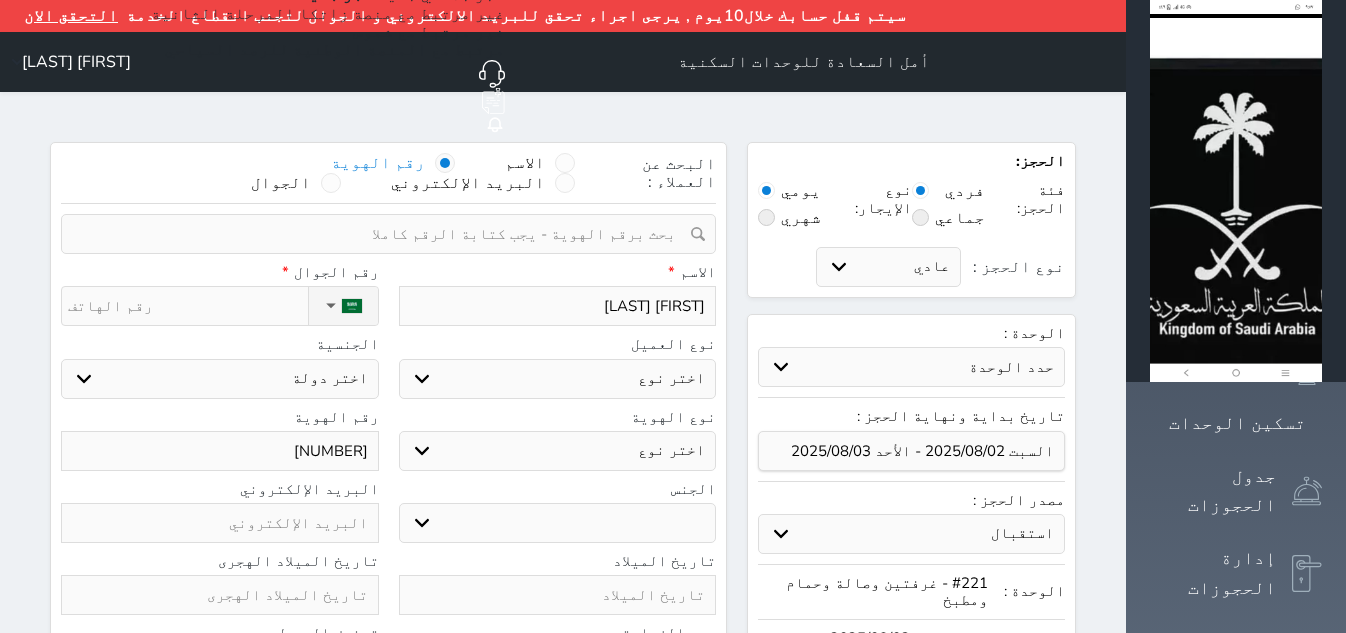 type on "[FIRST] [LAST]" 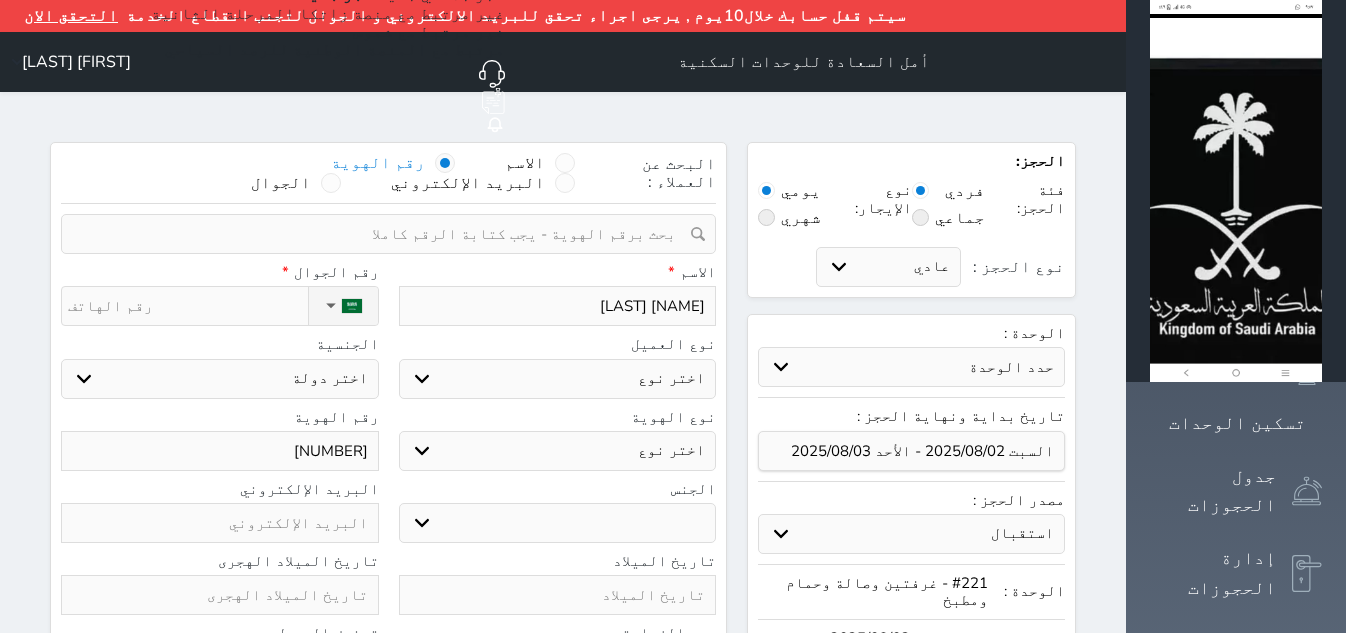 type on "[FIRST] [LAST] [LAST]" 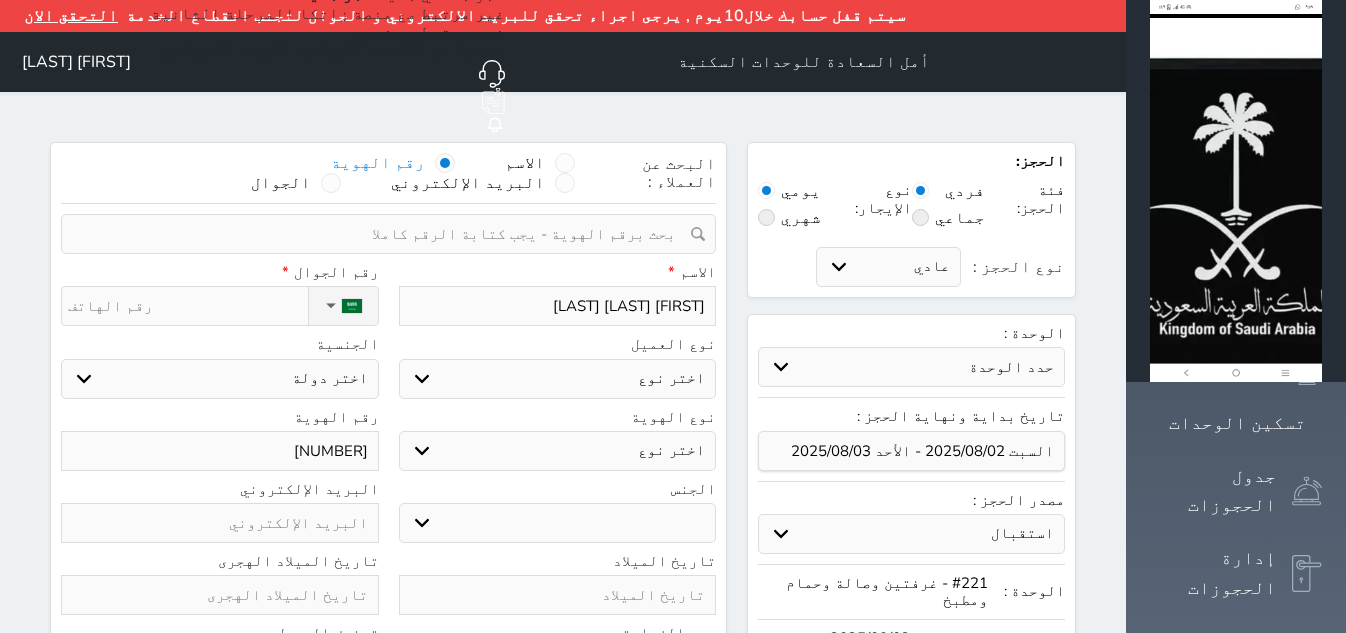 type on "[FIRST] [LAST] [LAST]" 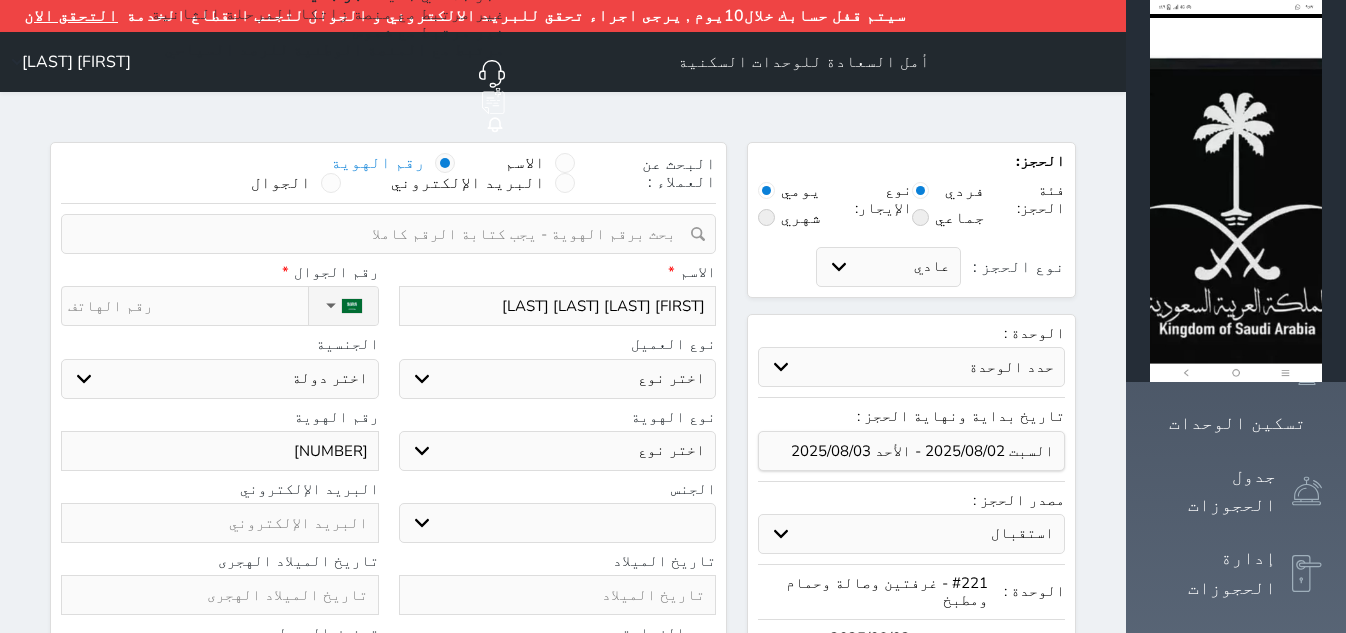 type on "[FIRST] [LAST] [LAST]" 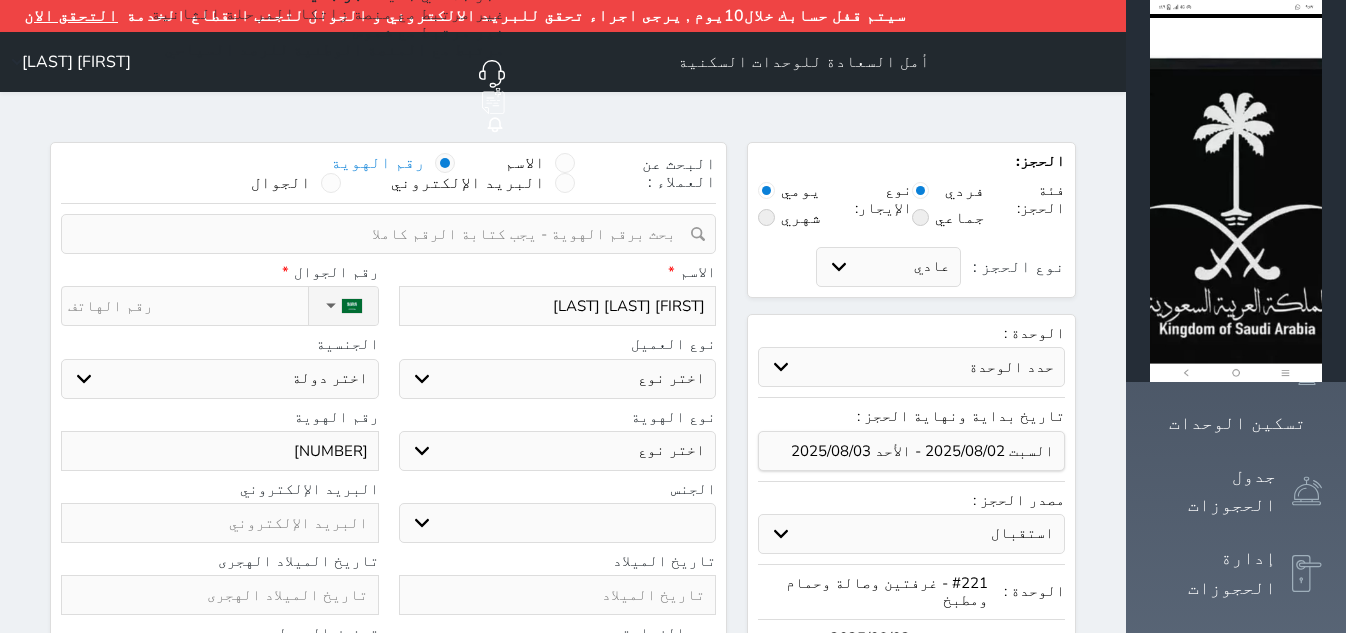 type on "[FIRST] [LAST] [LAST] [LAST]" 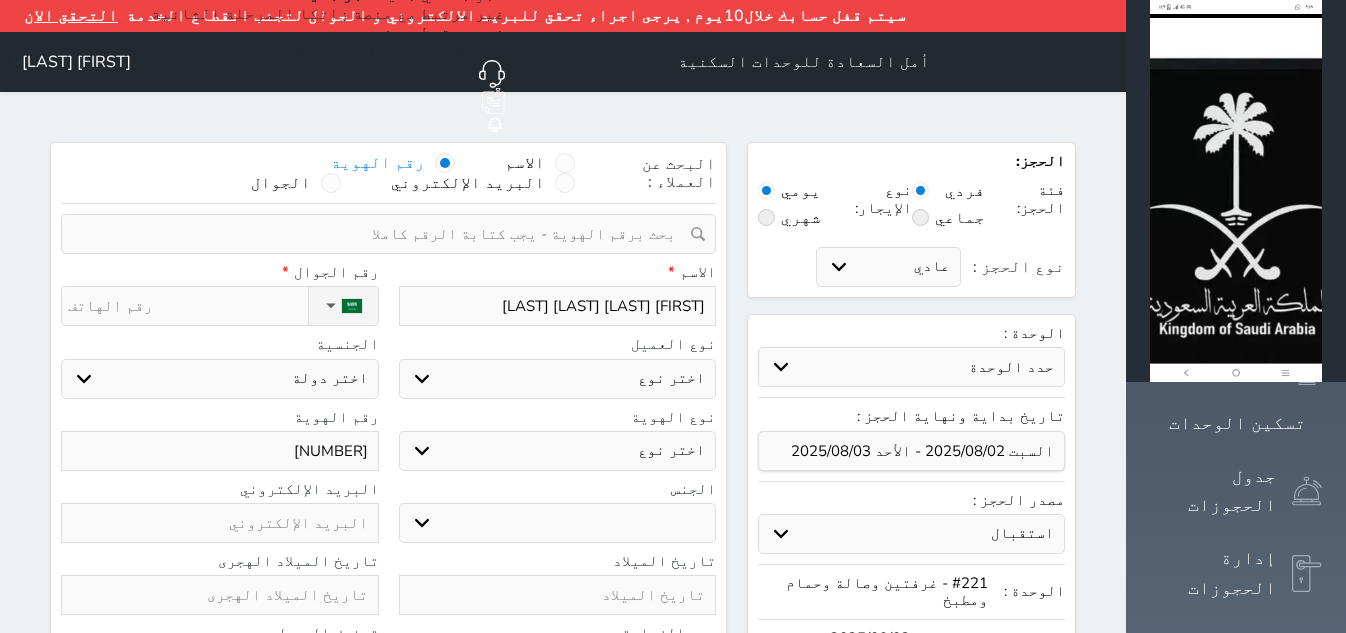 type on "[FIRST] [LAST] [LAST] [LAST]" 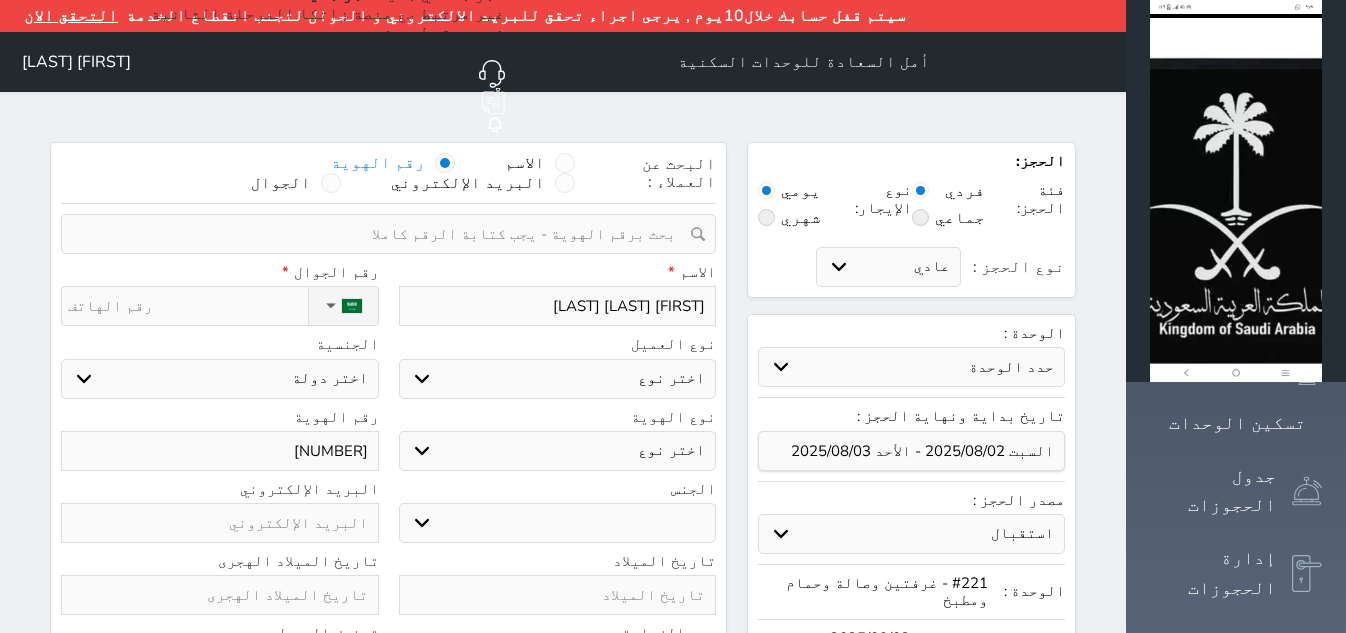 type on "[FIRST] [LAST] [LAST]" 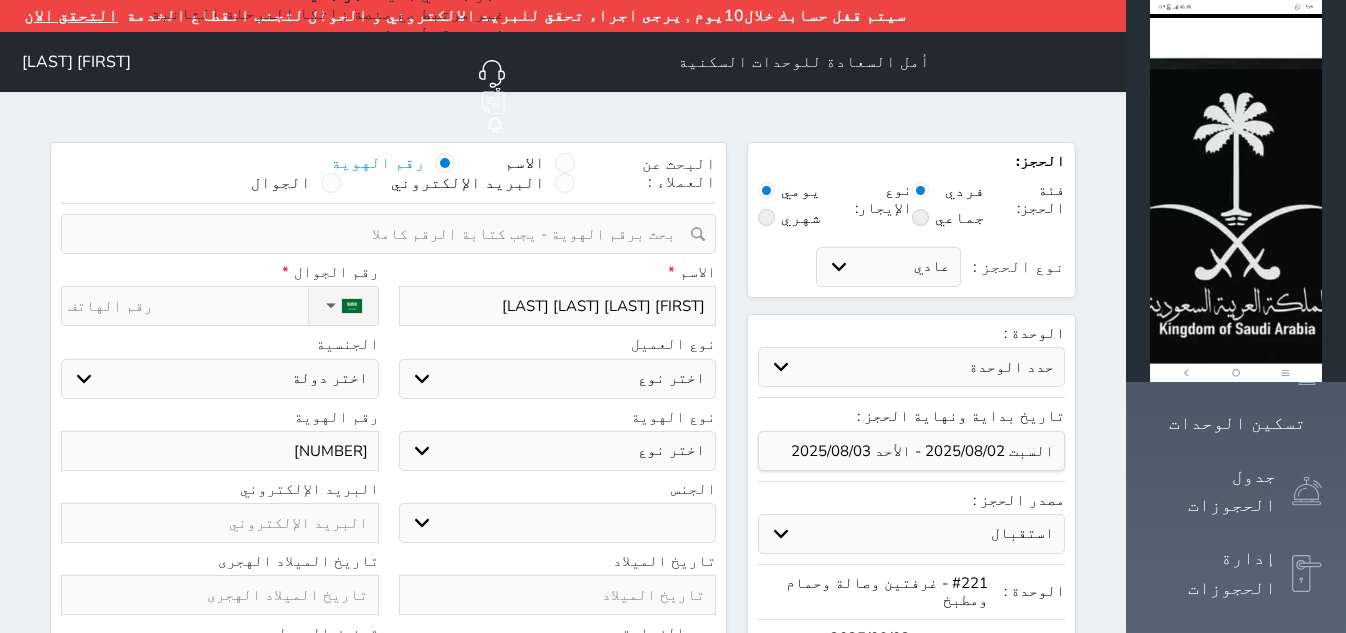 type on "[FIRST] [LAST] [LAST] [LAST]" 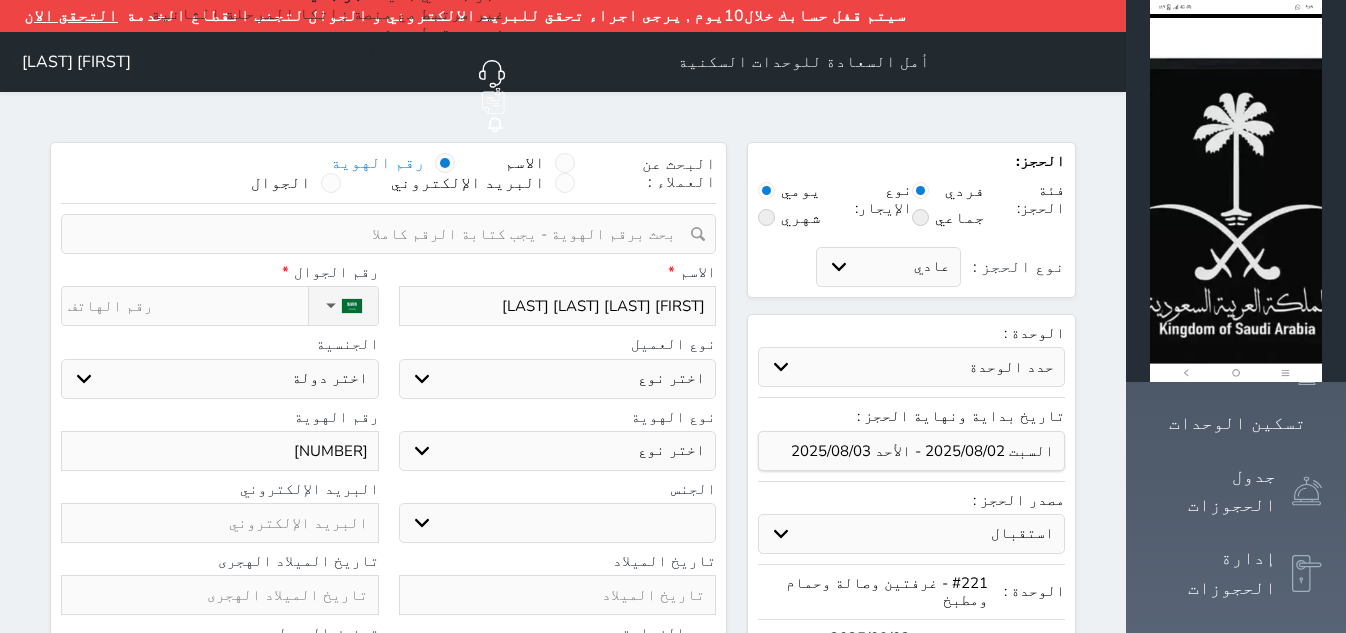 click on "اختر نوع   مواطن مواطن خليجي زائر مقيم" at bounding box center (558, 379) 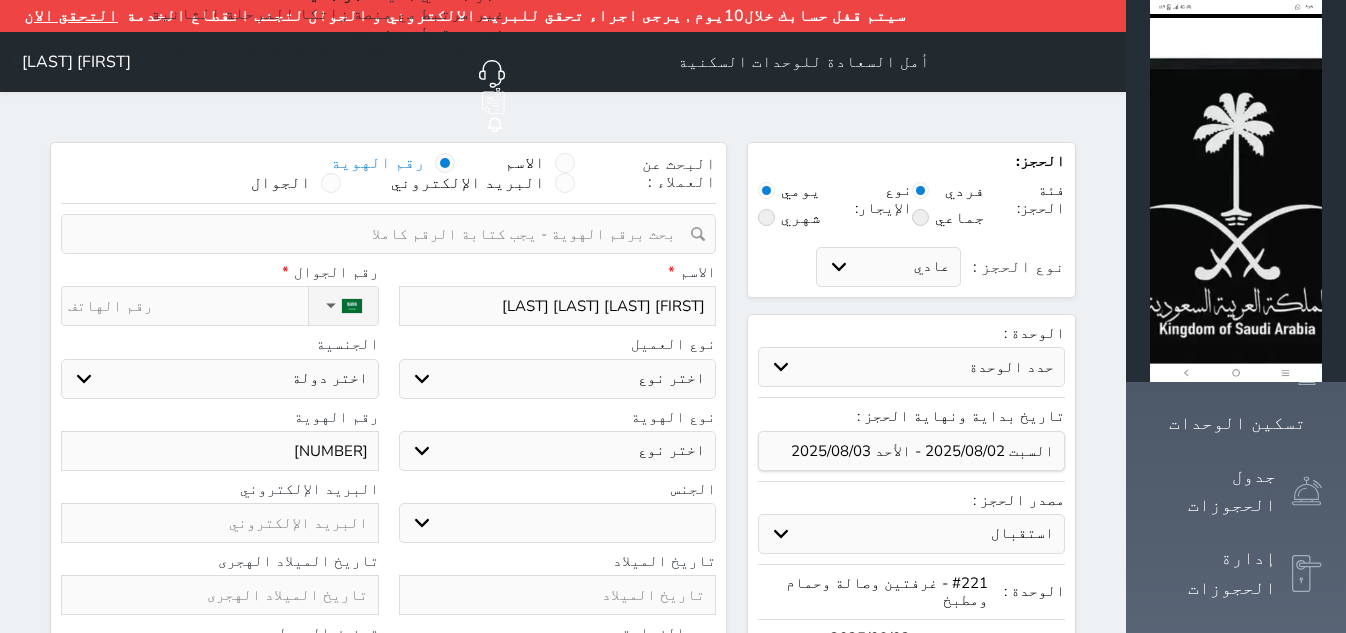 select on "1" 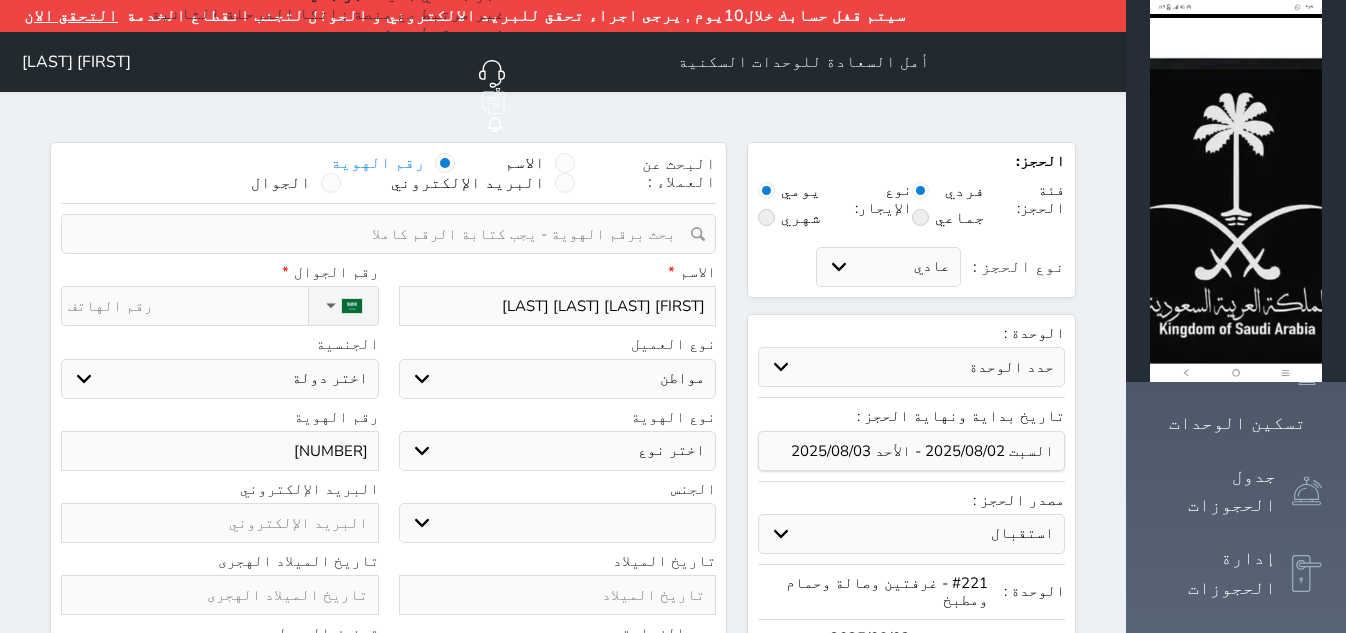 click on "اختر نوع   مواطن مواطن خليجي زائر مقيم" at bounding box center [558, 379] 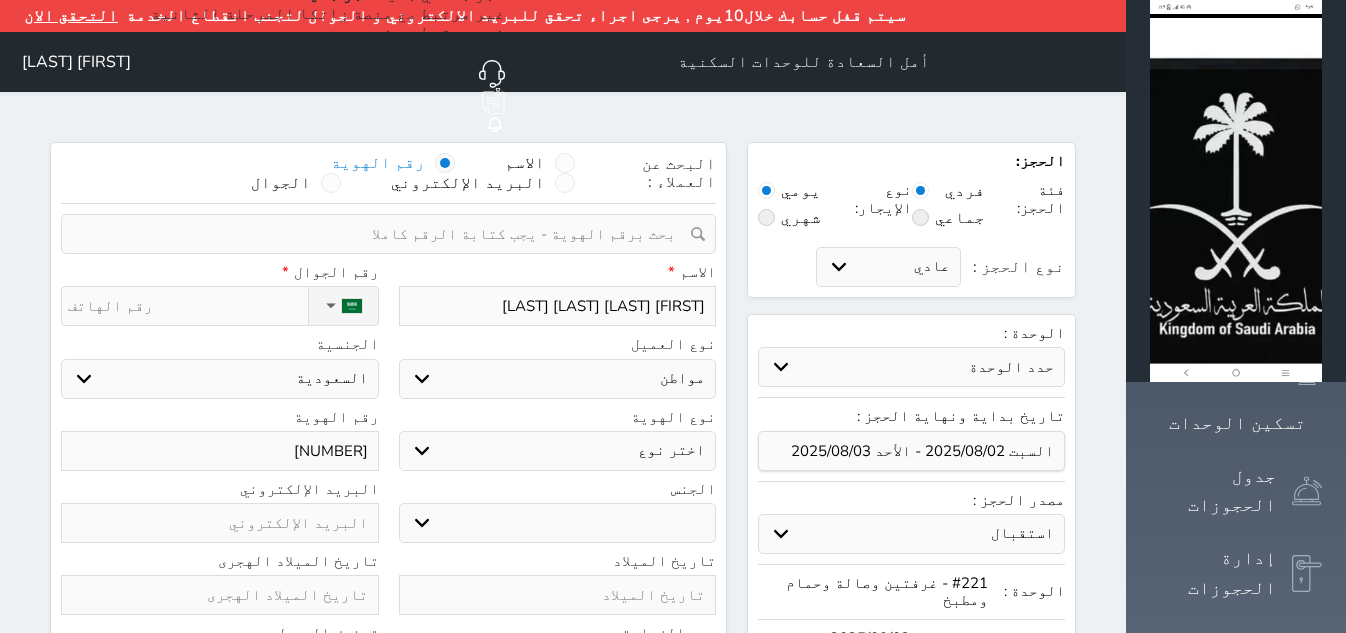 click on "اختر نوع   هوية وطنية هوية عائلية جواز السفر" at bounding box center (558, 451) 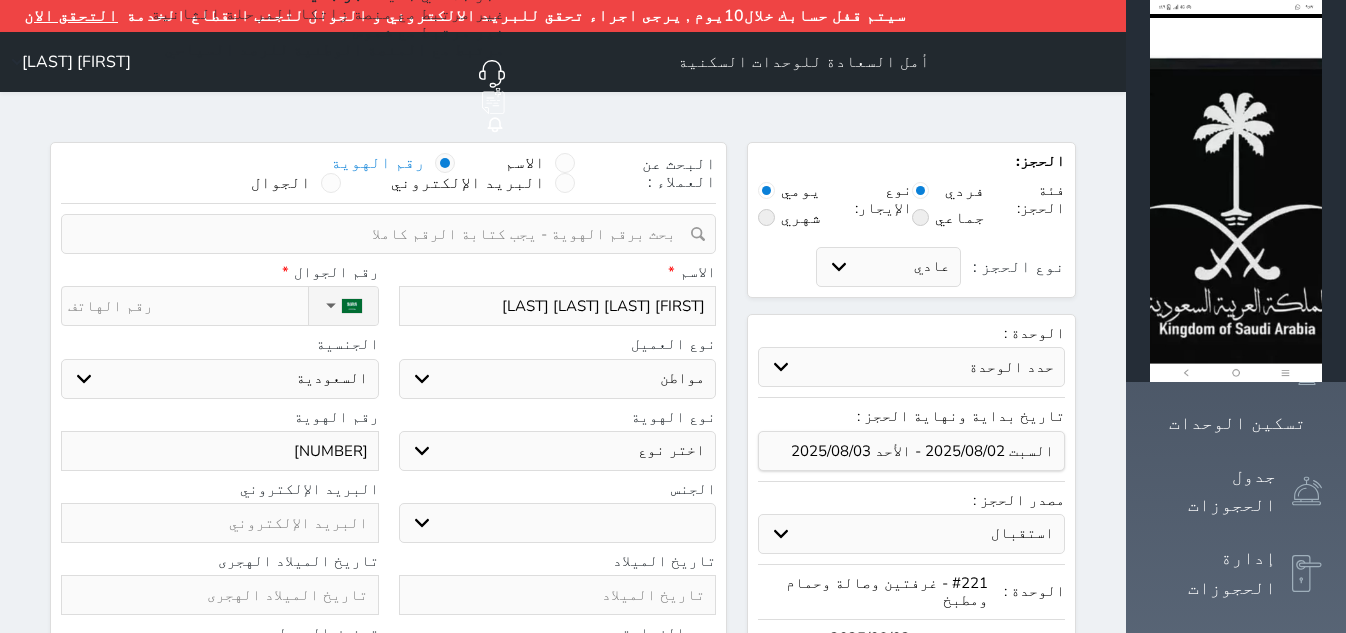 select on "1" 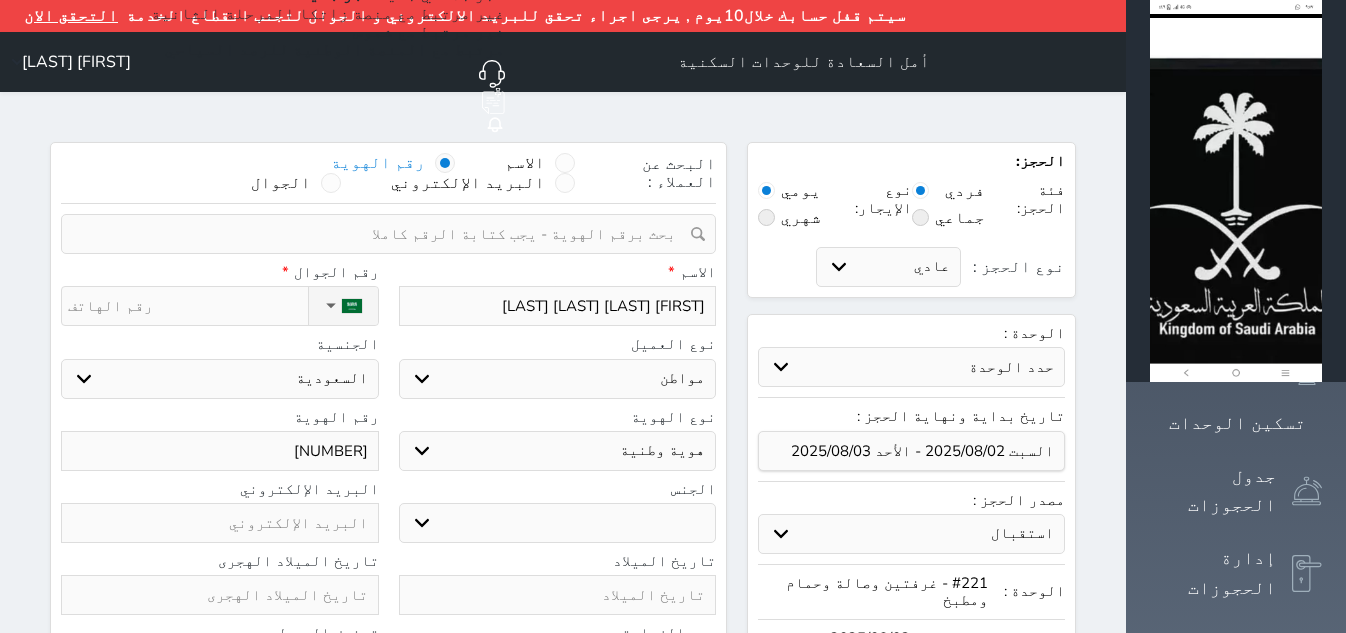 click on "اختر نوع   هوية وطنية هوية عائلية جواز السفر" at bounding box center (558, 451) 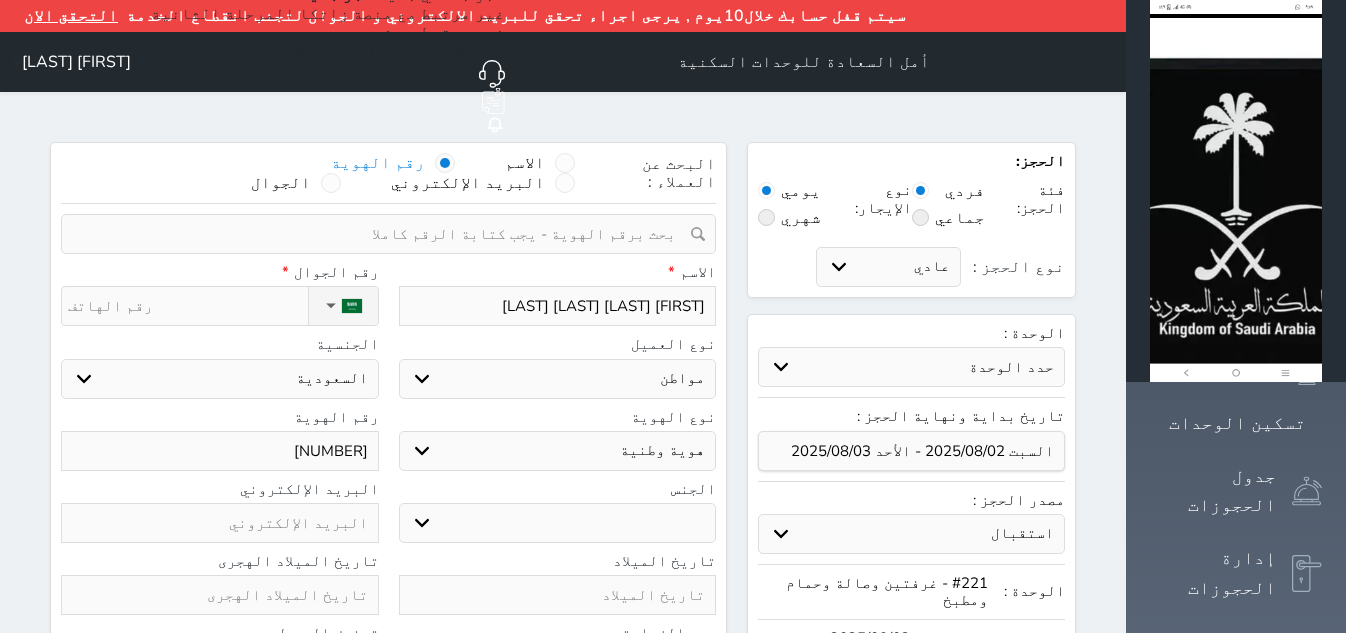 click on "ذكر   انثى" at bounding box center (558, 523) 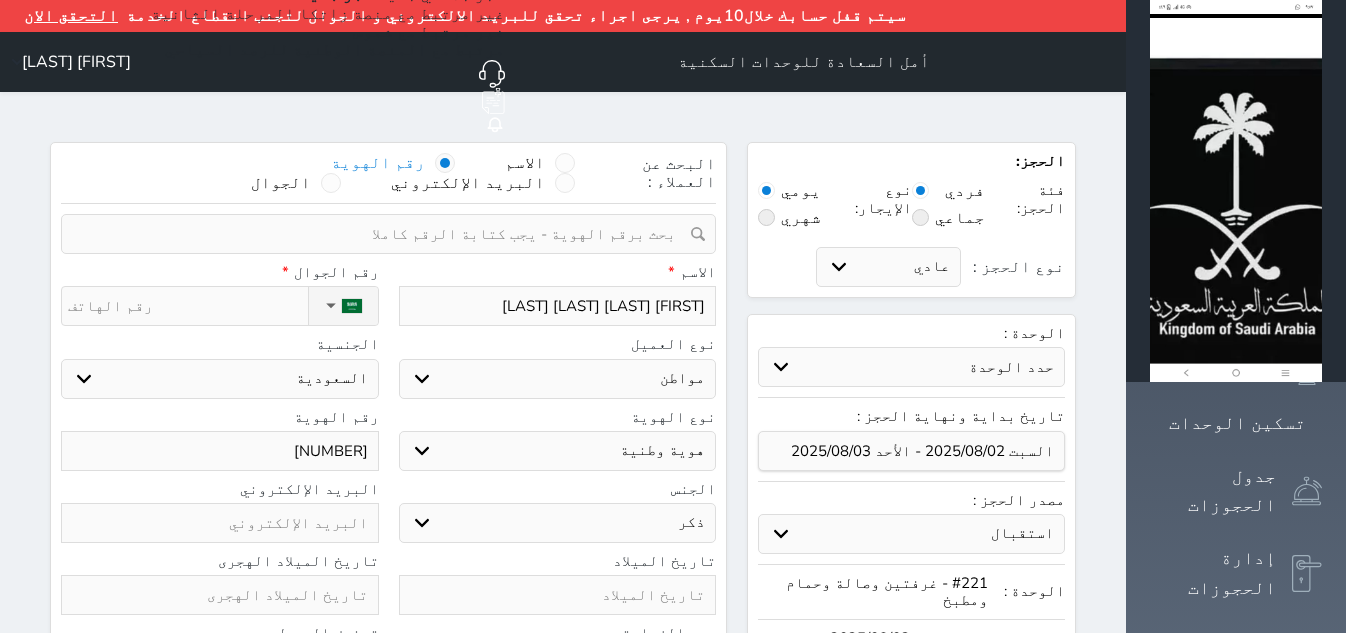 click on "ذكر   انثى" at bounding box center (558, 523) 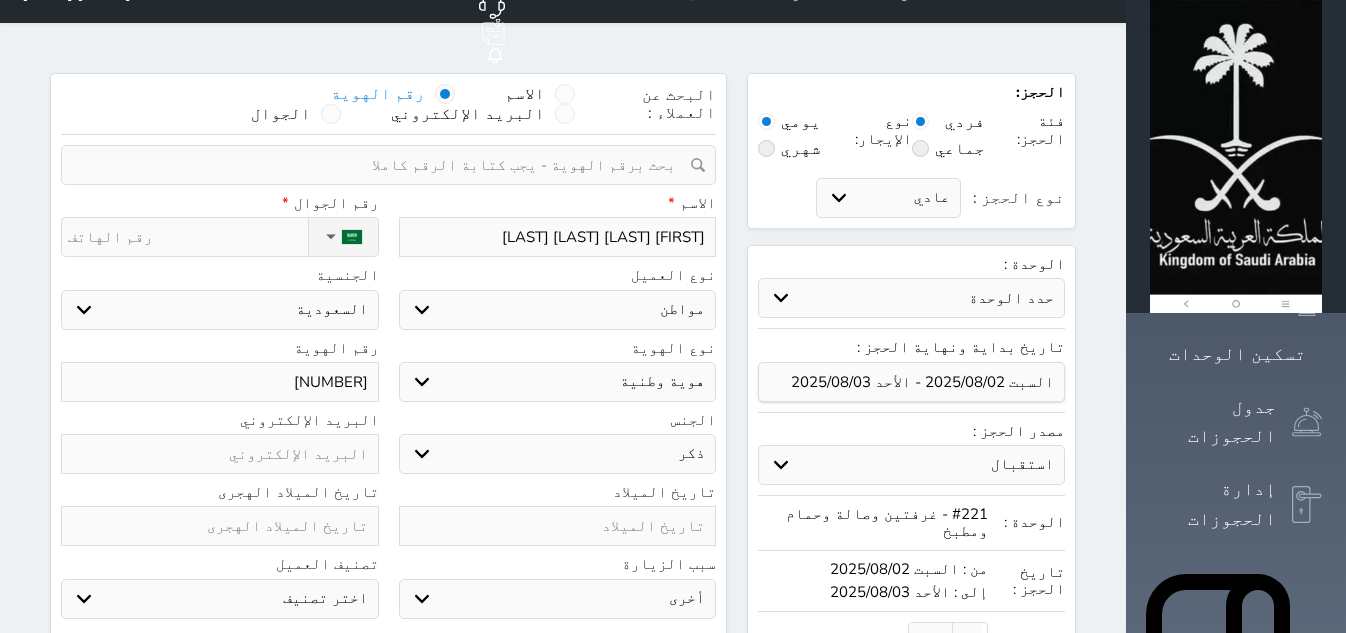 scroll, scrollTop: 0, scrollLeft: 0, axis: both 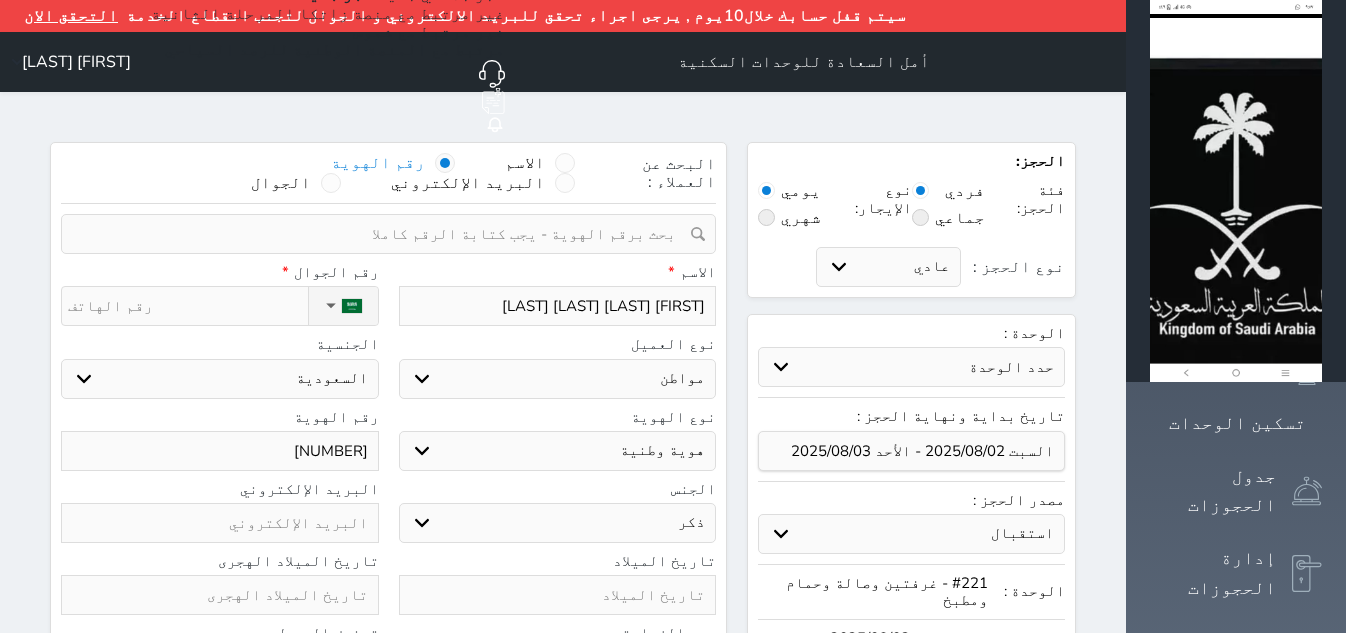 click on "نوع الحجز :" at bounding box center (188, 306) 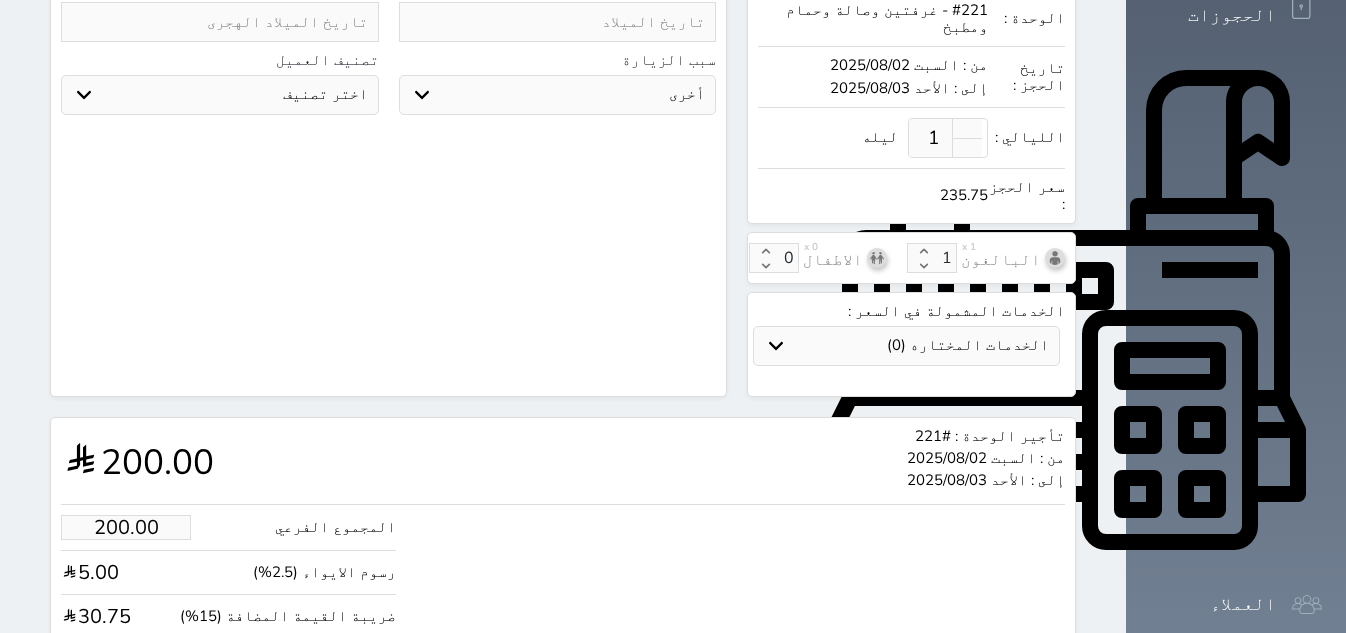 scroll, scrollTop: 632, scrollLeft: 0, axis: vertical 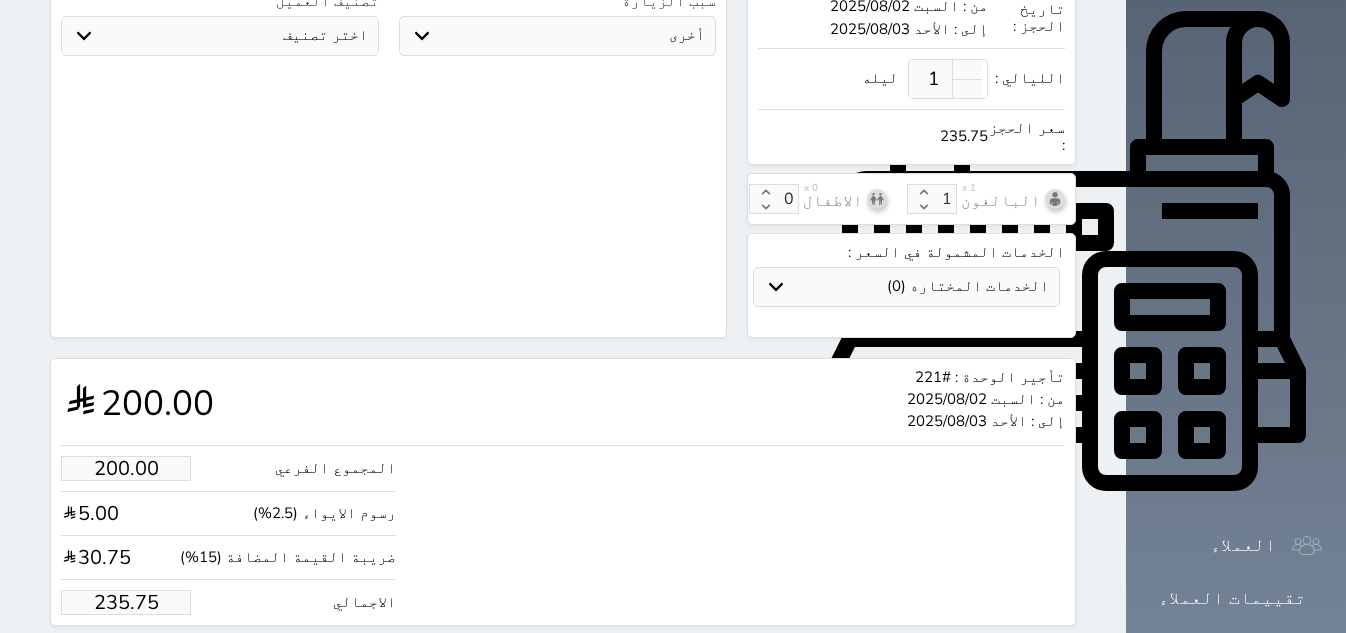 type on "[PHONE]" 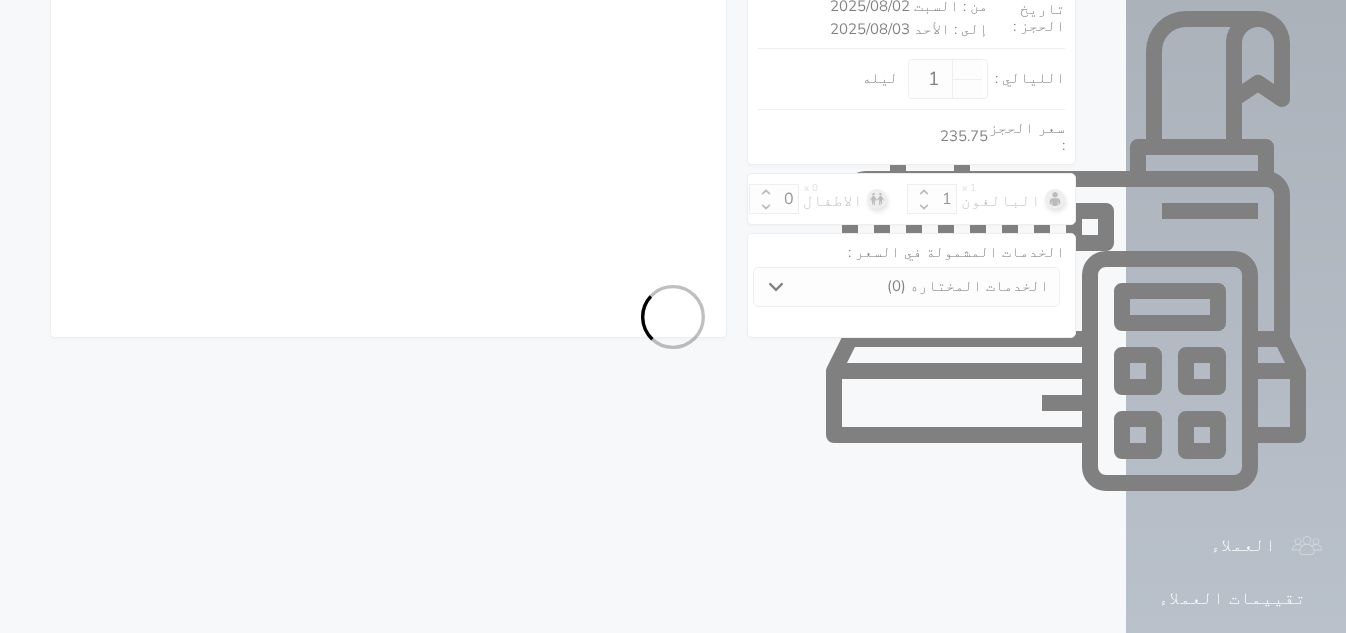 scroll, scrollTop: 432, scrollLeft: 0, axis: vertical 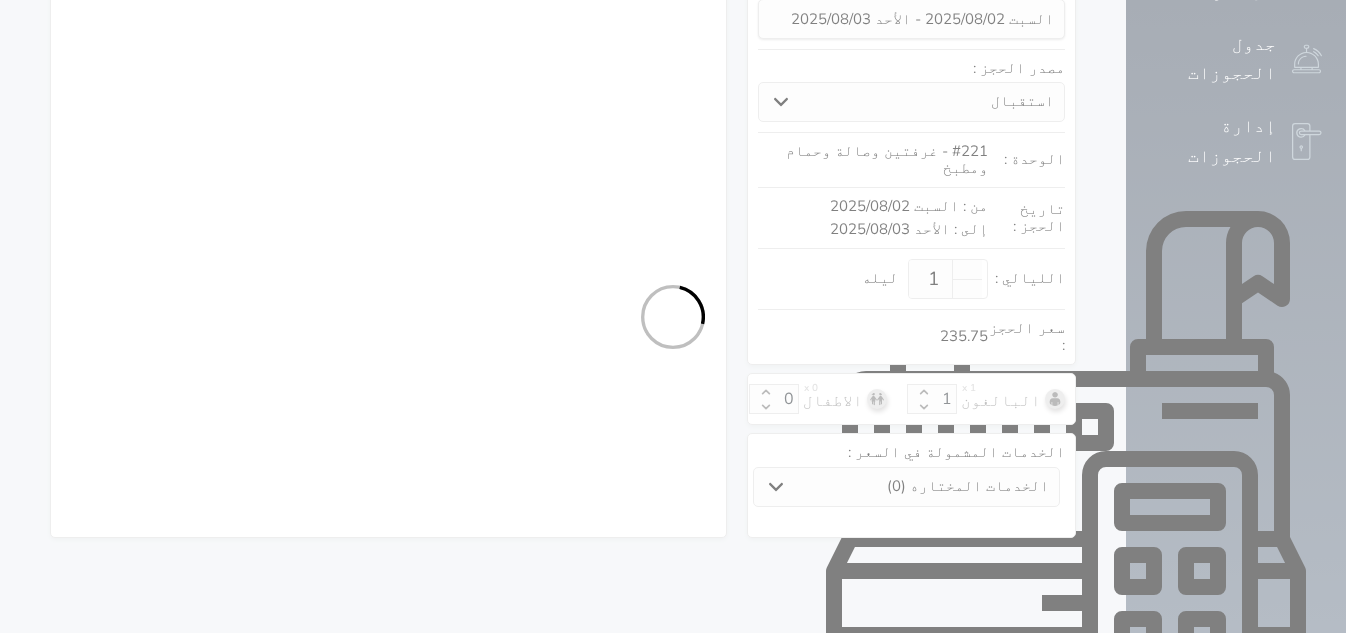 select on "1" 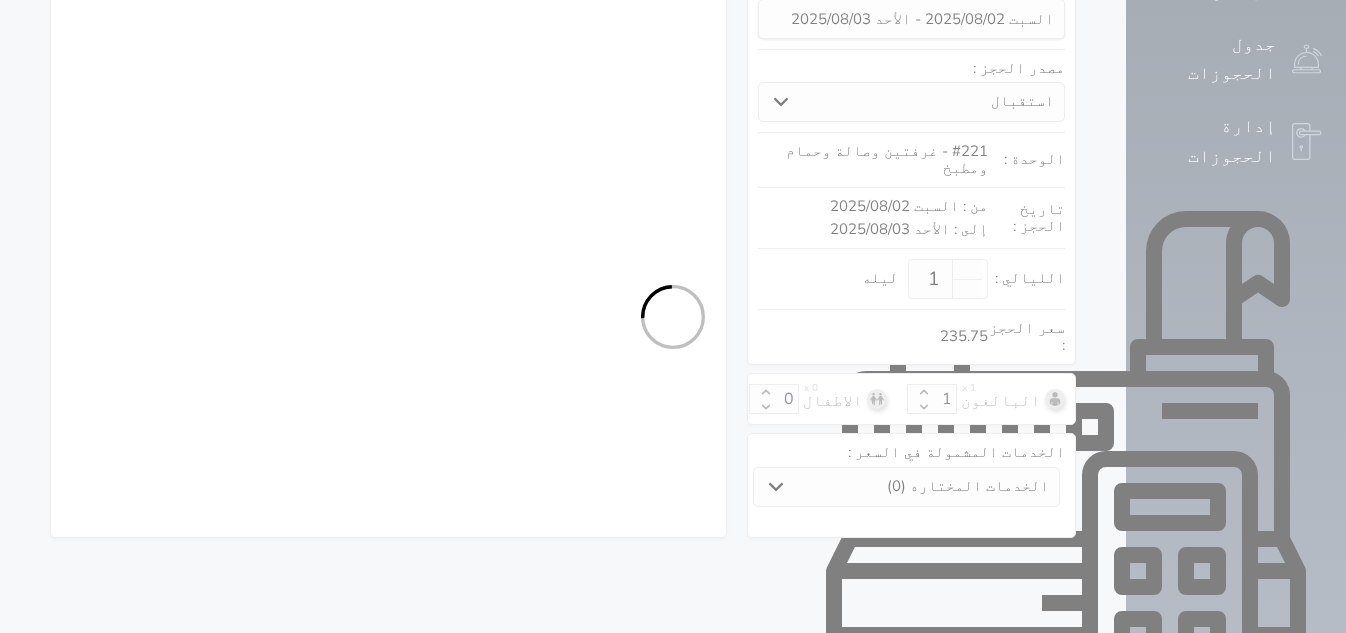 select on "113" 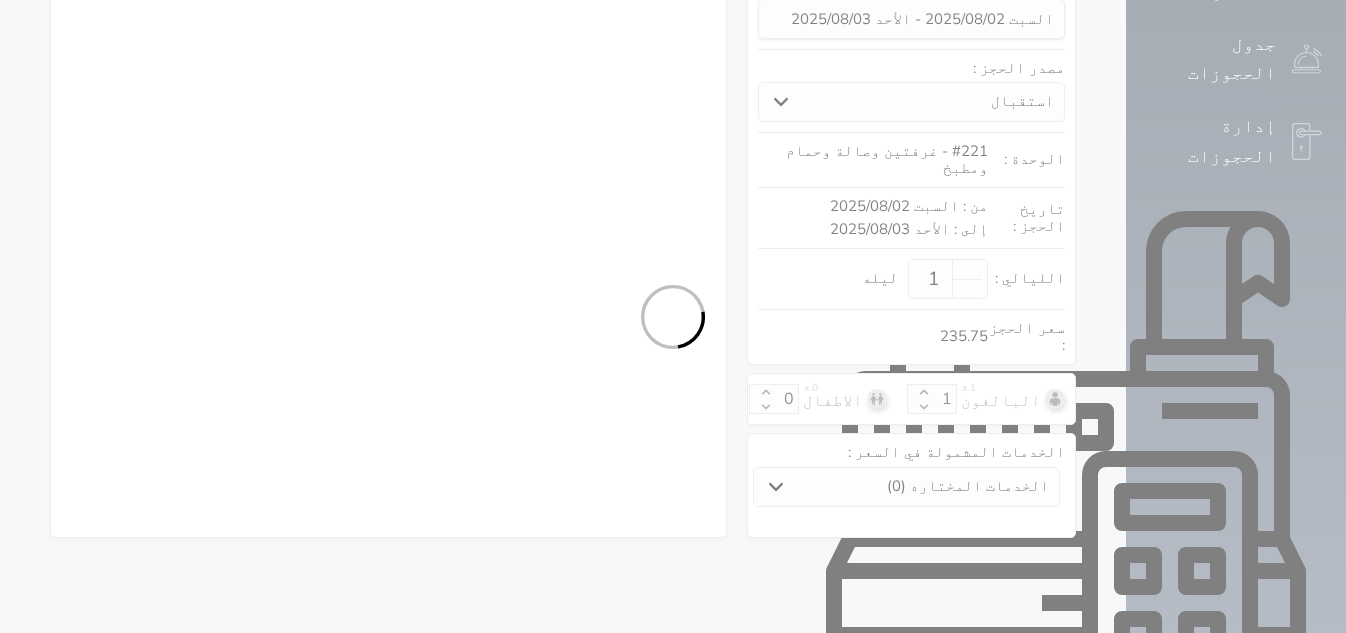select on "1" 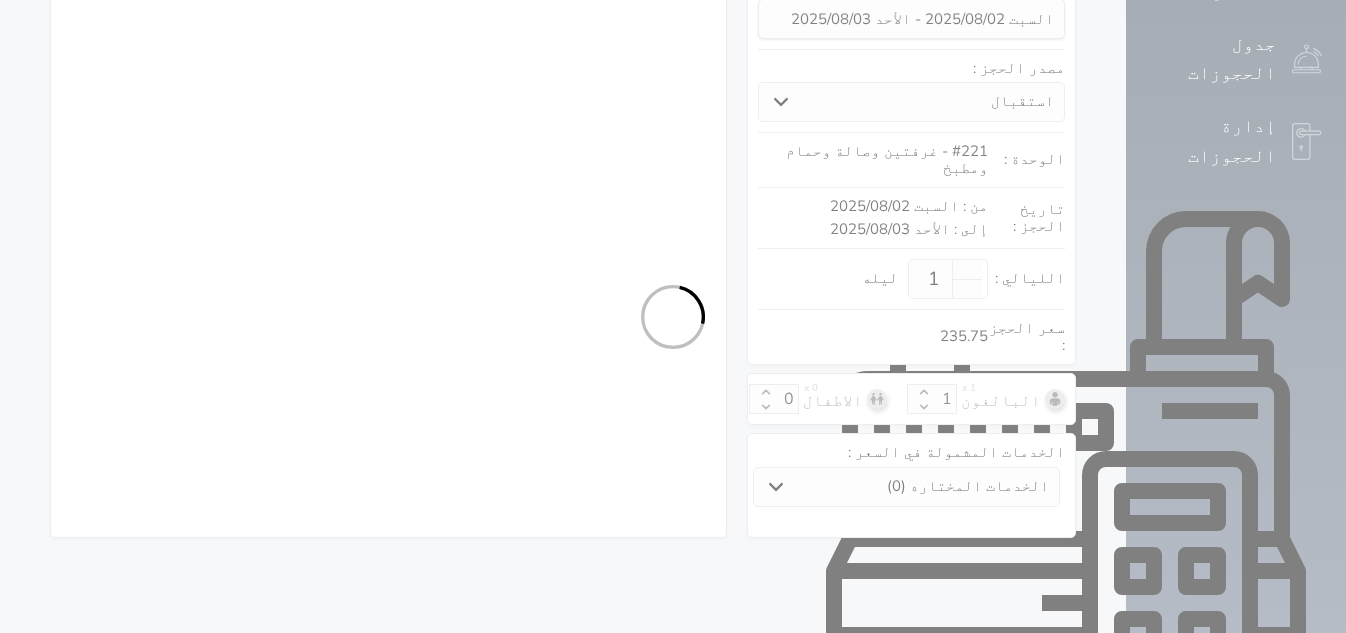 select on "7" 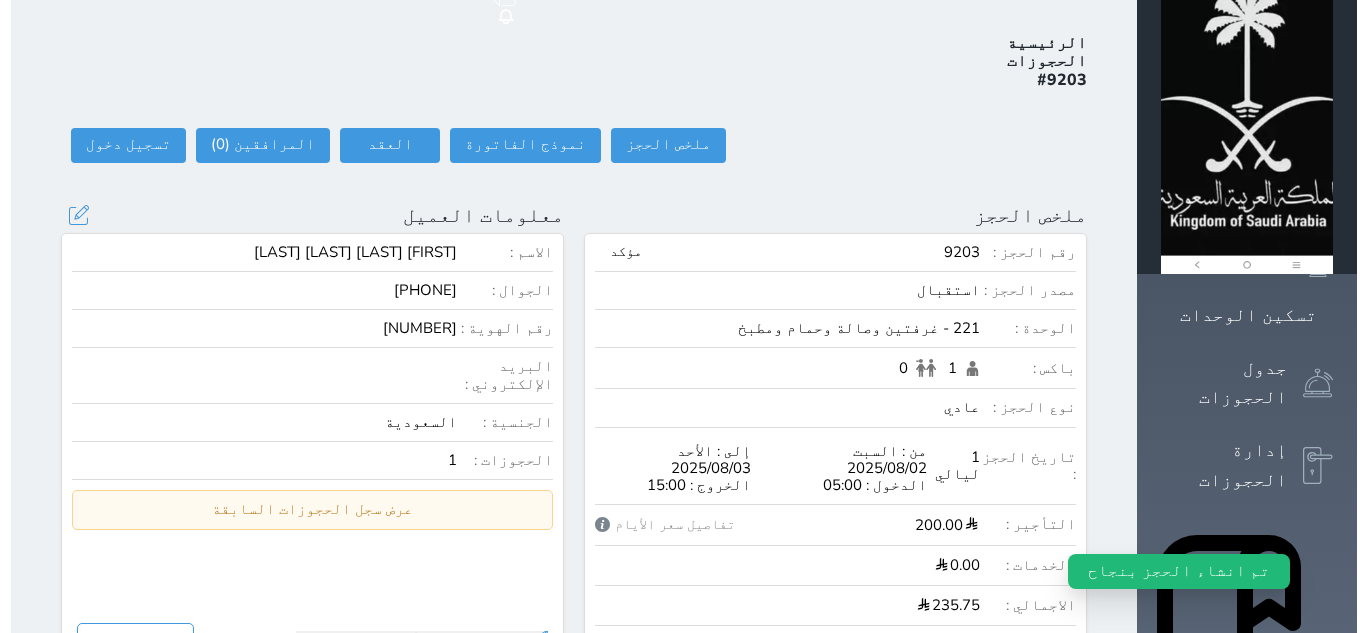 scroll, scrollTop: 0, scrollLeft: 0, axis: both 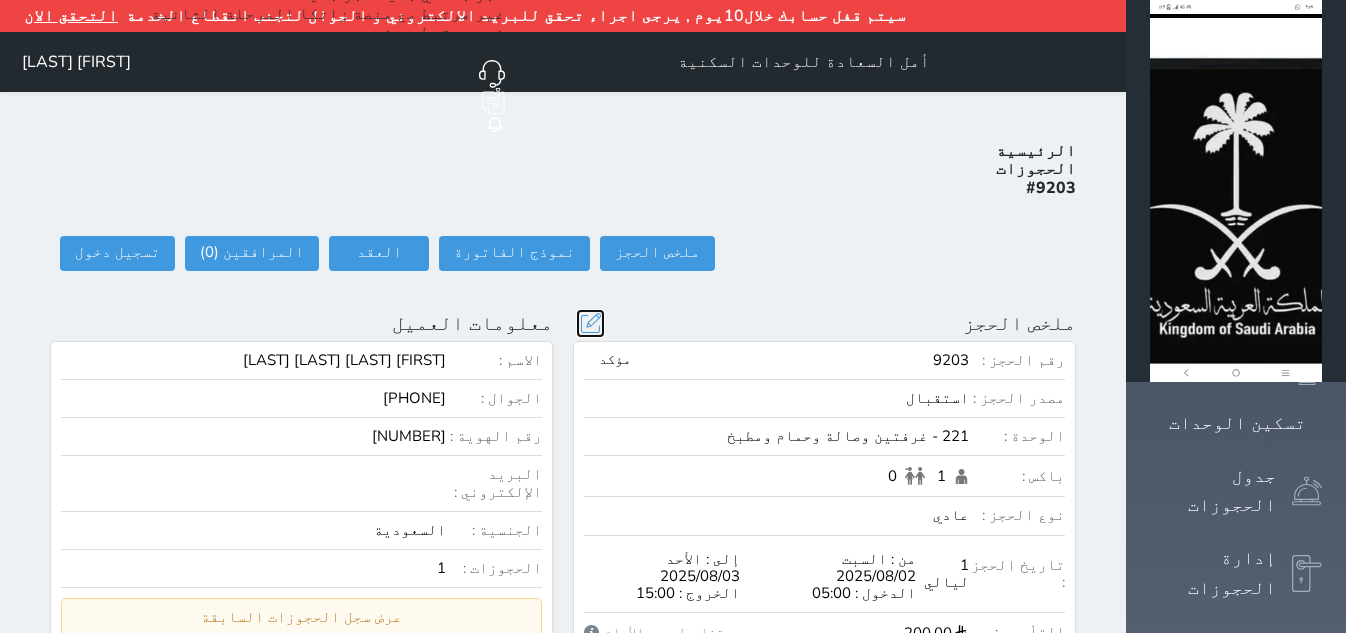 click at bounding box center [590, 323] 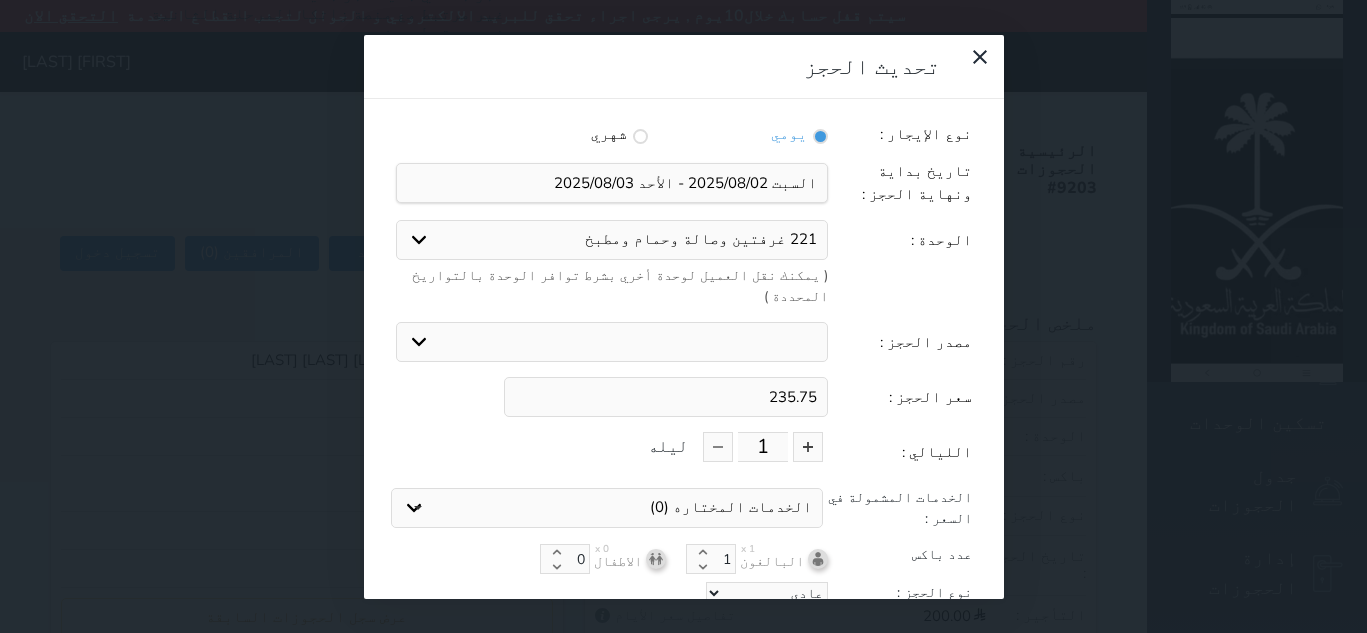 drag, startPoint x: 765, startPoint y: 344, endPoint x: 849, endPoint y: 357, distance: 85 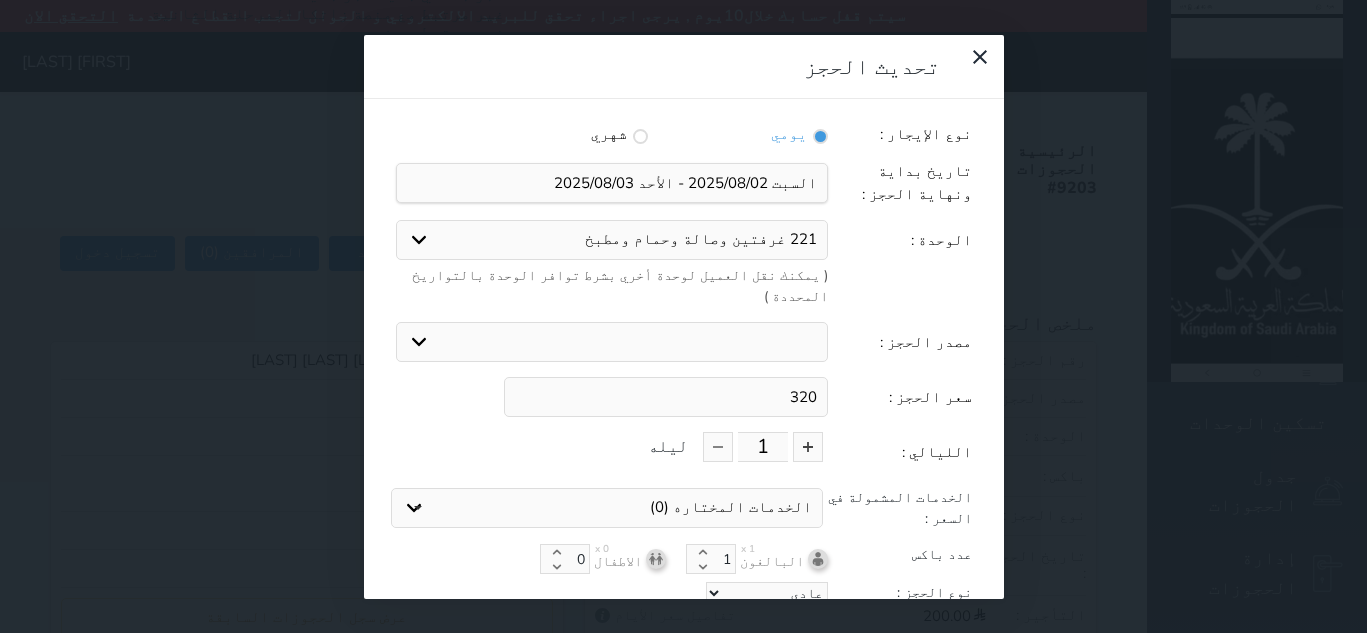 type on "320" 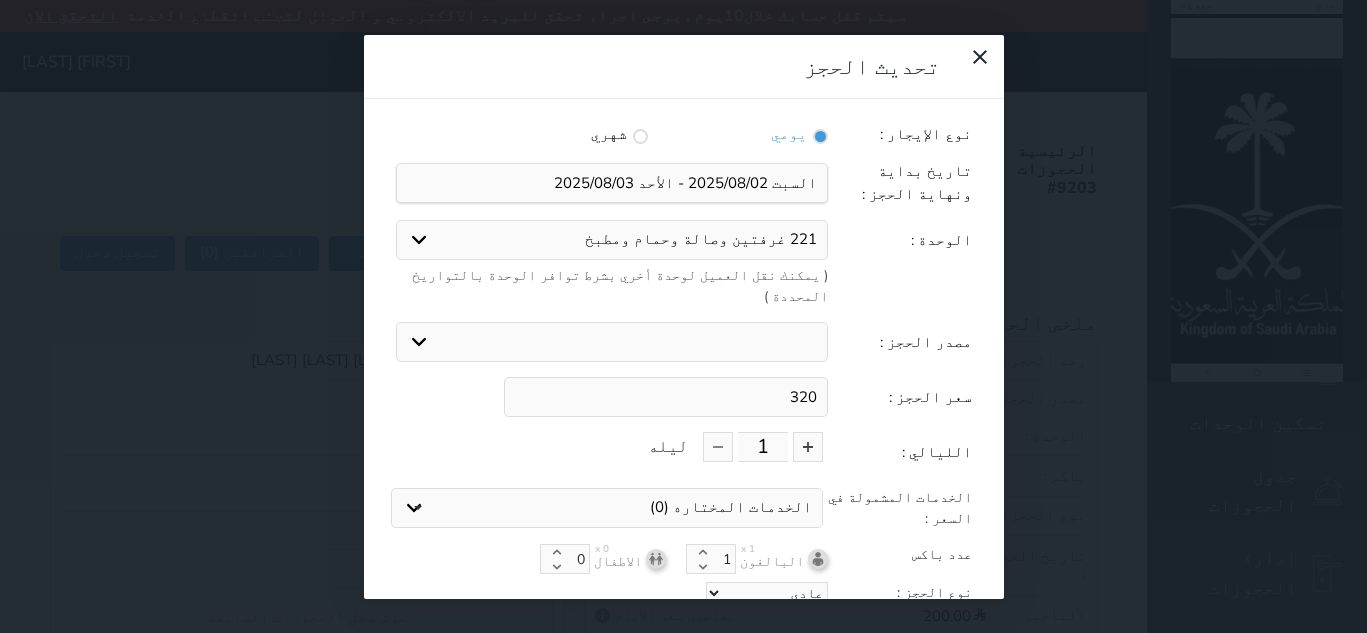 click on "نوع الإيجار :     يومي     شهري   تاريخ بداية ونهاية الحجز :     الوحدة :   221 غرفتين وصالة وحمام ومطبخ   102 غرفة مفردة 103 غرفة وصالة وحمام 109 غرفتين وصالة وحمام ومطبخ 111 غرفتين وصالة وحمام ومطبخ 114 غرفتين وصالة وحمام ومطبخ 115 غرفة مفردة 117 غرفتين وصالة وحمامين ومطبخ 119 غرفة وصالة وحمام 120 غرفة مفردة 201 غرفتين وصالة وحمام ومطبخ 204 غرفة مفردة 205 غرفة وصالة وحمام 210 غرفتين وصالة وحمام ومطبخ 211 غرفتين وصالة وحمام ومطبخ 215 غرفة مفردة 218 غرفة مفردة 219 غرفة وصالة وحمام 220 غرفة مفردة   ( يمكنك نقل العميل لوحدة أخري بشرط توافر الوحدة بالتواريخ المحددة )   مصدر الحجز :   استقبال بوكينج" at bounding box center (684, 391) 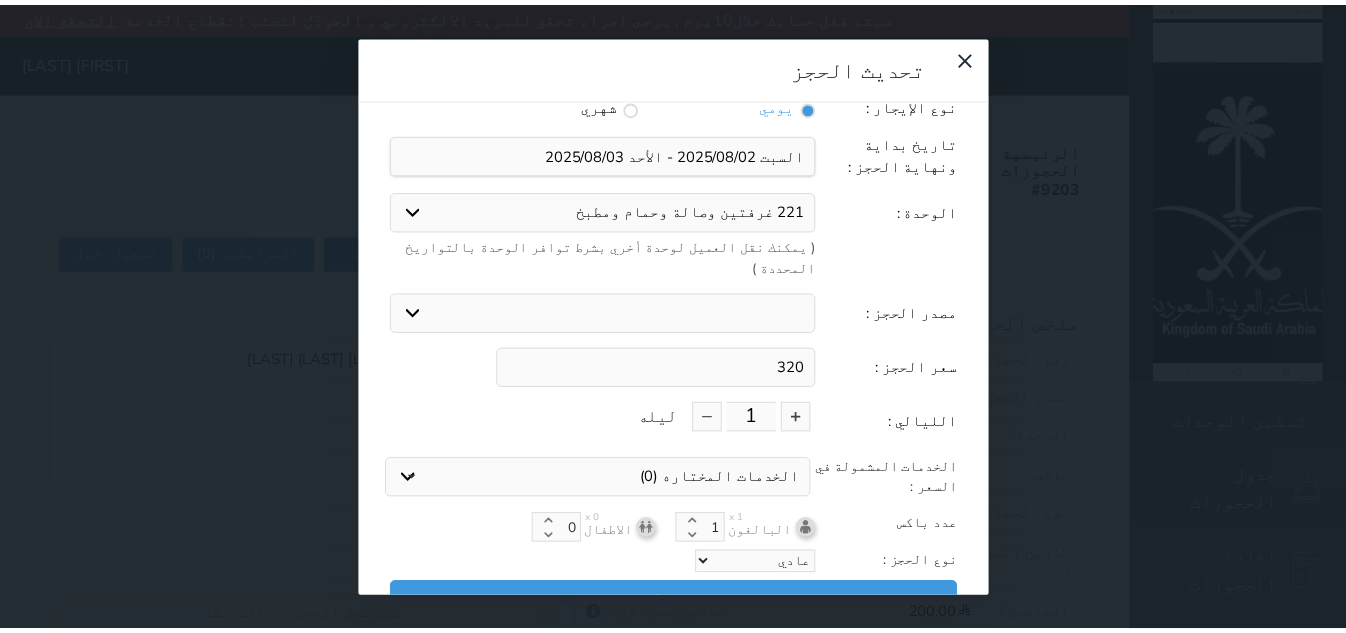 scroll, scrollTop: 45, scrollLeft: 0, axis: vertical 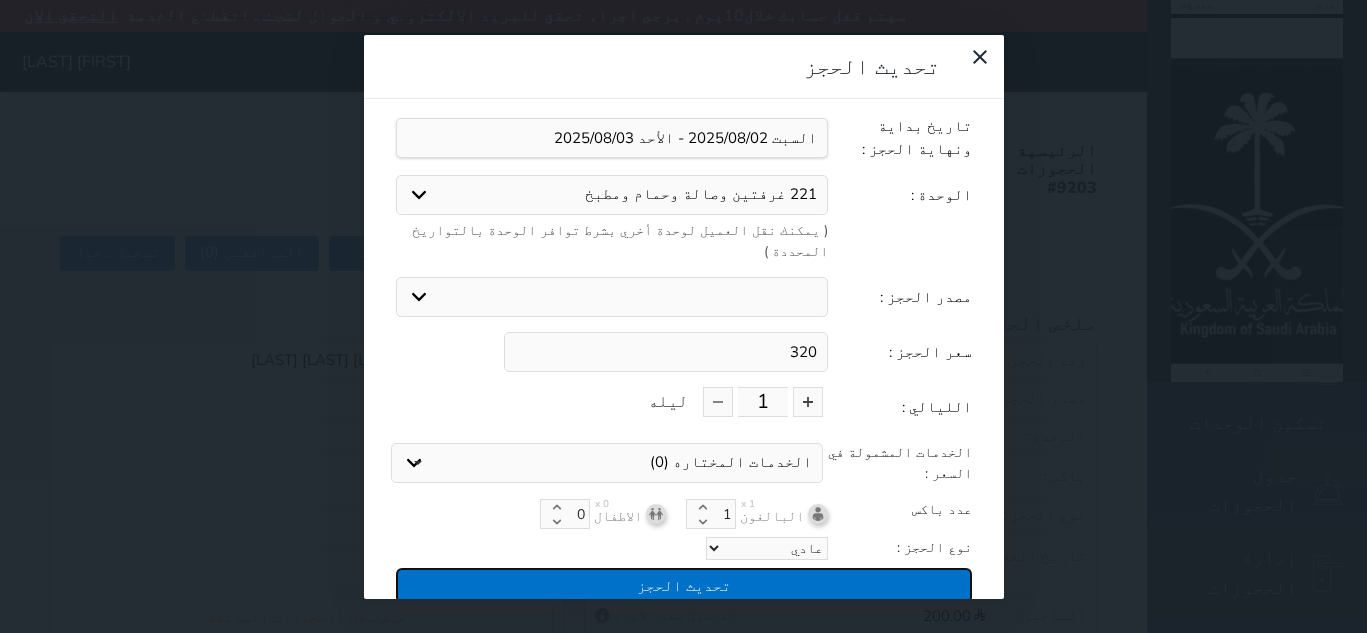 click on "تحديث الحجز" at bounding box center [684, 585] 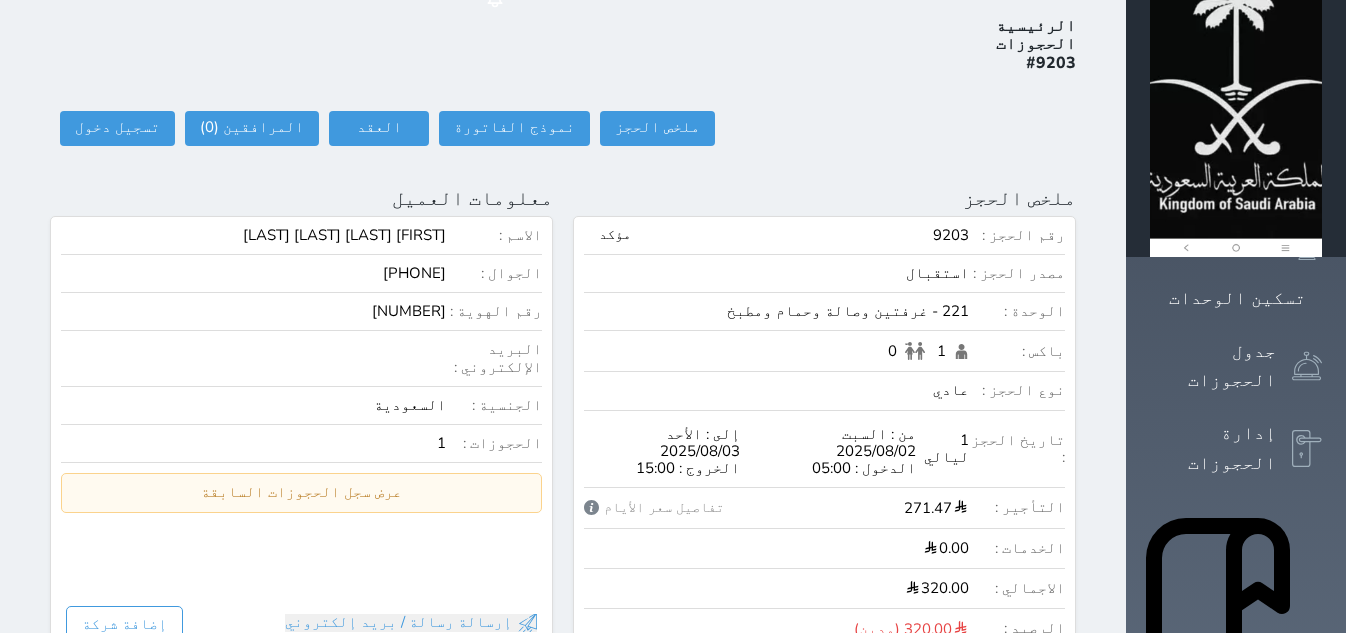 scroll, scrollTop: 0, scrollLeft: 0, axis: both 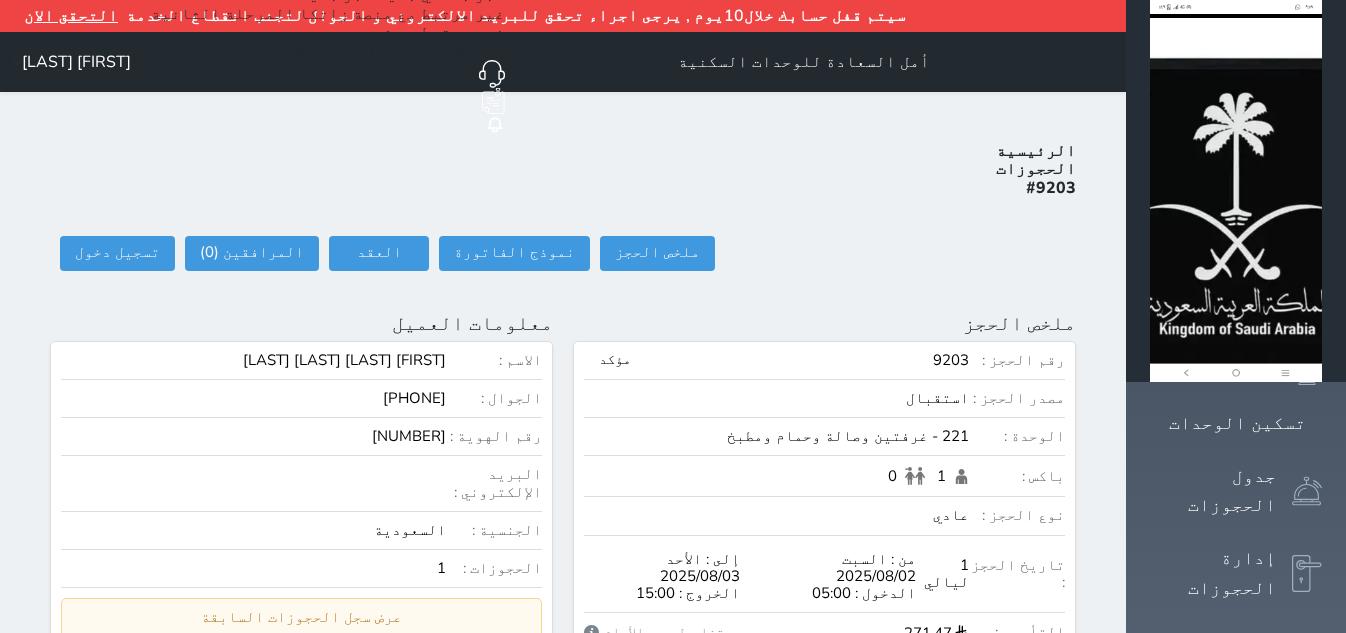 click on "ملخص الحجز         ملخص الحجز #9203                           نموذج الفاتورة           العقد         العقد #9203                                   العقود الموقعه #9203
العقود الموقعه (0)
#   تاريخ التوقيع   الاجرائات       المرافقين (0)         المرافقين                 البحث عن المرافقين :        الاسم       رقم الهوية       البريد الإلكتروني       الجوال           تغيير العميل              الاسم *     الجنس    اختر الجنس   ذكر انثى   تاريخ الميلاد         تاريخ الميلاد الهجرى         صلة القرابة
اختر صلة القرابة   ابن ابنه زوجة اخ اخت اب ام زوج أخرى   نوع العميل   اختر نوع   مواطن مواطن خليجي زائر مقيم   الجنسية   اختر دولة" at bounding box center (563, 253) 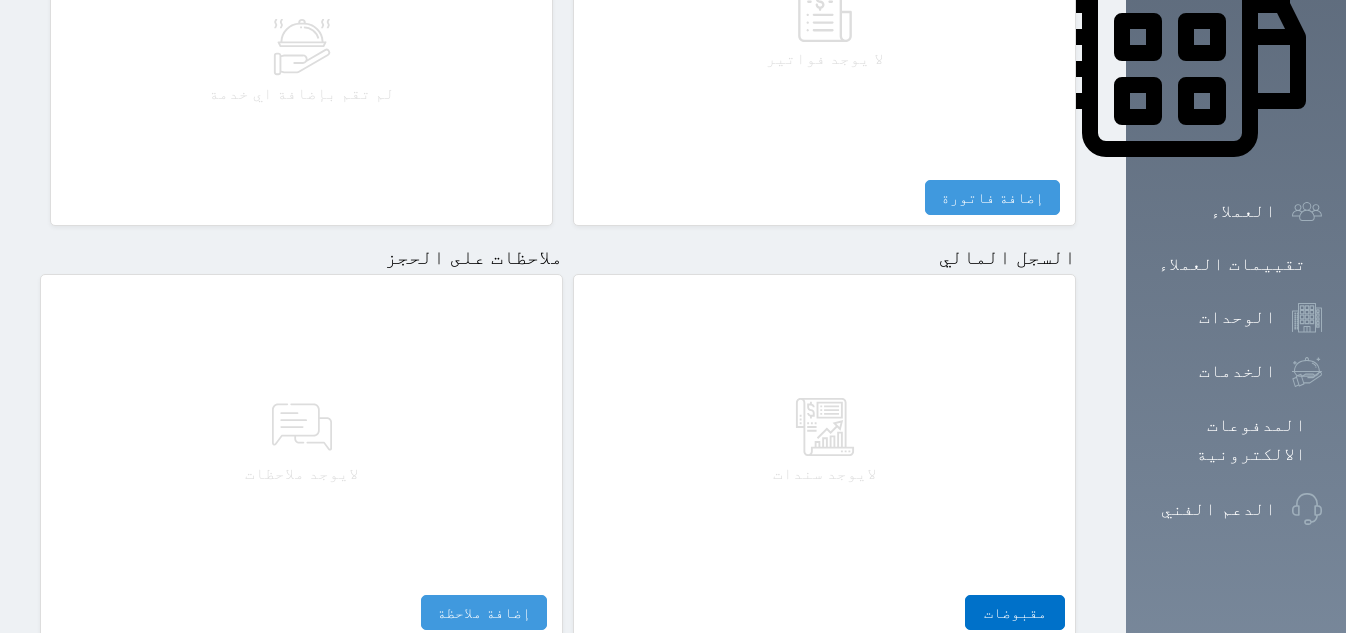 scroll, scrollTop: 1046, scrollLeft: 0, axis: vertical 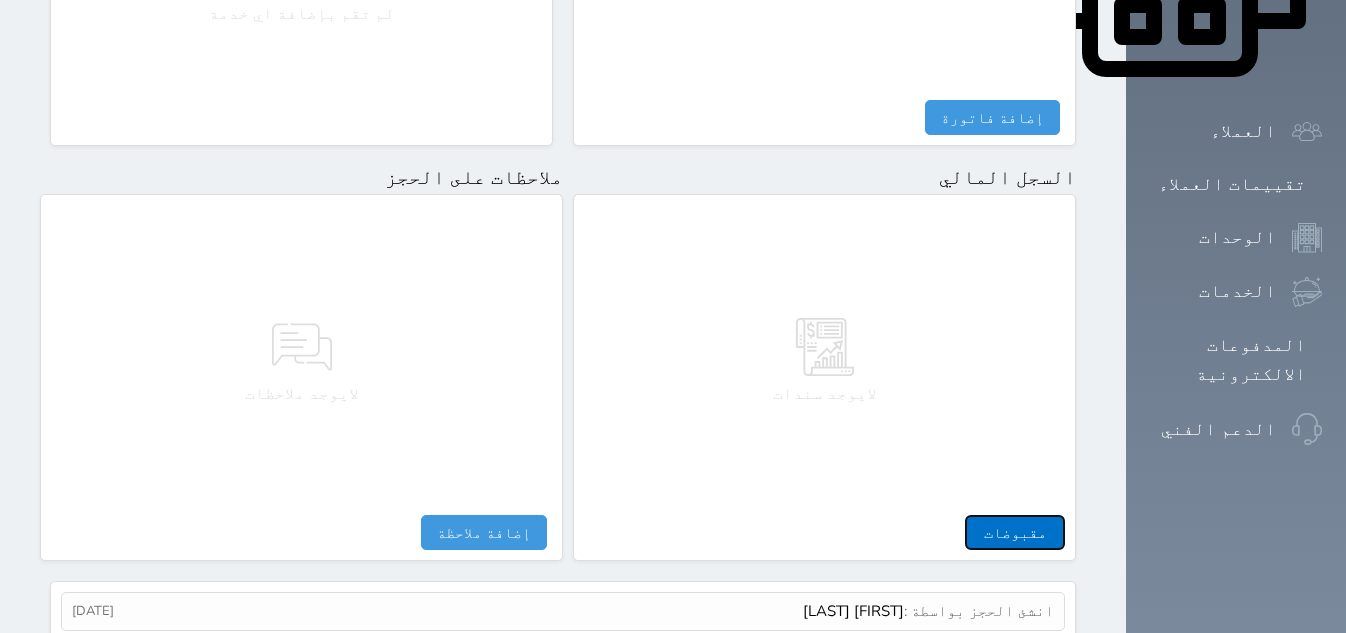 click on "مقبوضات" at bounding box center [1015, 532] 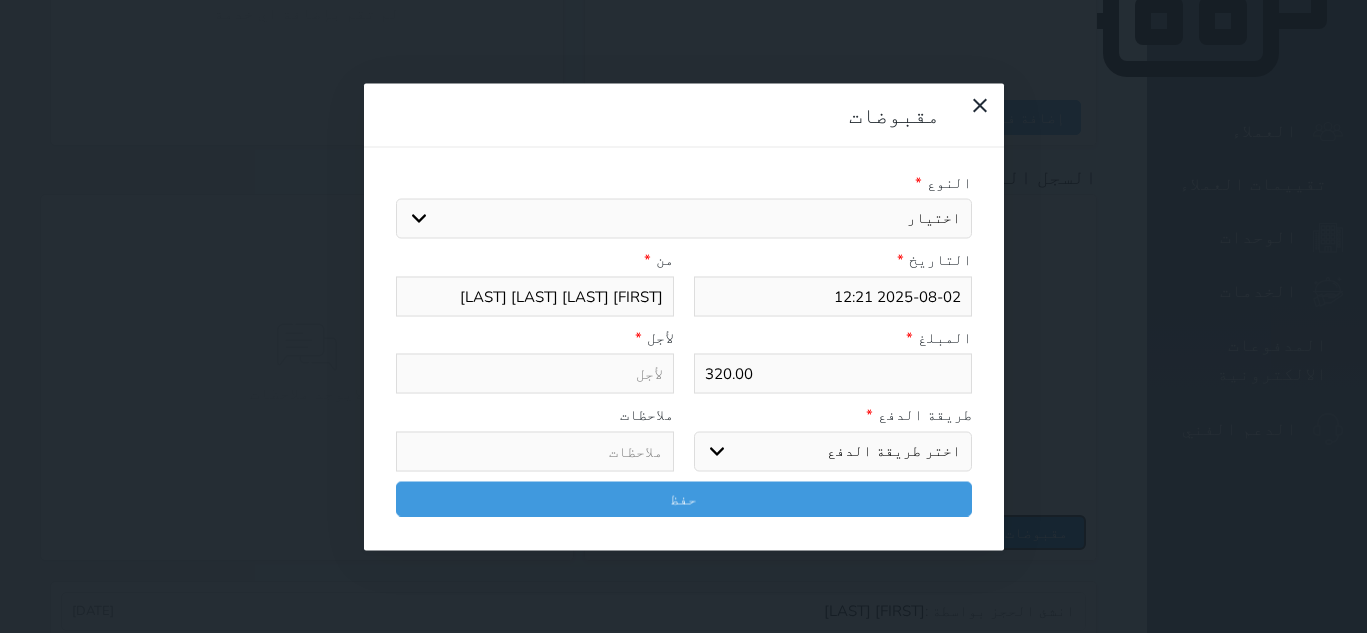 select 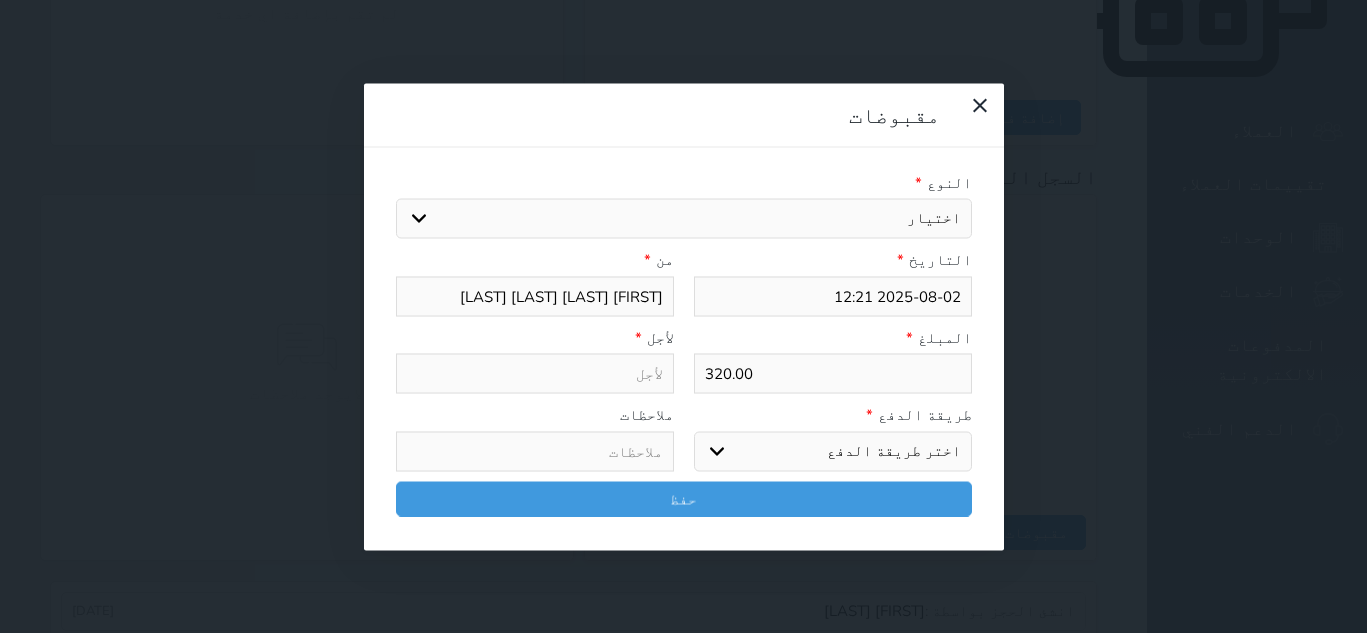 click on "اختيار   مقبوضات عامة قيمة إيجار فواتير تامين عربون لا ينطبق آخر مغسلة واي فاي - الإنترنت مواقف السيارات طعام الأغذية والمشروبات مشروبات المشروبات الباردة المشروبات الساخنة الإفطار غداء عشاء مخبز و كعك حمام سباحة الصالة الرياضية سبا و خدمات الجمال اختيار وإسقاط (خدمات النقل) ميني بار كابل - تلفزيون سرير إضافي تصفيف الشعر رسوم حكومية خدمات الجولات السياحية المنظمة خدمات الدليل السياحي" at bounding box center [684, 219] 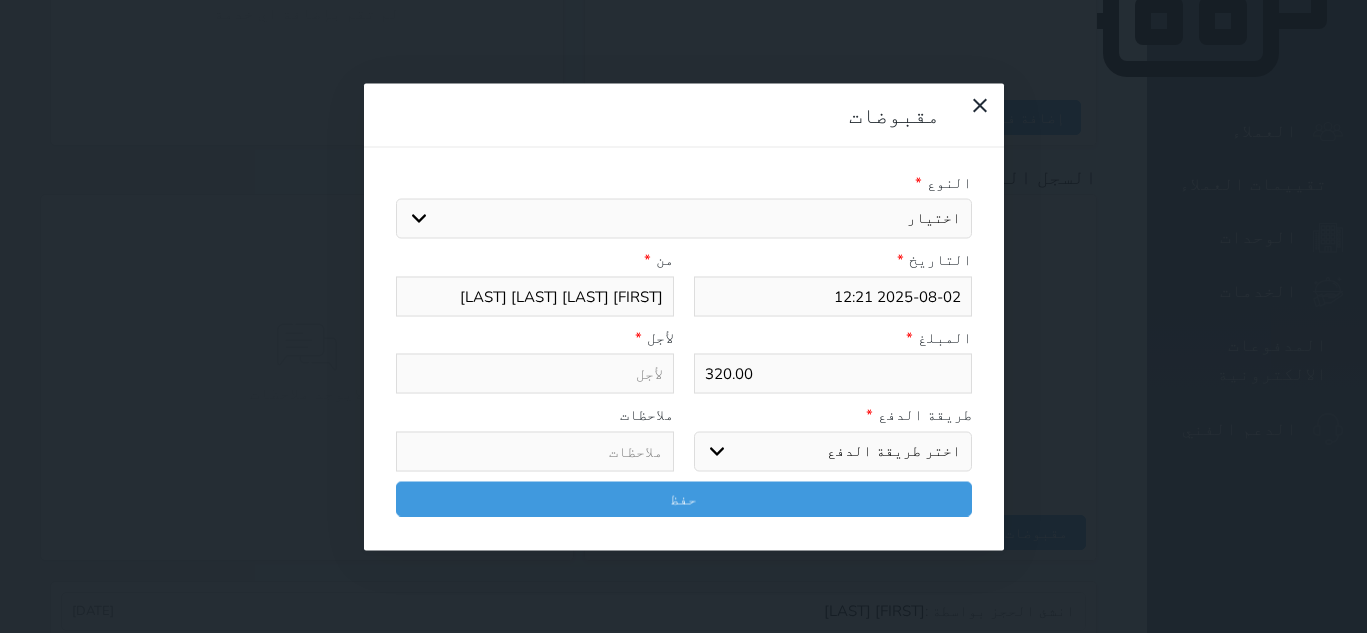 select on "49075" 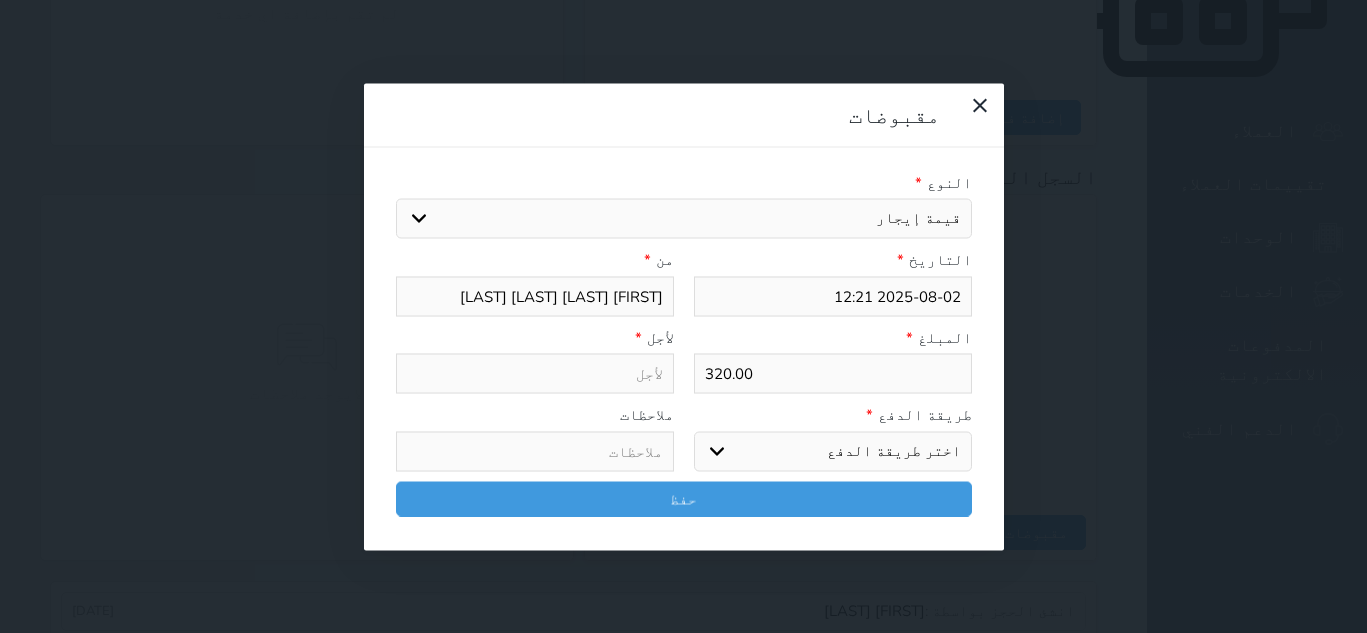 click on "اختيار   مقبوضات عامة قيمة إيجار فواتير تامين عربون لا ينطبق آخر مغسلة واي فاي - الإنترنت مواقف السيارات طعام الأغذية والمشروبات مشروبات المشروبات الباردة المشروبات الساخنة الإفطار غداء عشاء مخبز و كعك حمام سباحة الصالة الرياضية سبا و خدمات الجمال اختيار وإسقاط (خدمات النقل) ميني بار كابل - تلفزيون سرير إضافي تصفيف الشعر رسوم حكومية خدمات الجولات السياحية المنظمة خدمات الدليل السياحي" at bounding box center [684, 219] 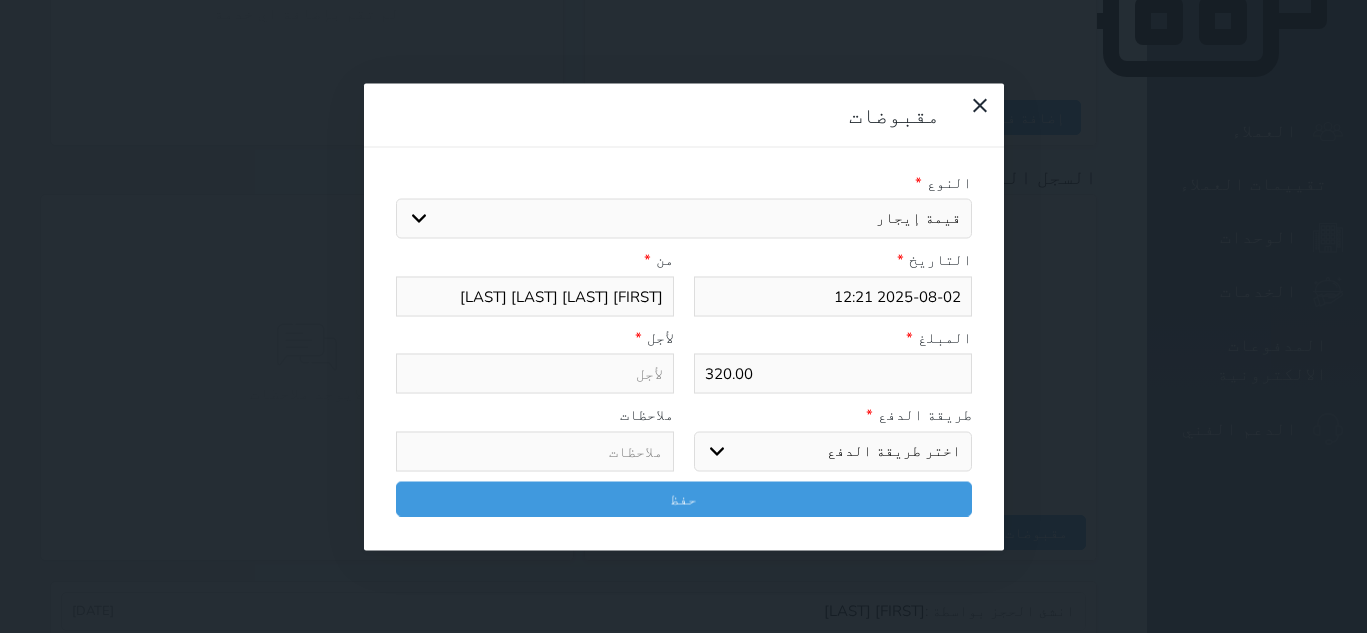 select 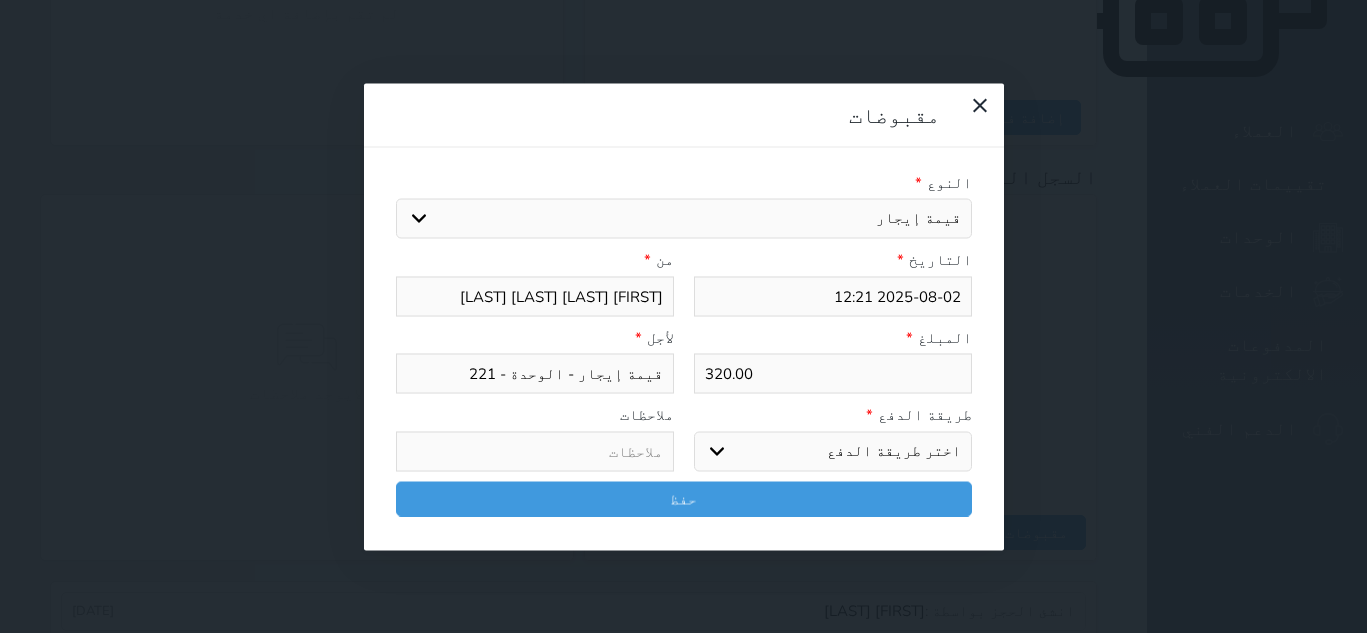 click on "اختر طريقة الدفع   دفع نقدى   تحويل بنكى   مدى   بطاقة ائتمان   آجل" at bounding box center [833, 451] 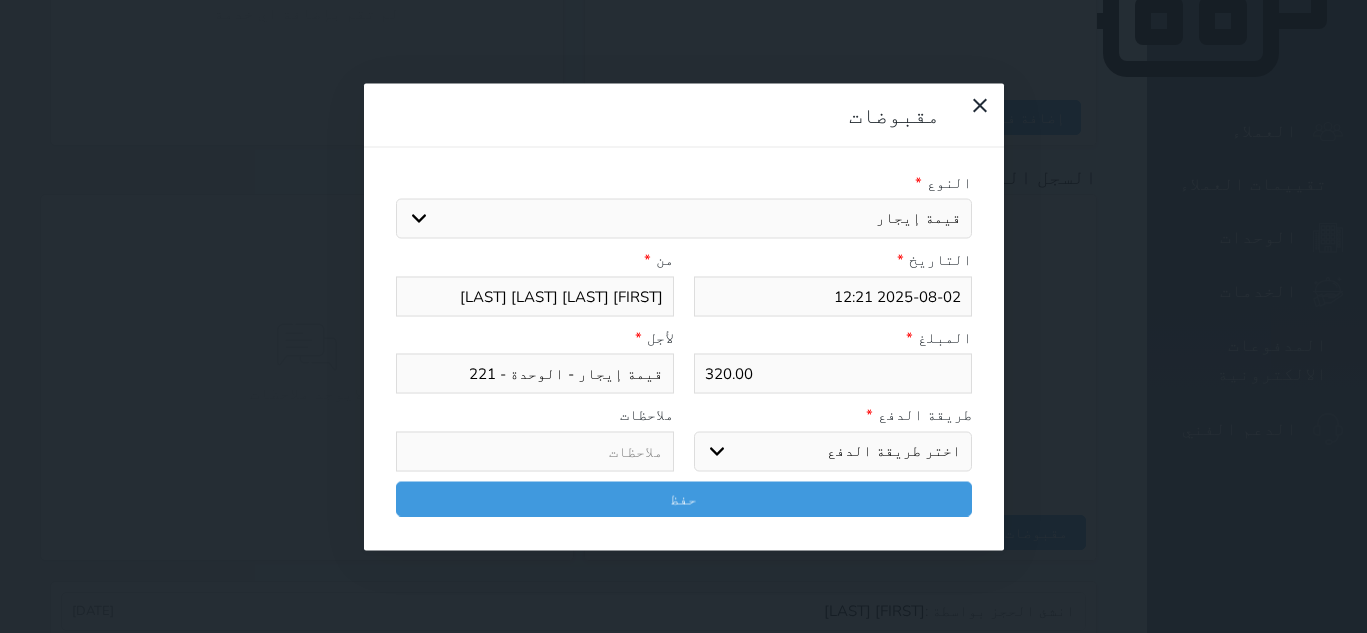 select on "mada" 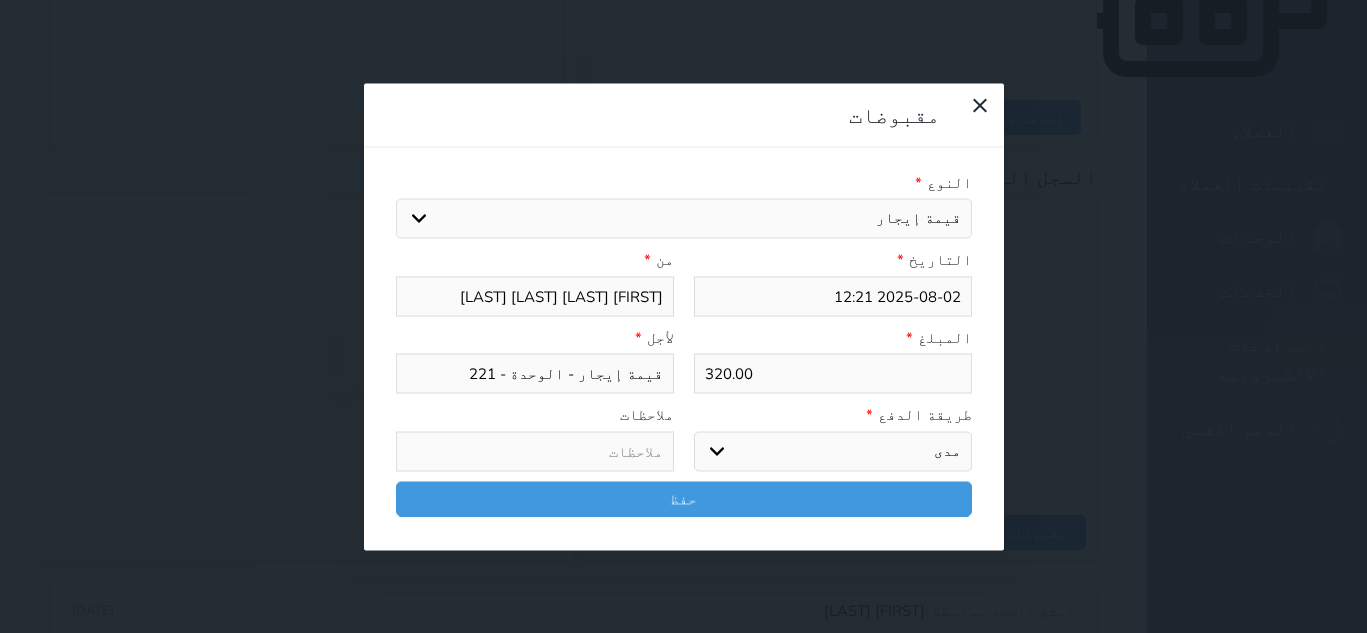 click on "اختر طريقة الدفع   دفع نقدى   تحويل بنكى   مدى   بطاقة ائتمان   آجل" at bounding box center [833, 451] 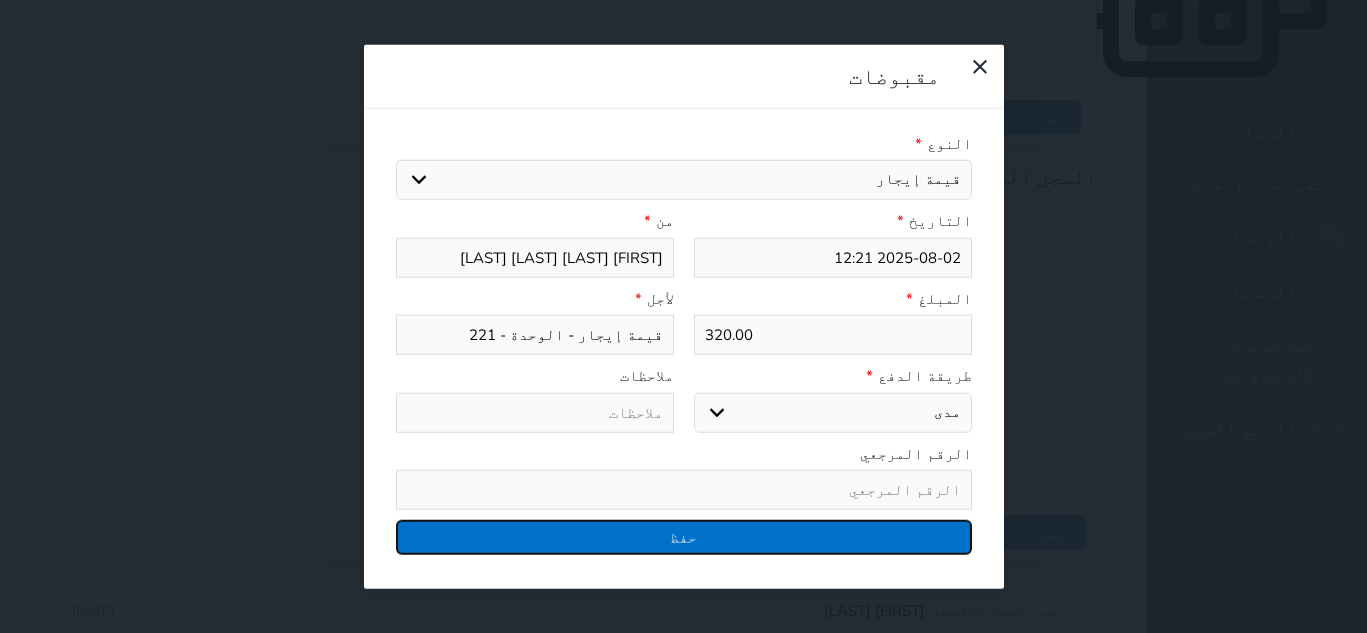 click on "حفظ" at bounding box center [684, 537] 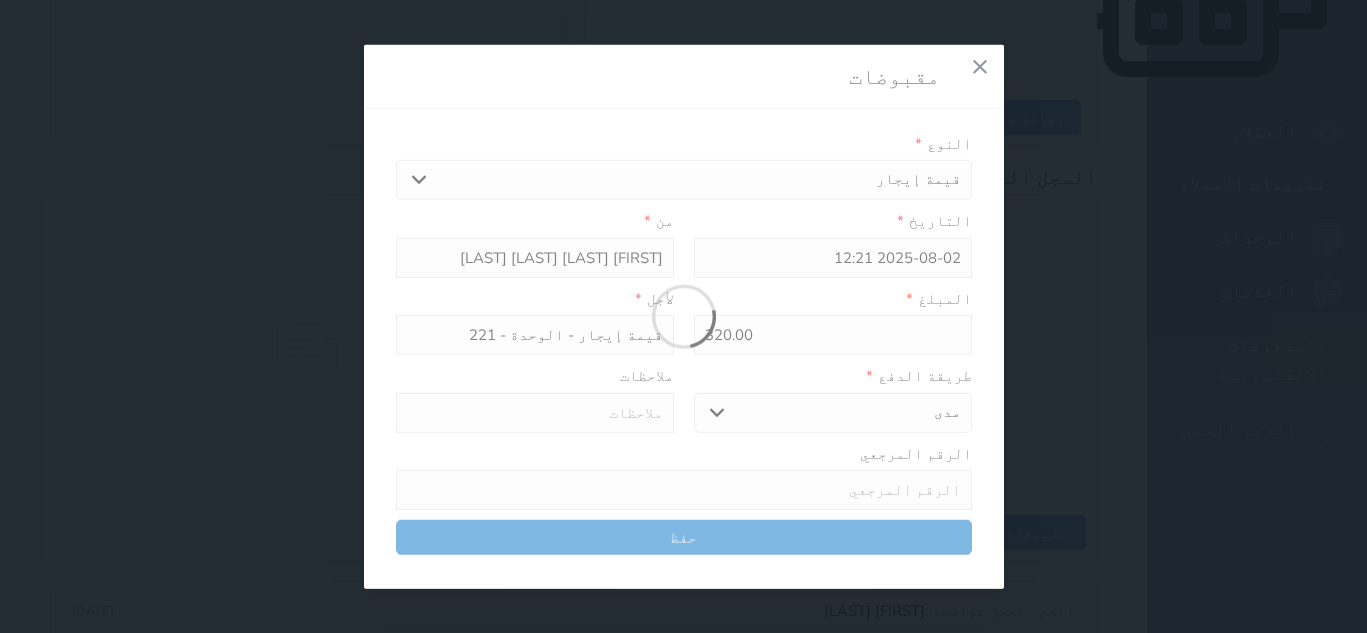 select 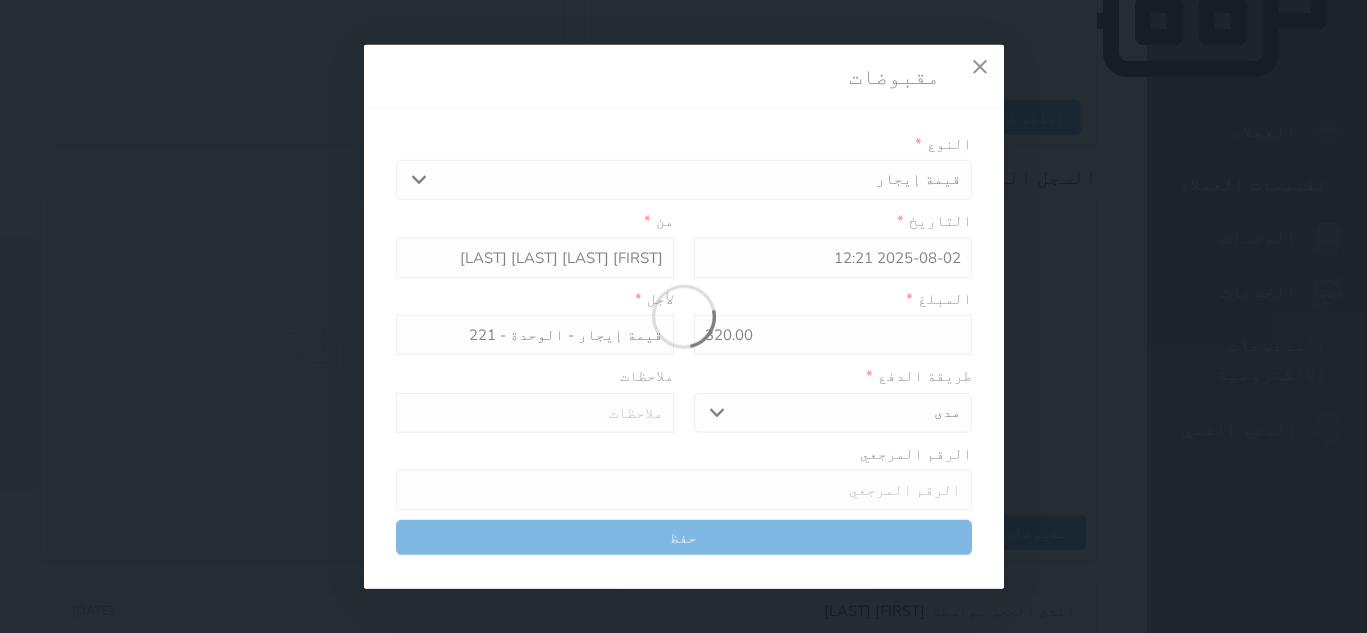 type 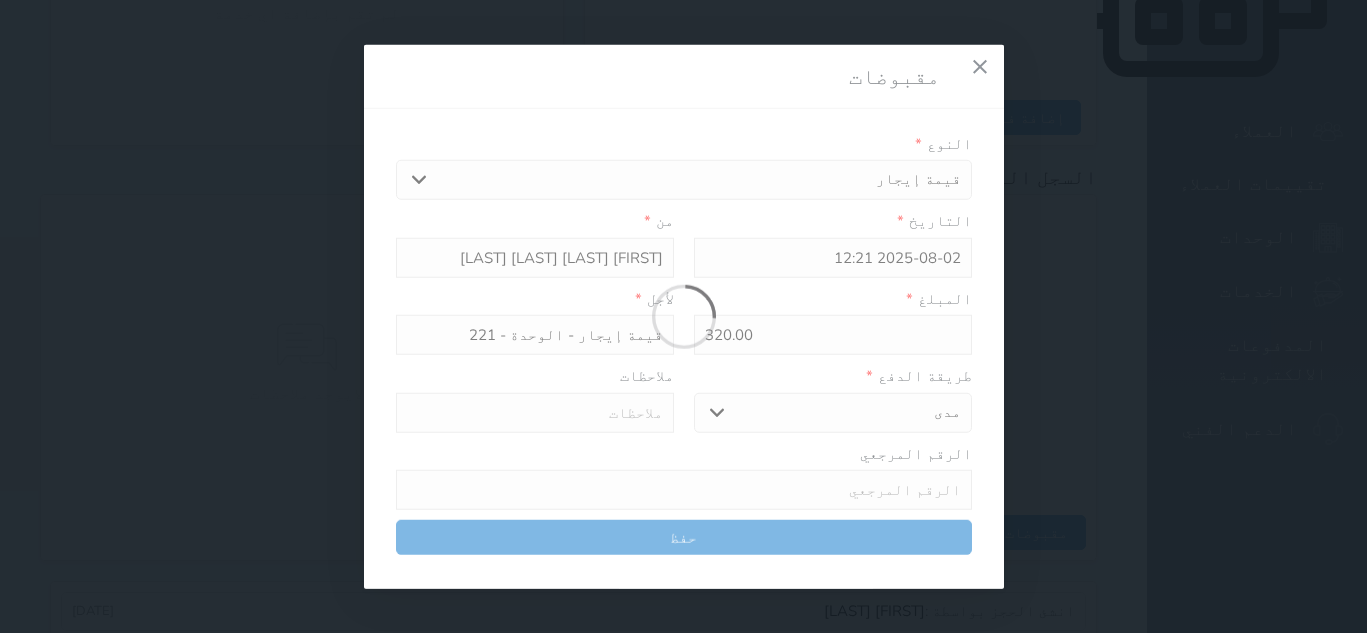 type on "0" 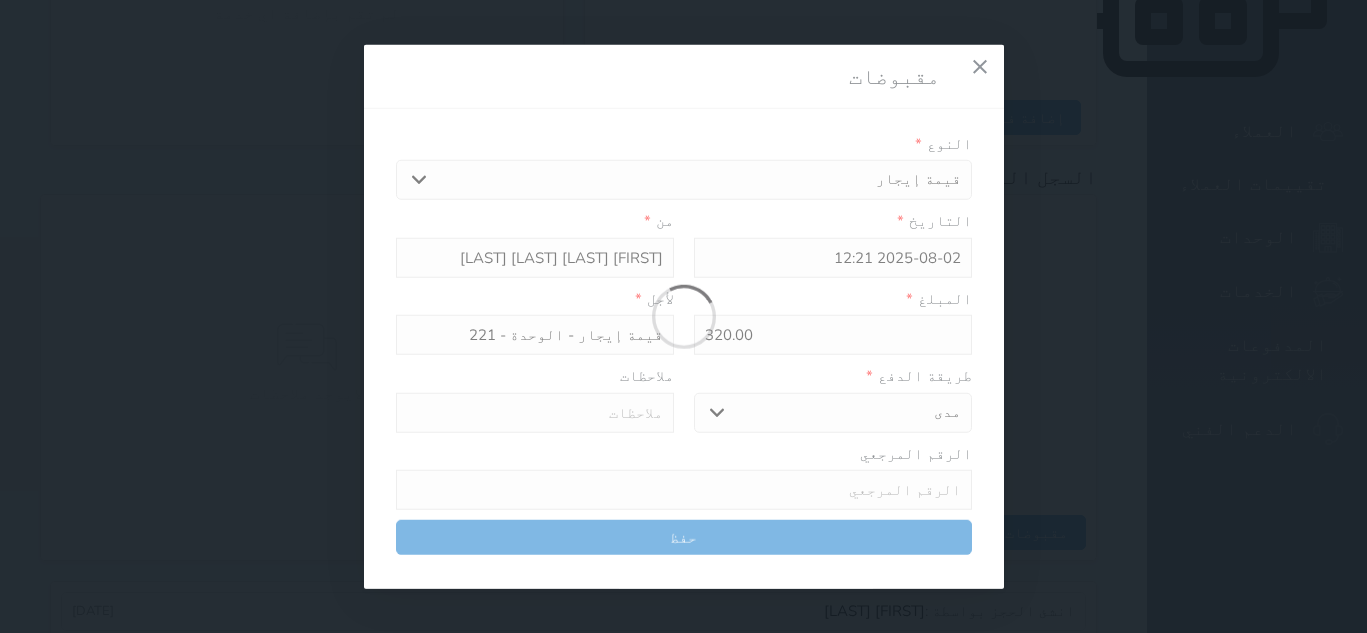 select 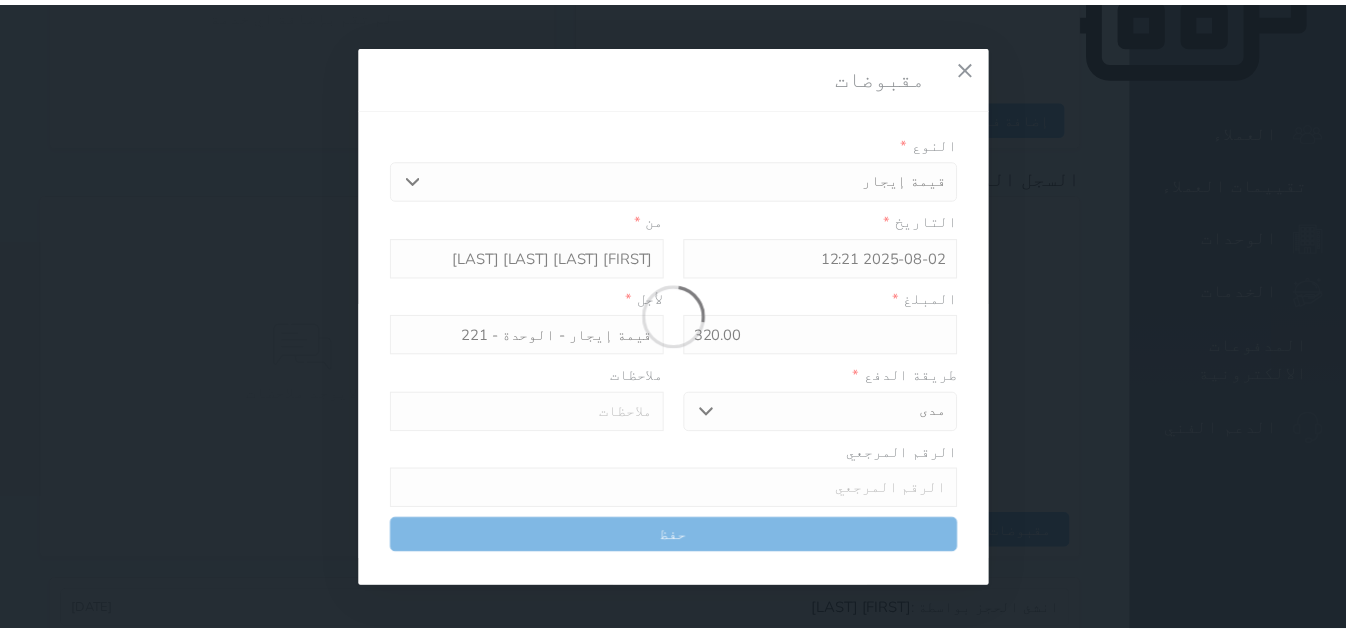 type 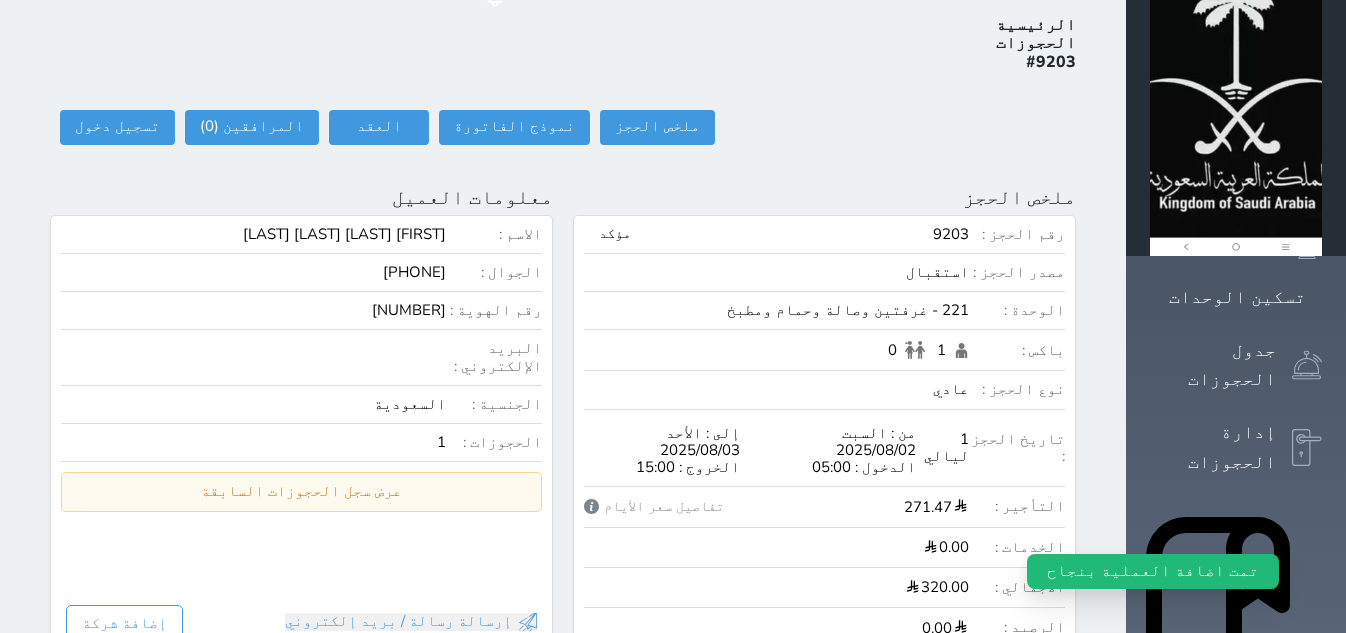scroll, scrollTop: 0, scrollLeft: 0, axis: both 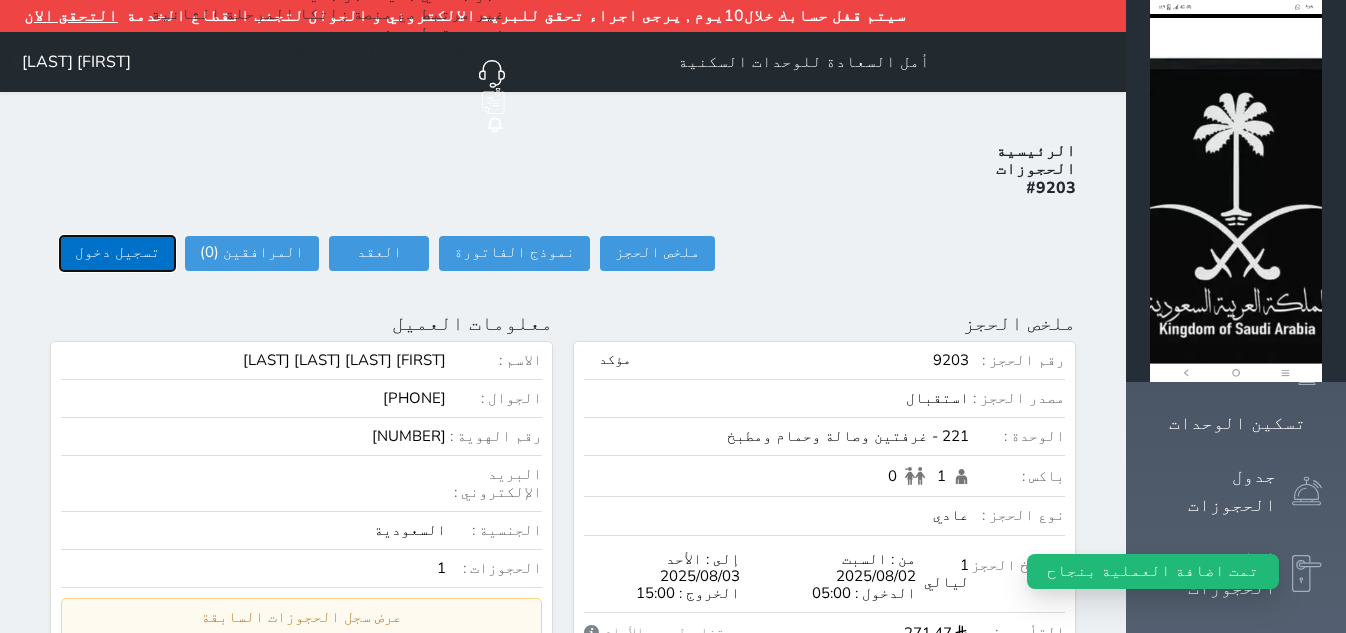 click on "تسجيل دخول" at bounding box center (117, 253) 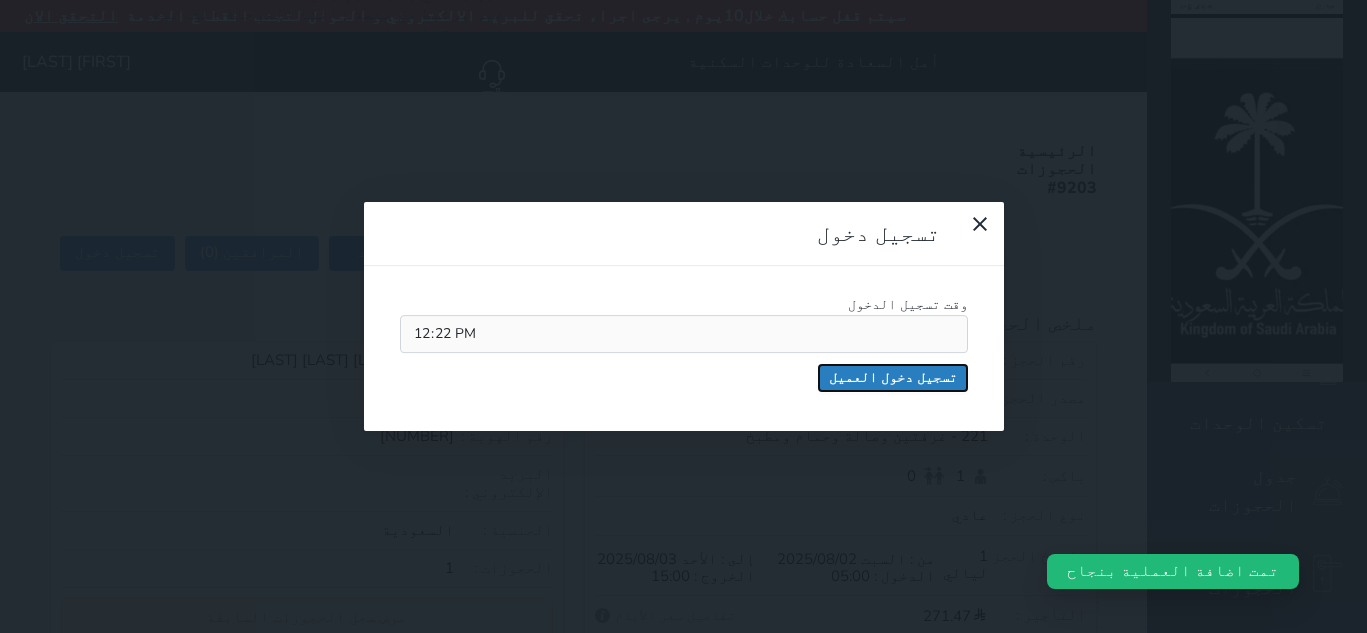 click on "تسجيل دخول العميل" at bounding box center (893, 378) 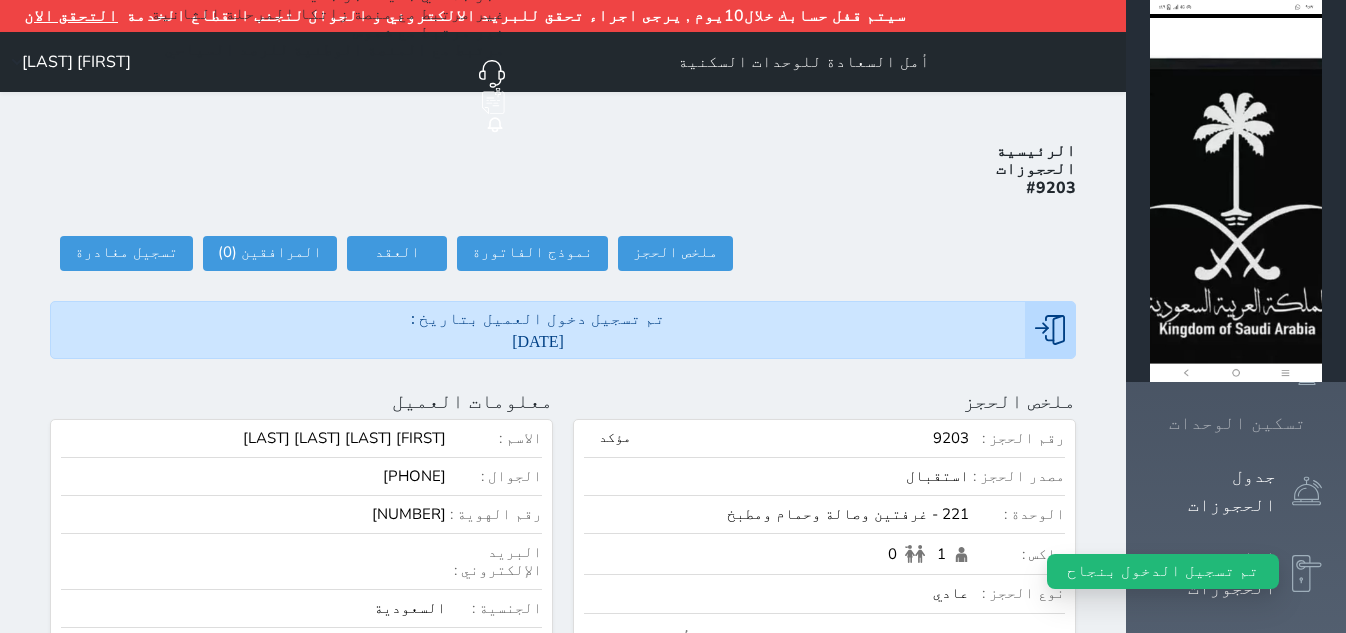 click on "تسكين الوحدات" at bounding box center [1237, 423] 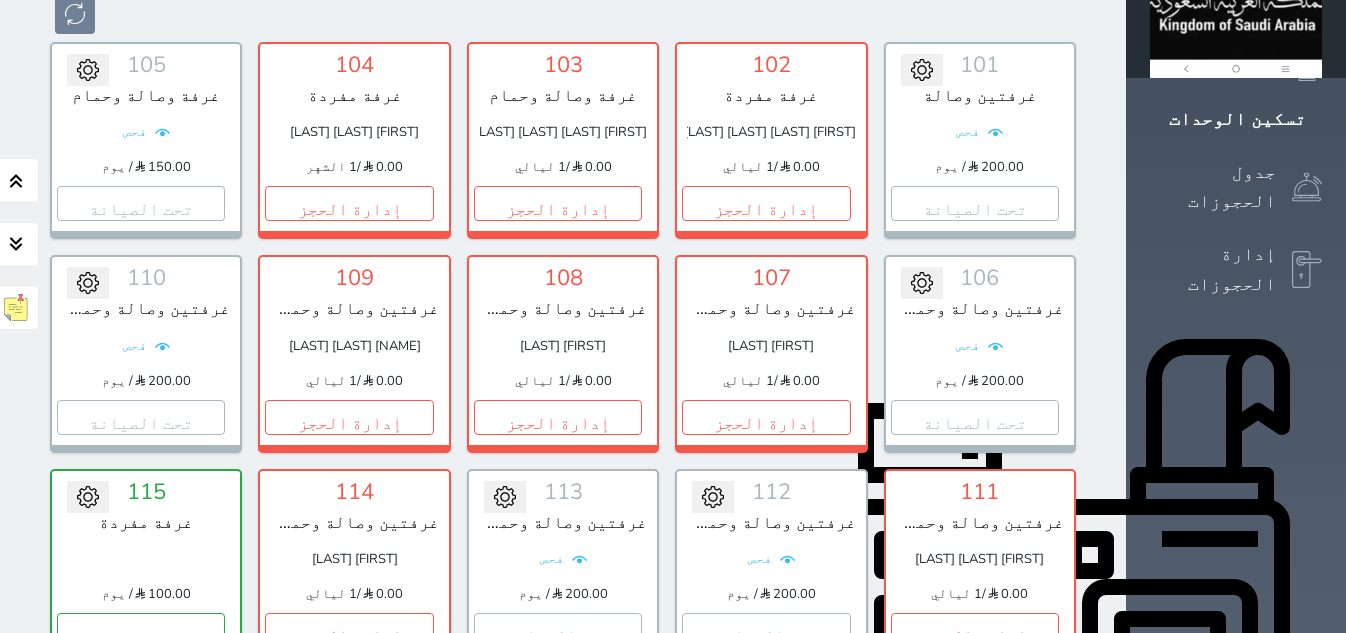 scroll, scrollTop: 0, scrollLeft: 0, axis: both 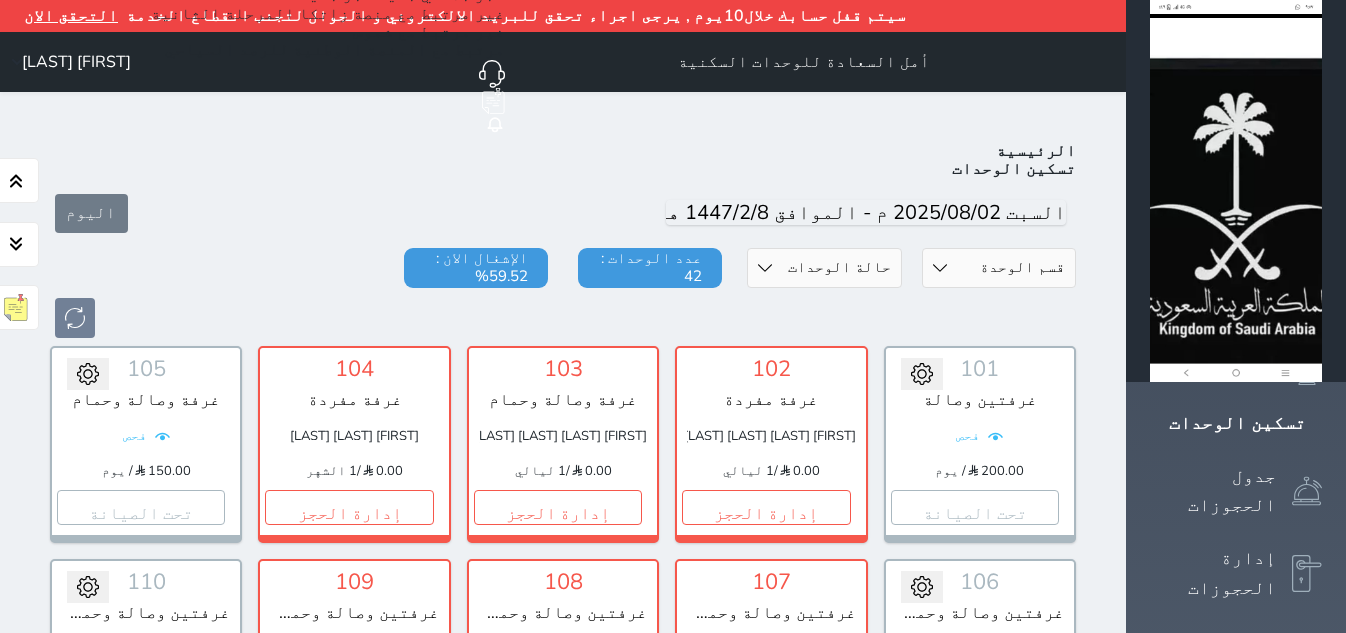 click on "تحويل لمتاح
101   غرفتين وصالة         فحص
200.00
/ يوم            تحت الصيانة           تغيير الحالة الى صيانة                   التاريخ المتوقع للانتهاء       حفظ" at bounding box center (980, 444) 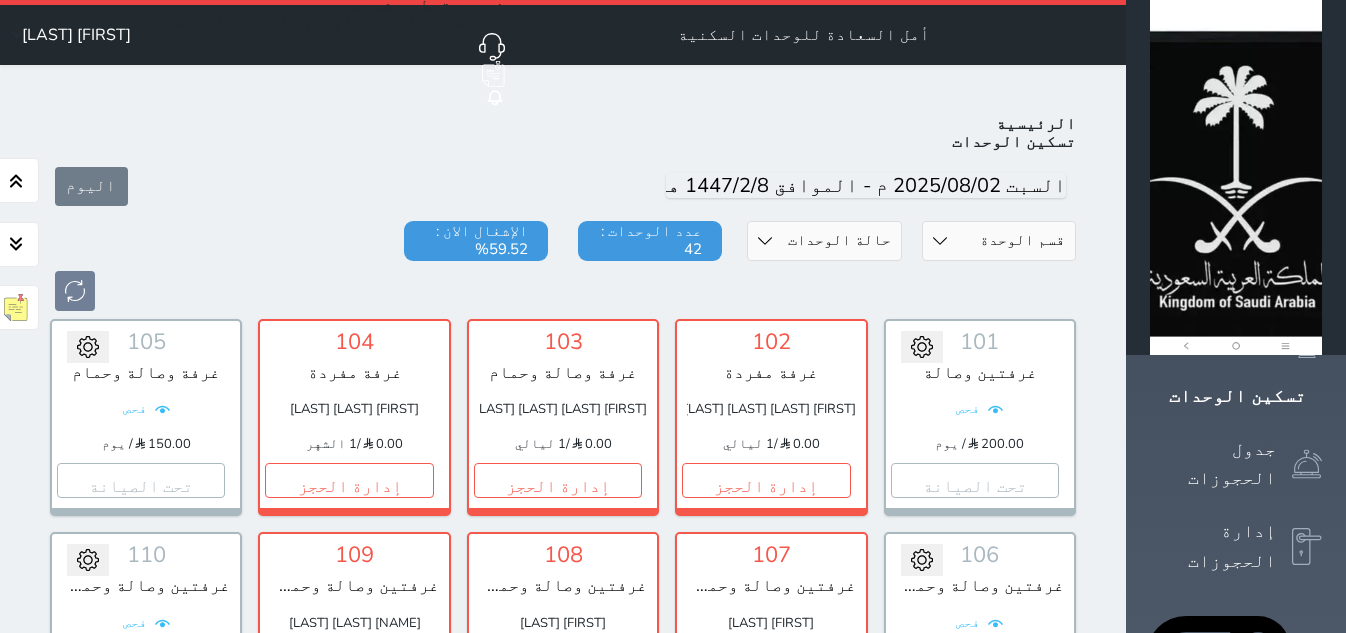 scroll, scrollTop: 0, scrollLeft: 0, axis: both 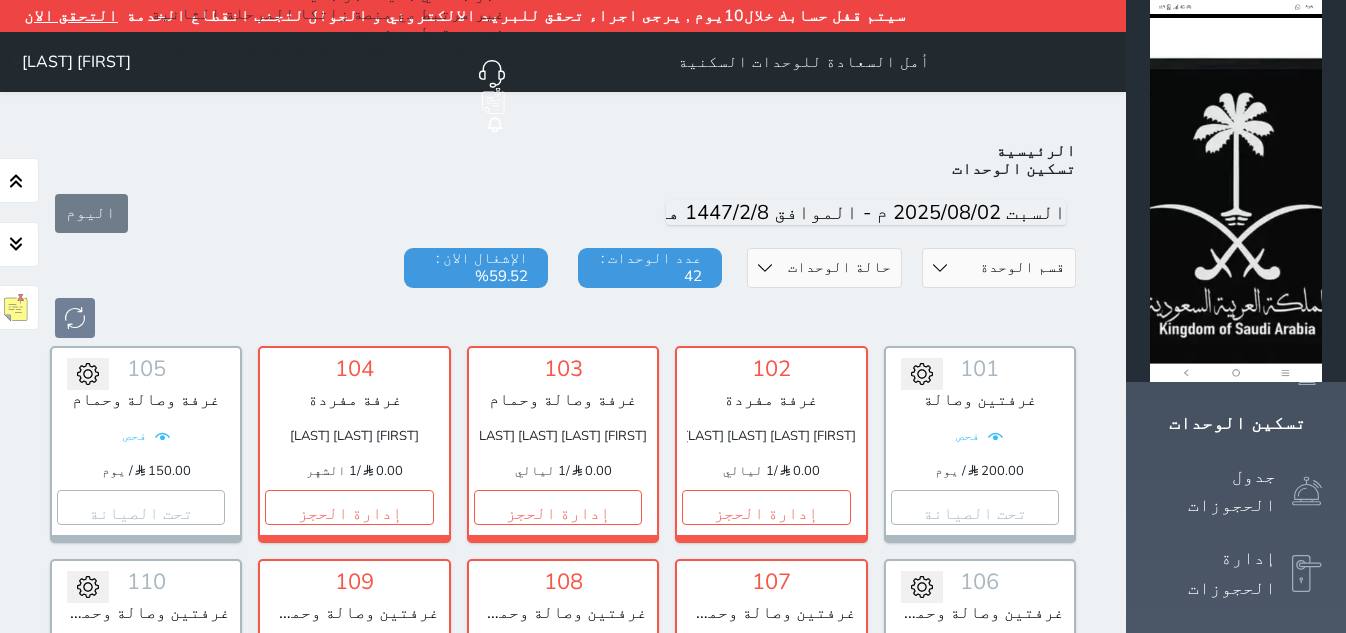 click on "#104   غرفة مفردة
[FIRST] [LAST] [LAST]
0.00
/
1 الشهر
إدارة الحجز               تغيير الحالة الى صيانة                   التاريخ المتوقع للانتهاء       حفظ" at bounding box center (354, 444) 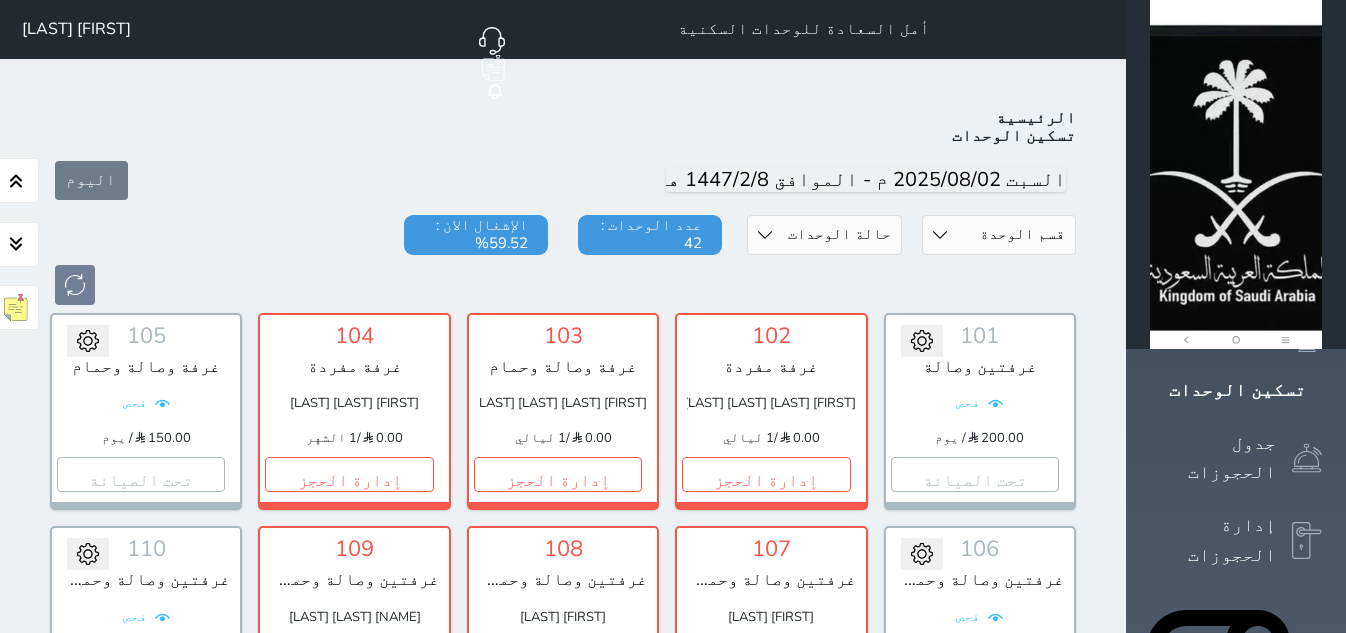 scroll, scrollTop: 0, scrollLeft: 0, axis: both 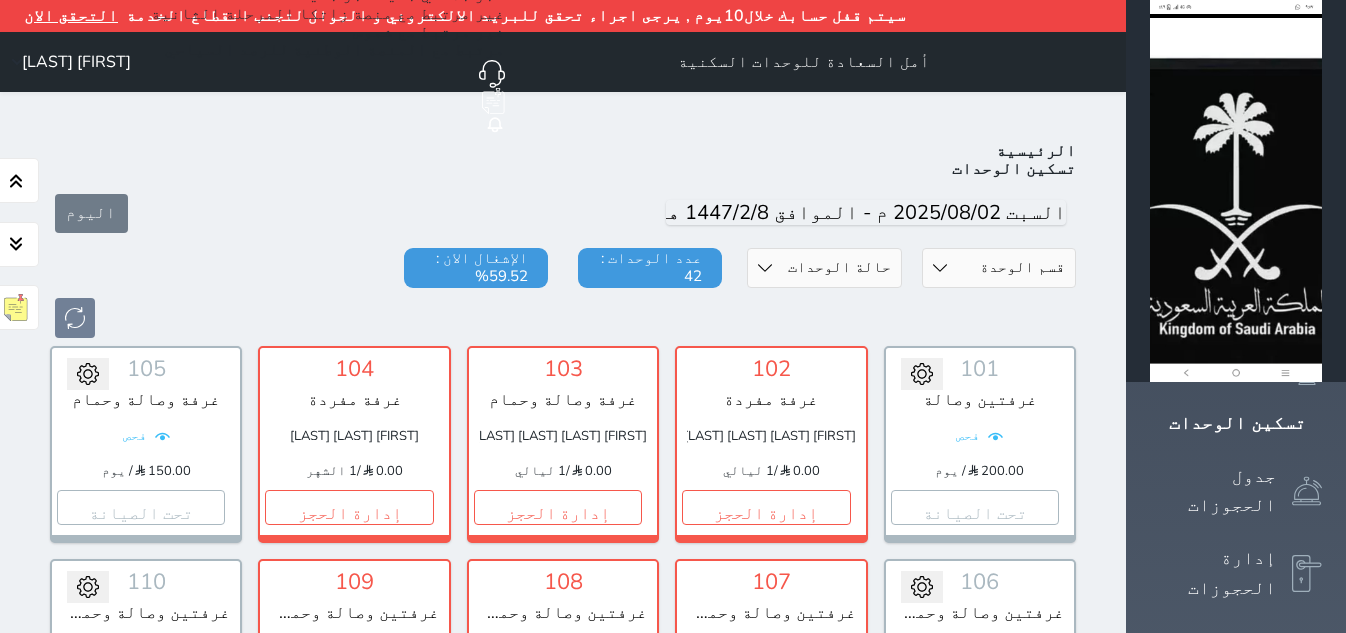 click on "103   غرفة وصالة وحمام
[FIRST] [LAST] [LAST] [LAST]
0.00
/   1 ليالي           إدارة الحجز               تغيير الحالة الى صيانة                   التاريخ المتوقع للانتهاء       حفظ" at bounding box center (563, 444) 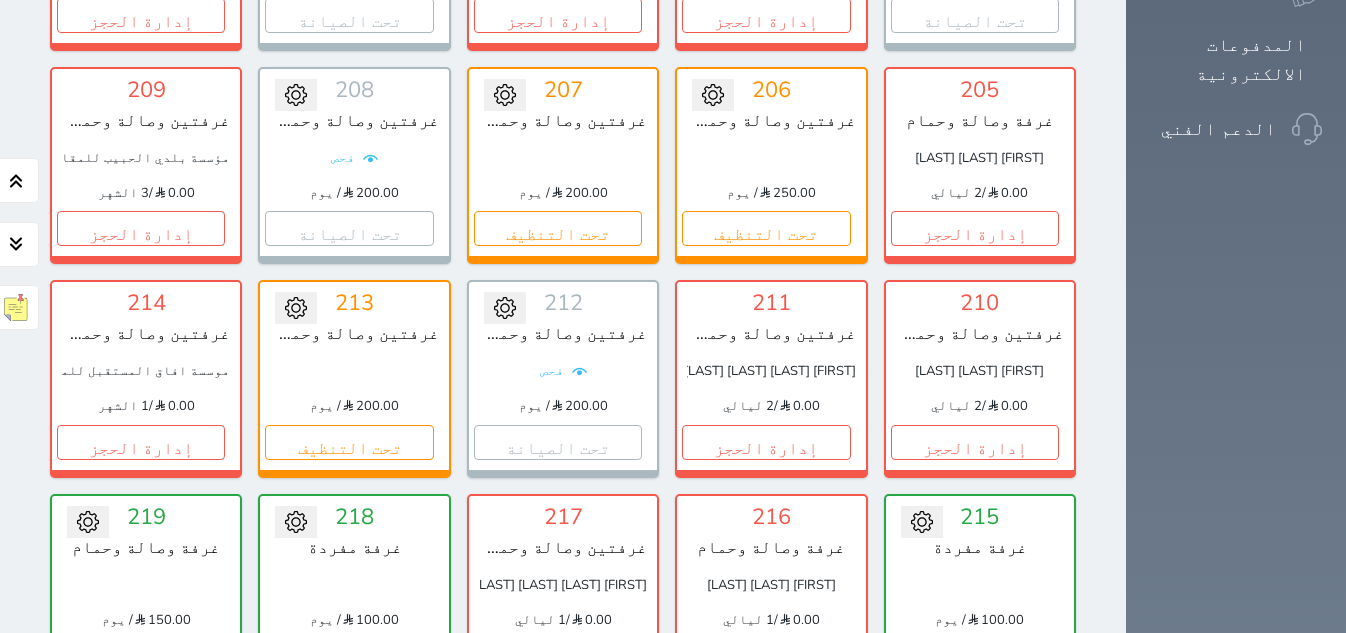scroll, scrollTop: 1599, scrollLeft: 0, axis: vertical 